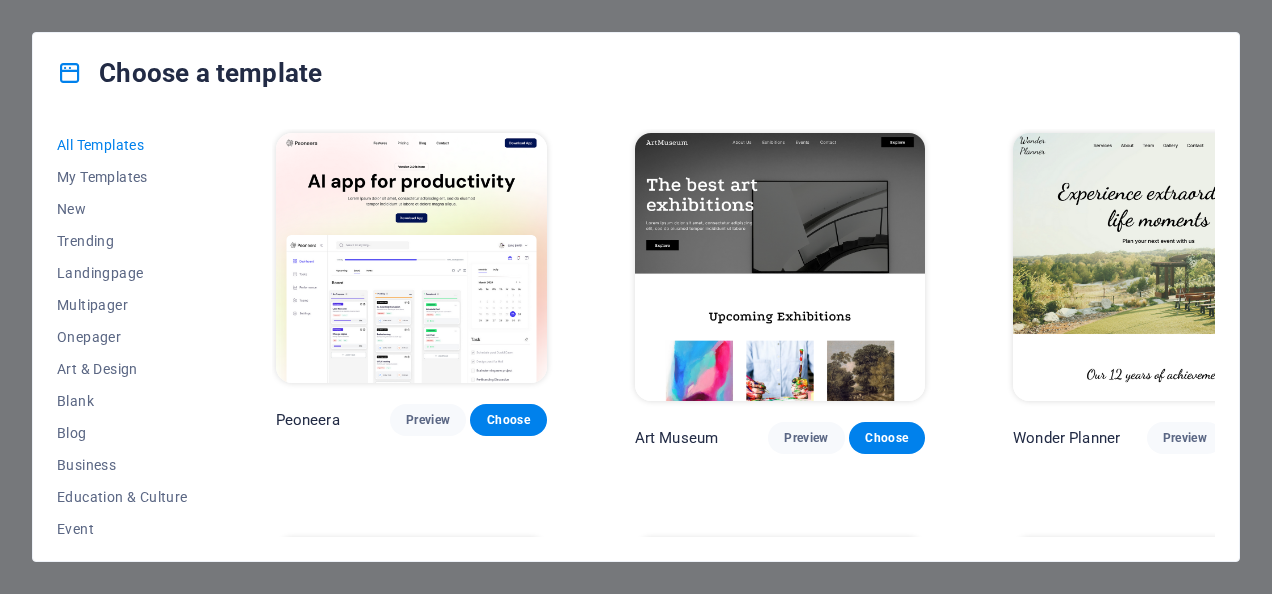 scroll, scrollTop: 0, scrollLeft: 0, axis: both 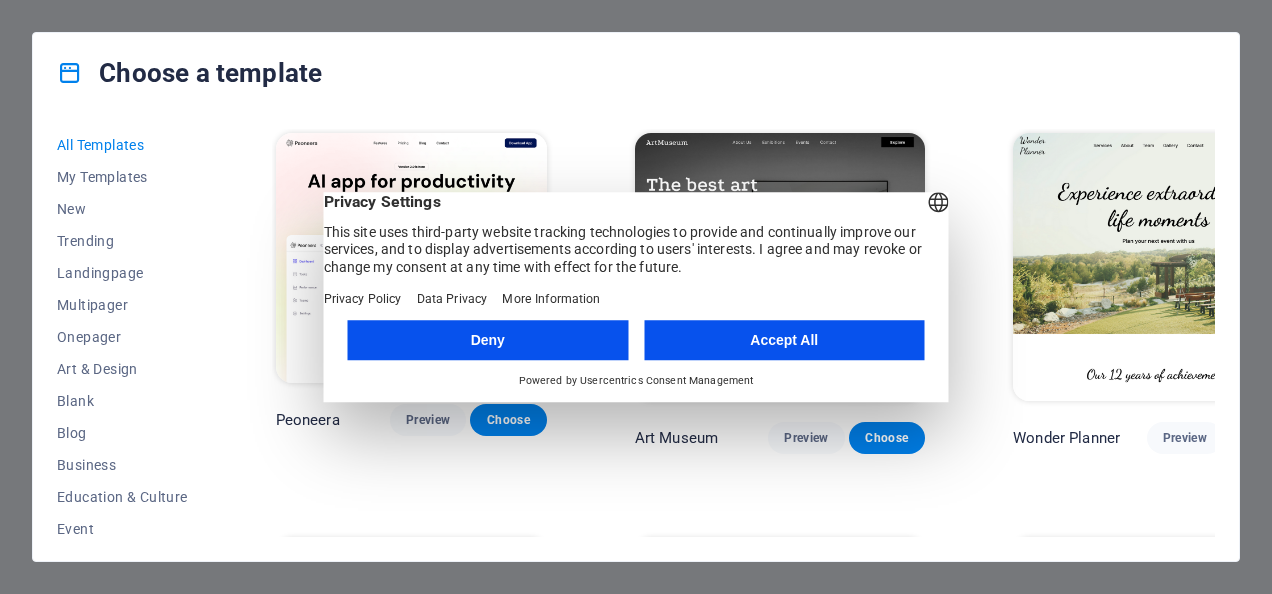 click on "Accept All" at bounding box center (784, 340) 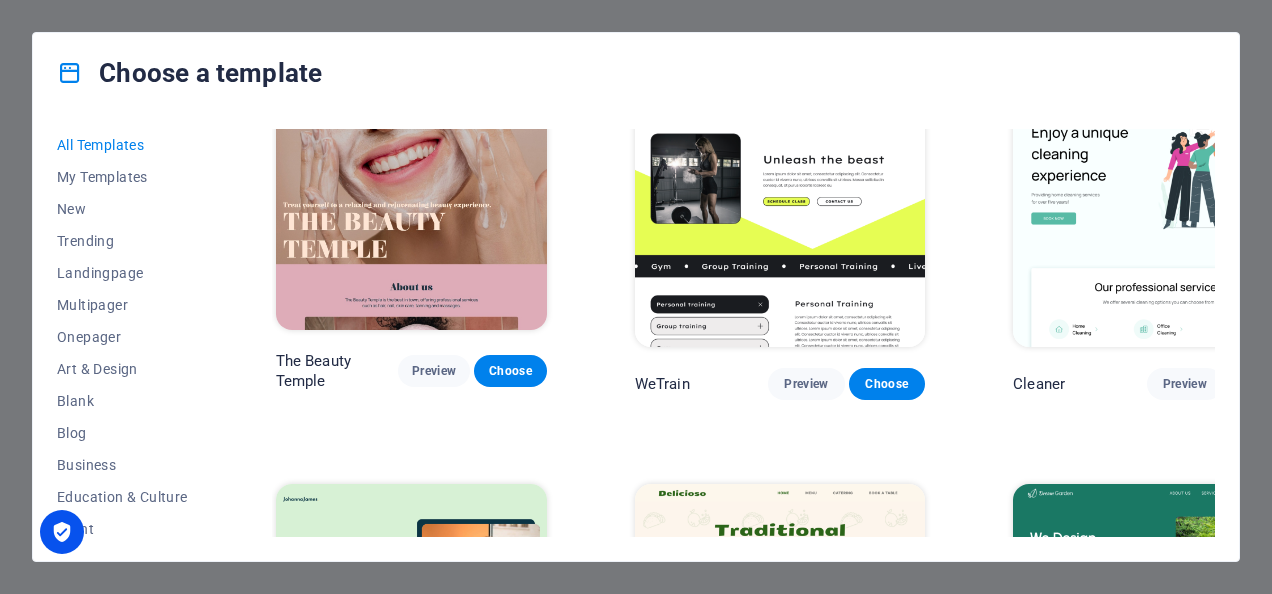 scroll, scrollTop: 2088, scrollLeft: 0, axis: vertical 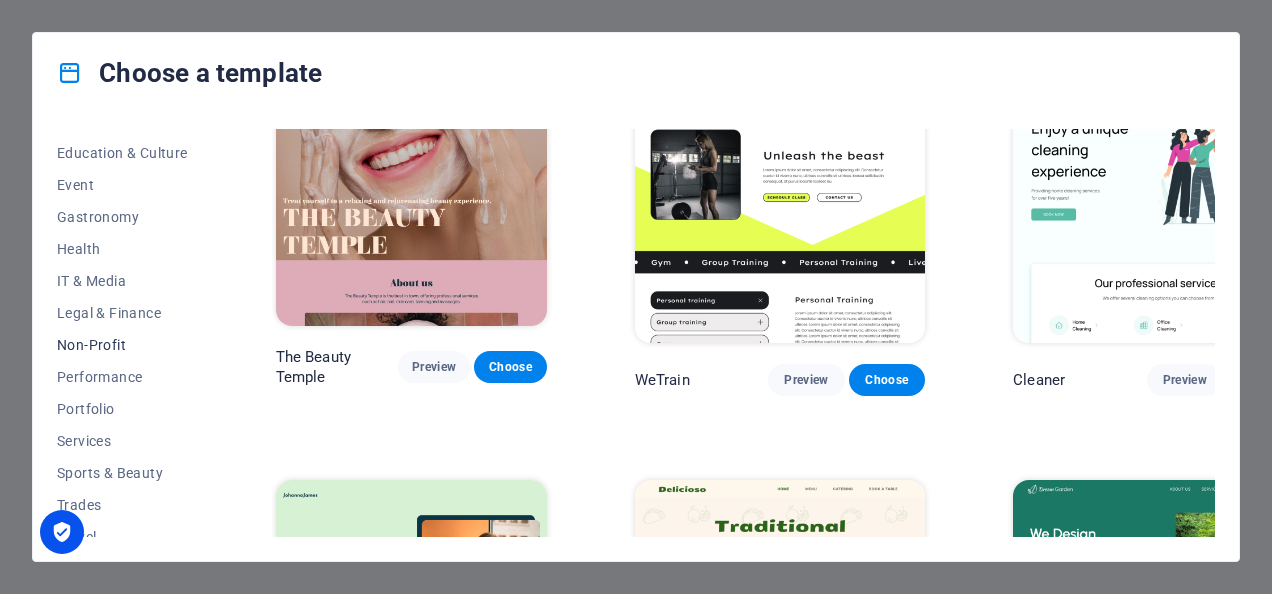 click on "Non-Profit" at bounding box center [122, 345] 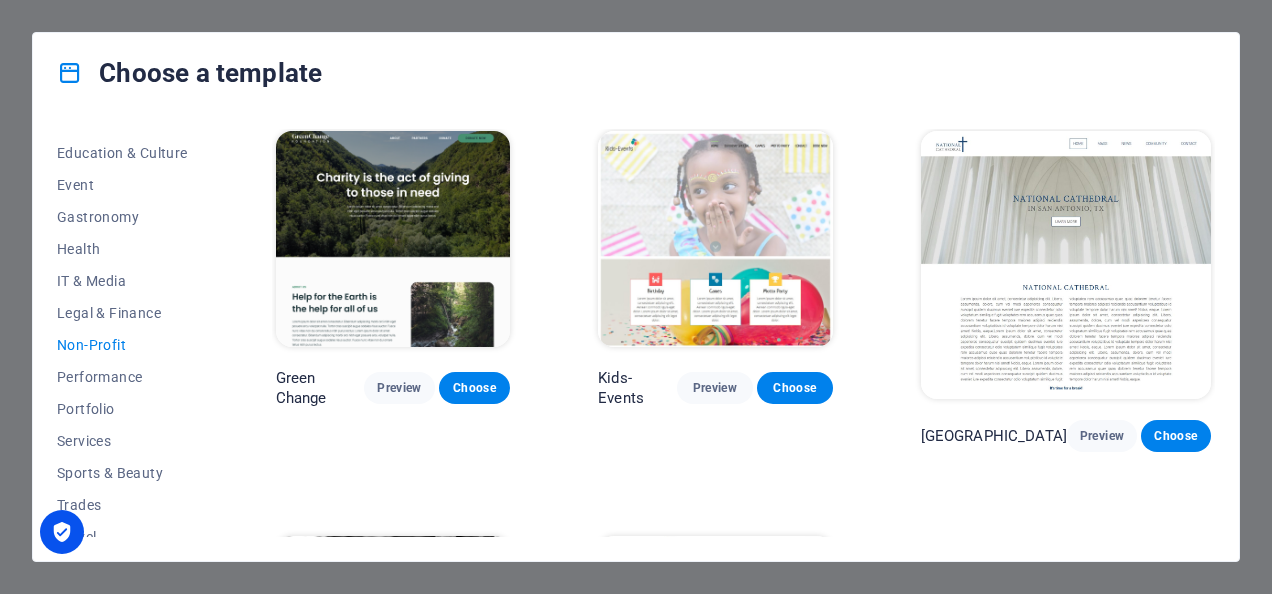 scroll, scrollTop: 0, scrollLeft: 0, axis: both 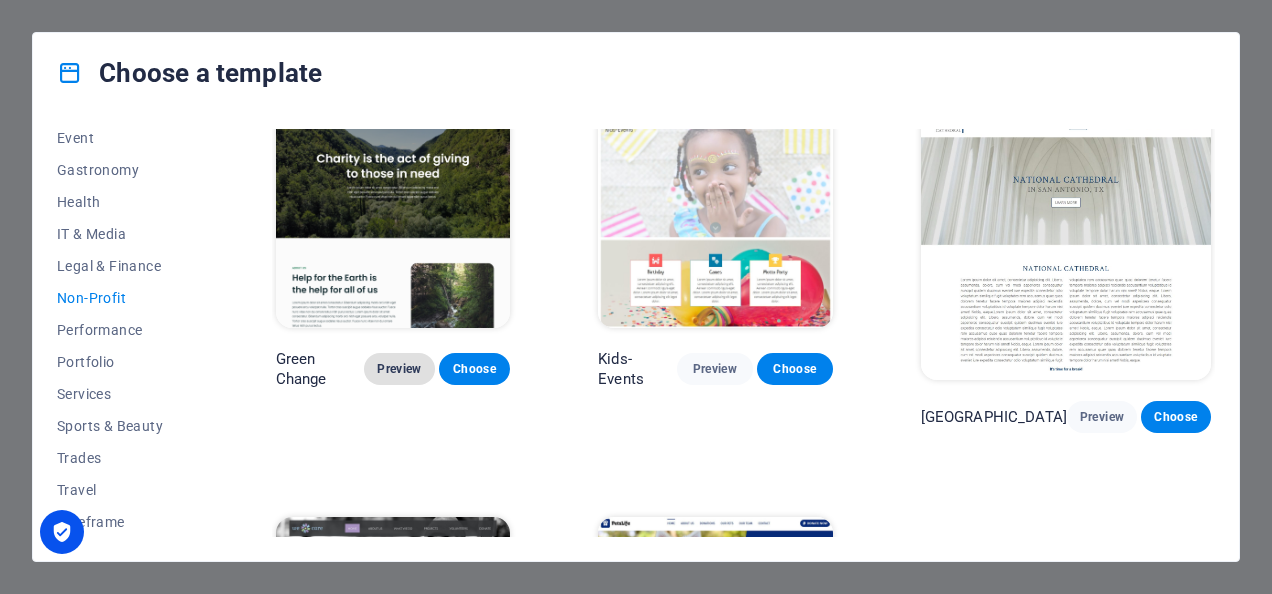 click on "Preview" at bounding box center (399, 369) 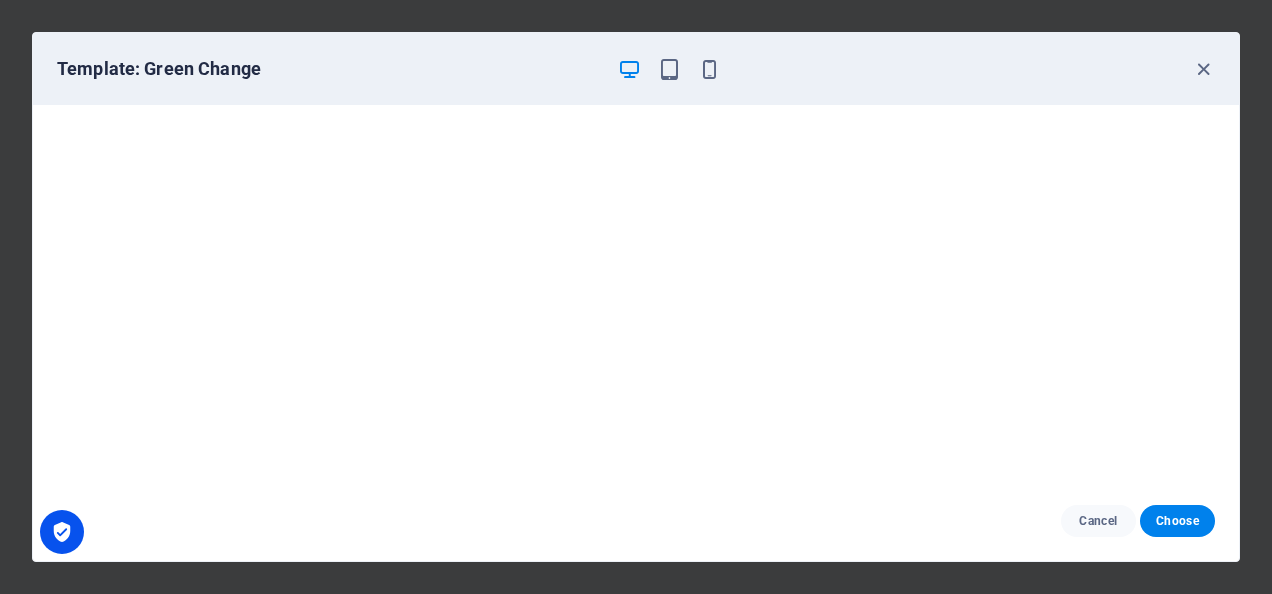 scroll, scrollTop: 4, scrollLeft: 0, axis: vertical 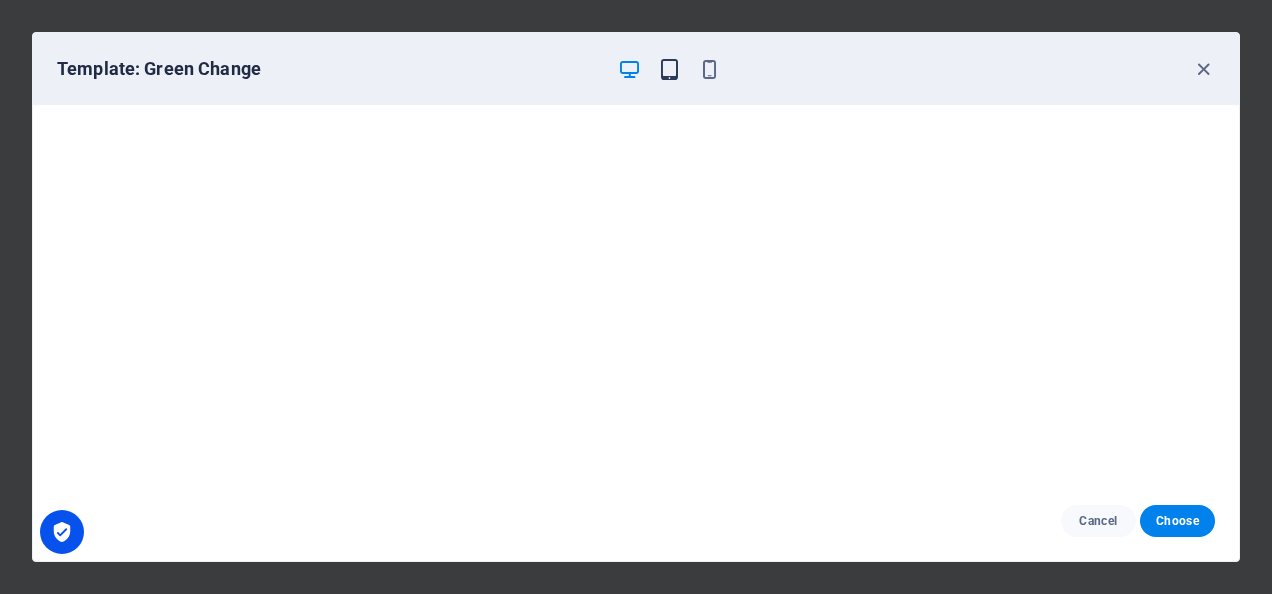 click at bounding box center [669, 69] 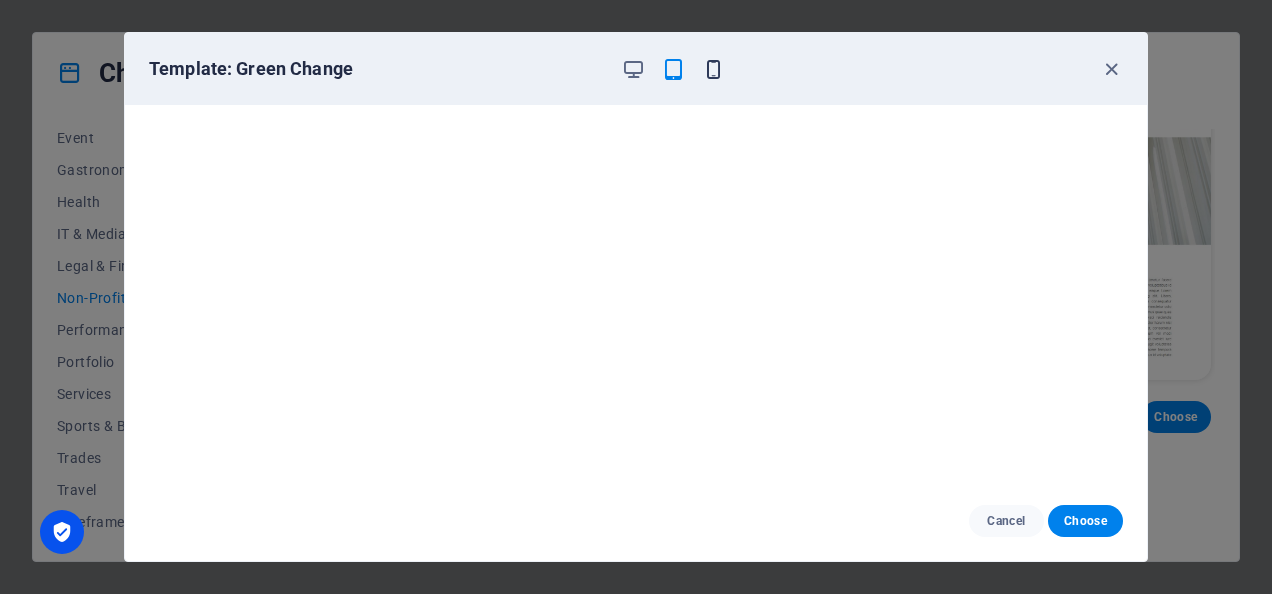 click at bounding box center (713, 69) 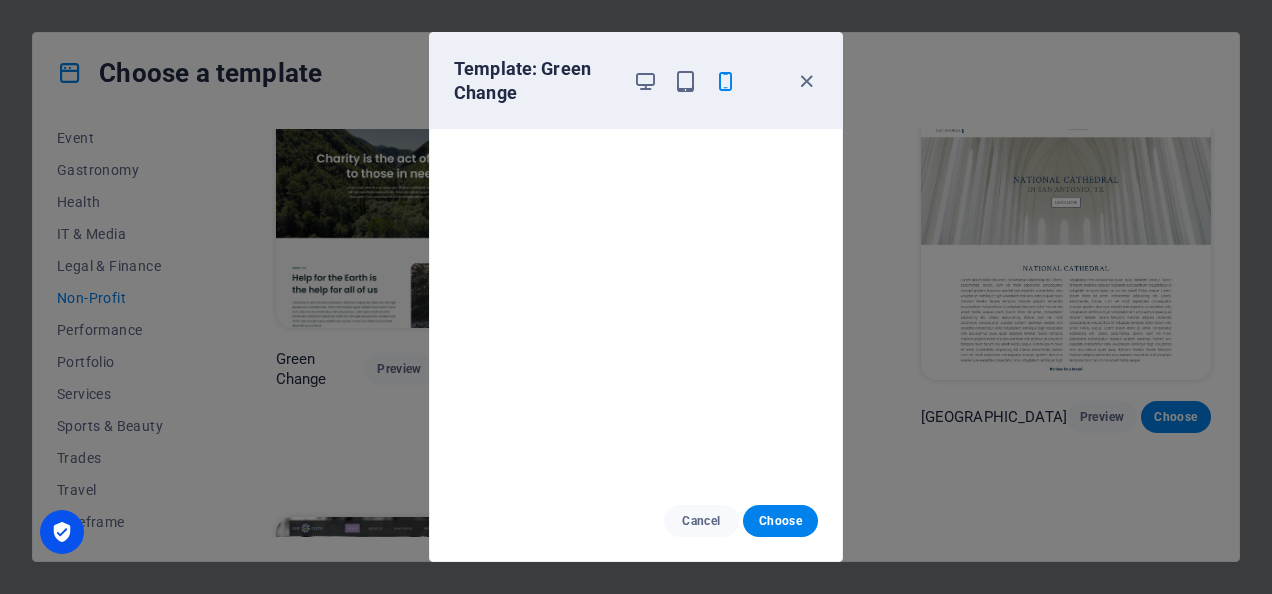click at bounding box center [806, 81] 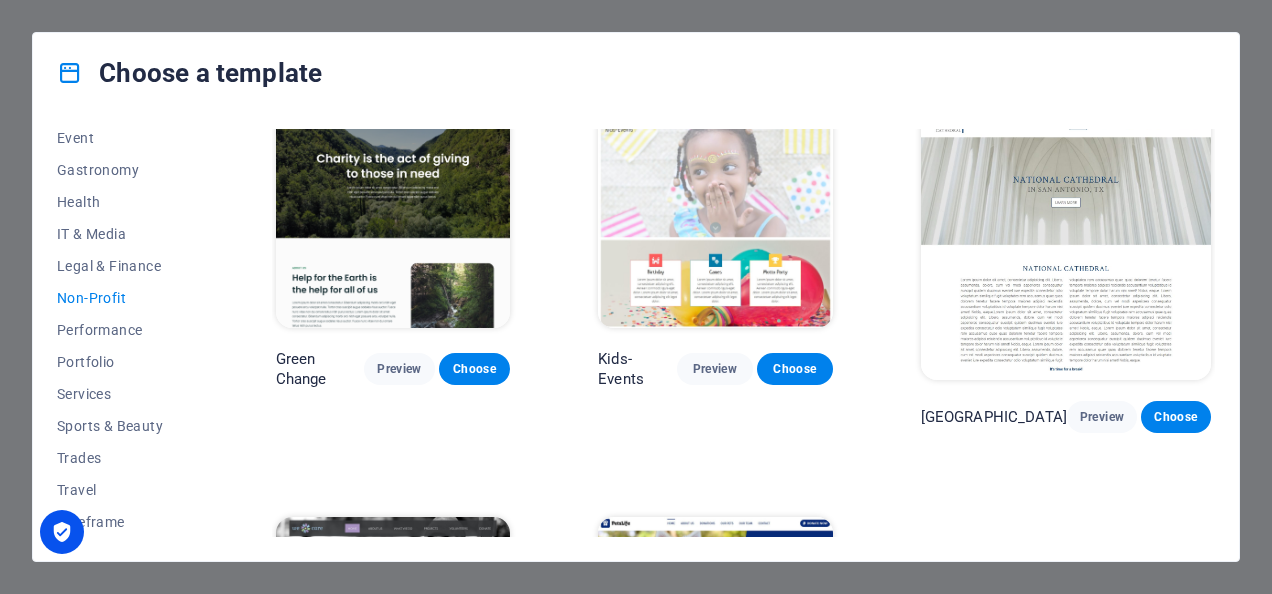 click at bounding box center (715, 220) 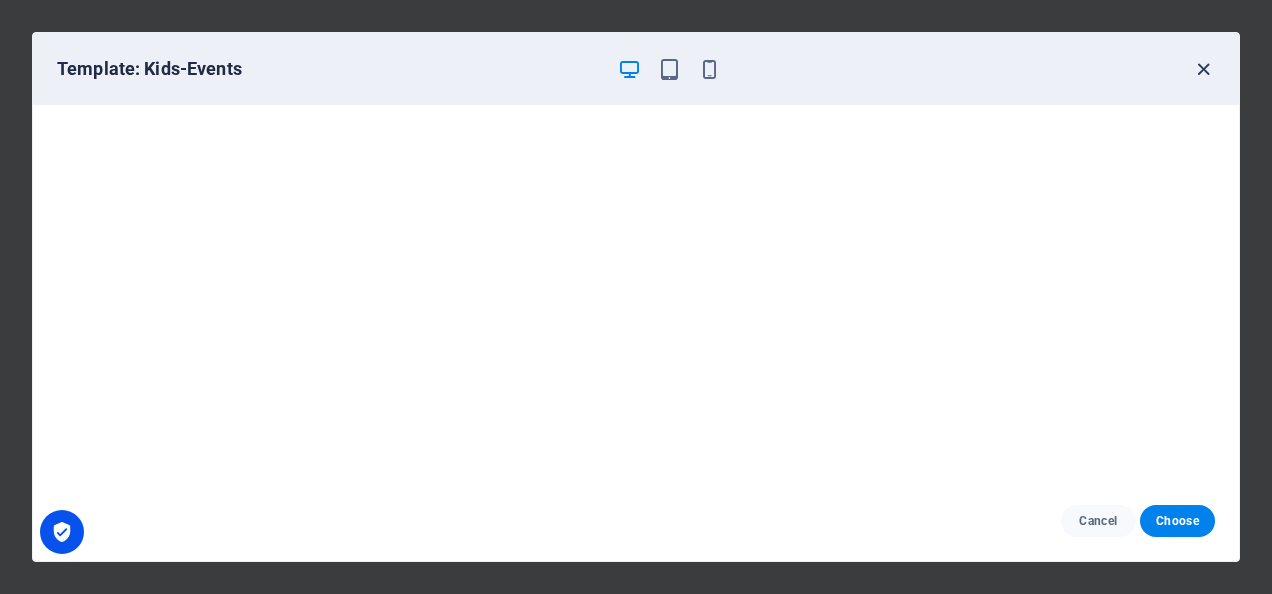 click at bounding box center (1203, 69) 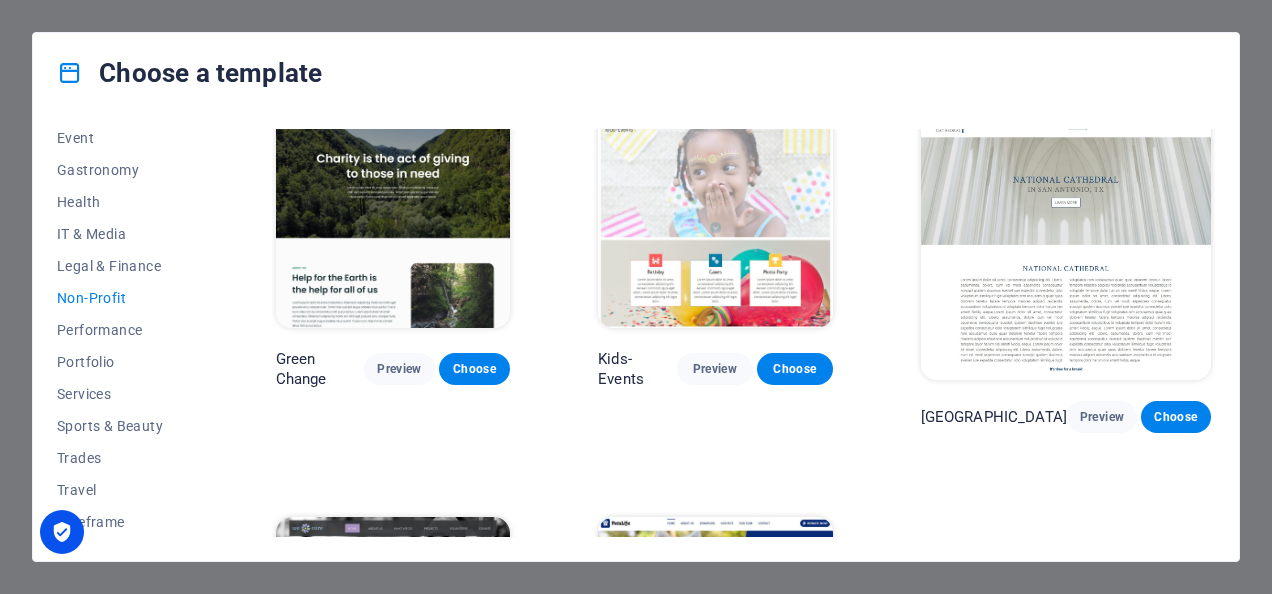 click at bounding box center (1066, 246) 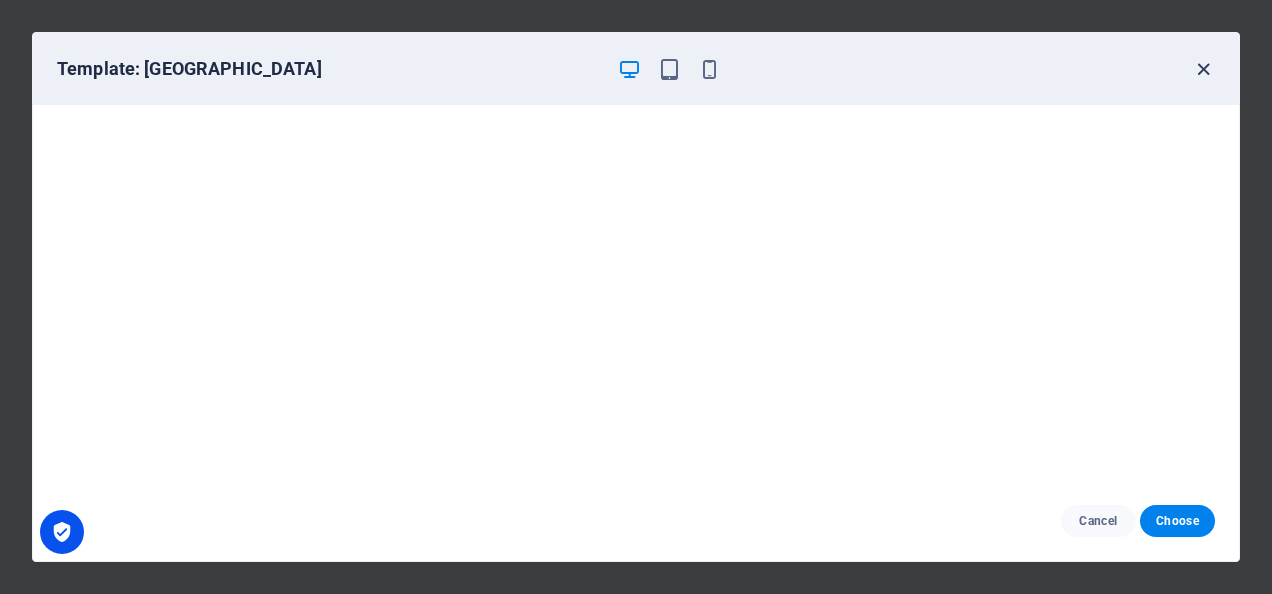 click at bounding box center (1203, 69) 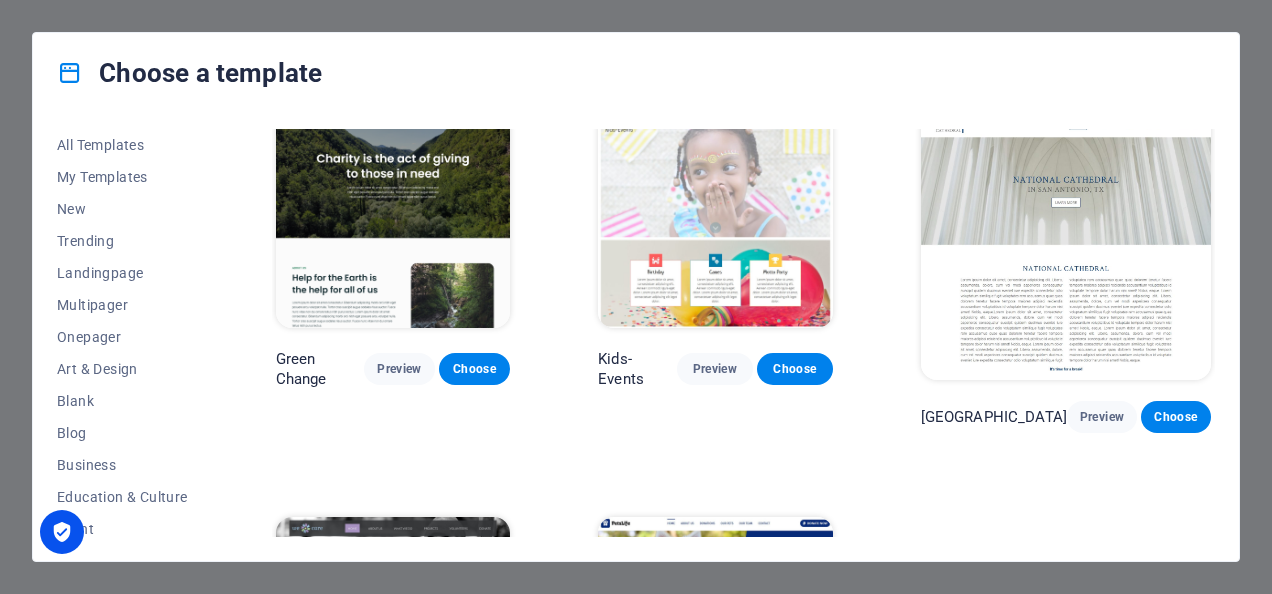 scroll, scrollTop: 2, scrollLeft: 0, axis: vertical 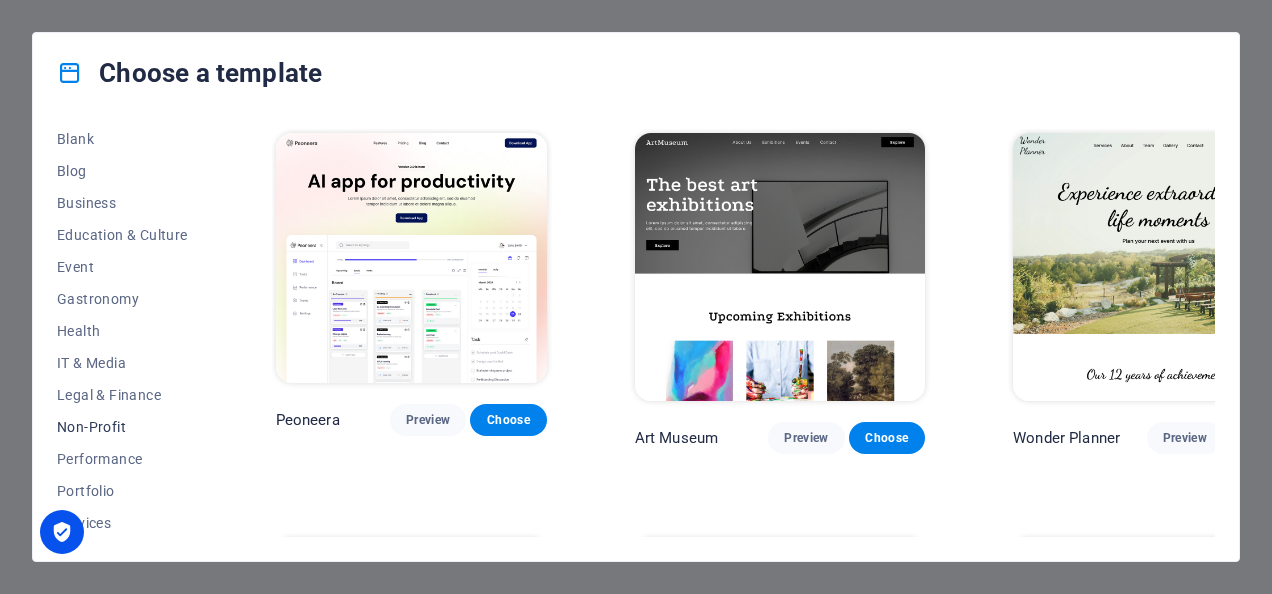 click on "Non-Profit" at bounding box center (122, 427) 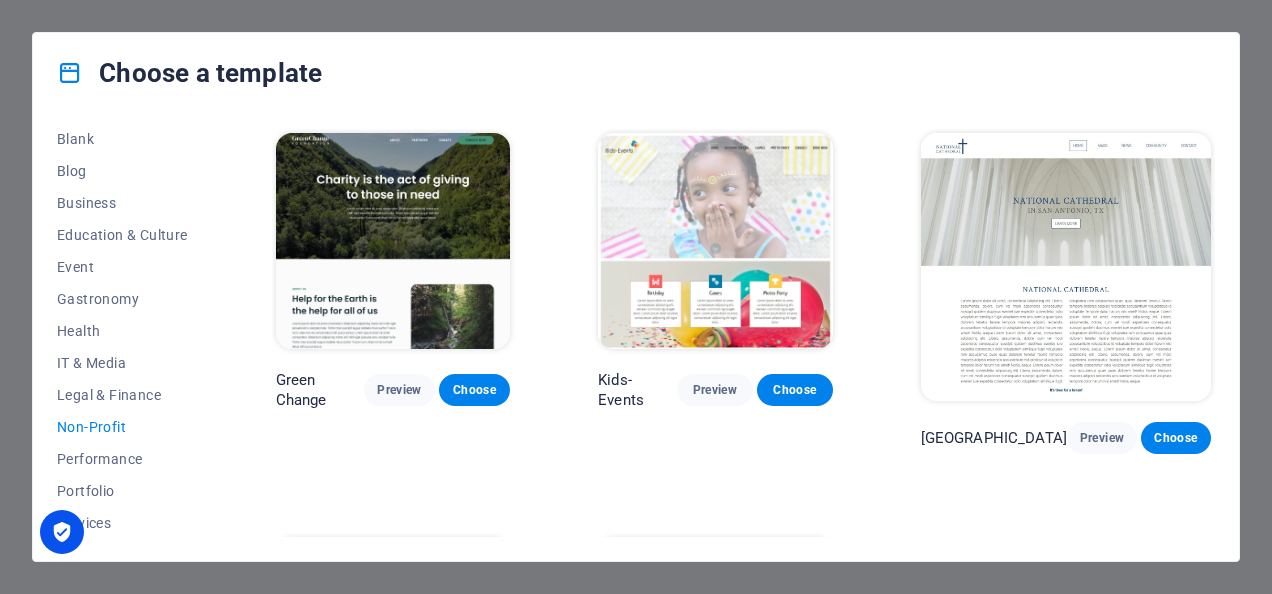 click at bounding box center [393, 241] 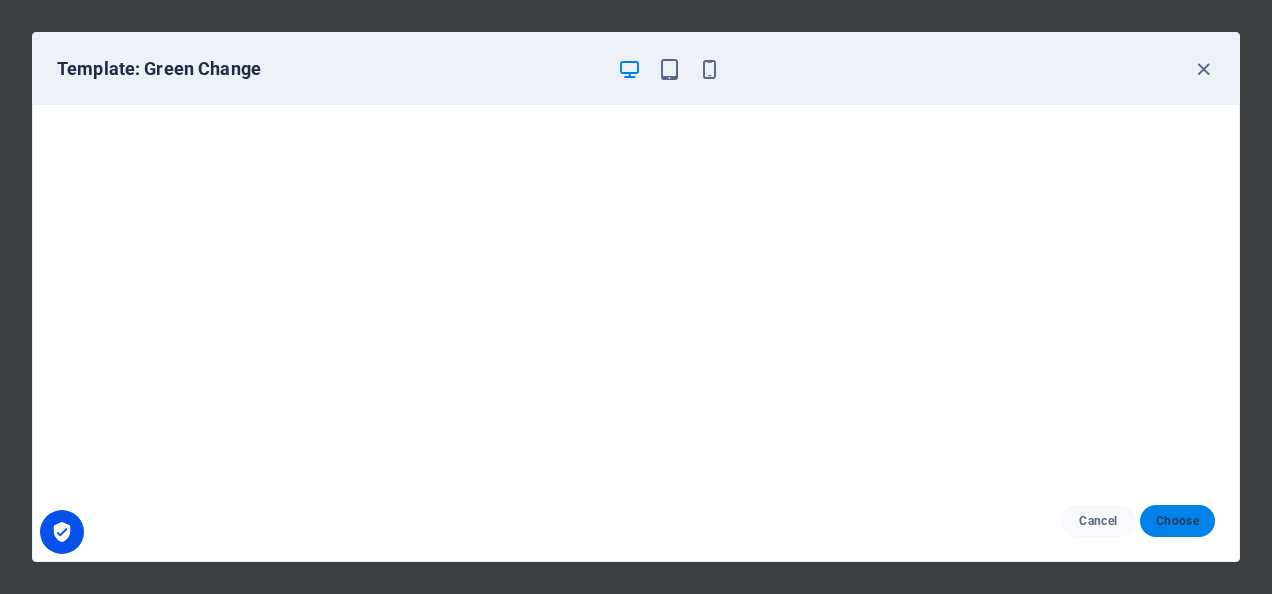 click on "Choose" at bounding box center (1177, 521) 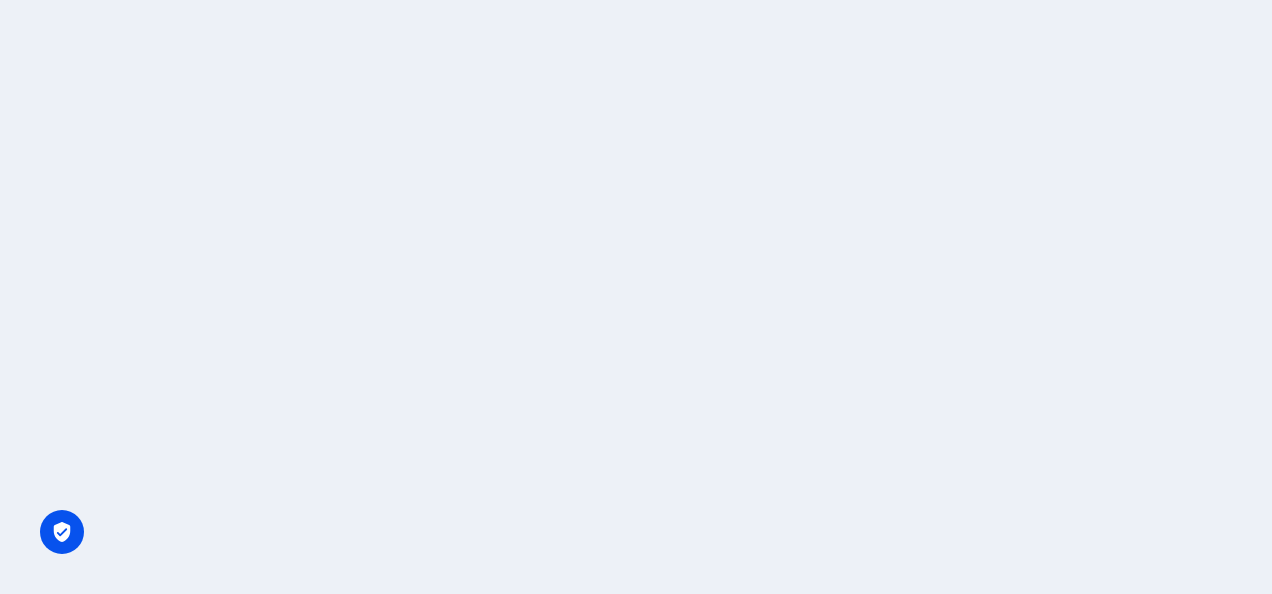 scroll, scrollTop: 0, scrollLeft: 0, axis: both 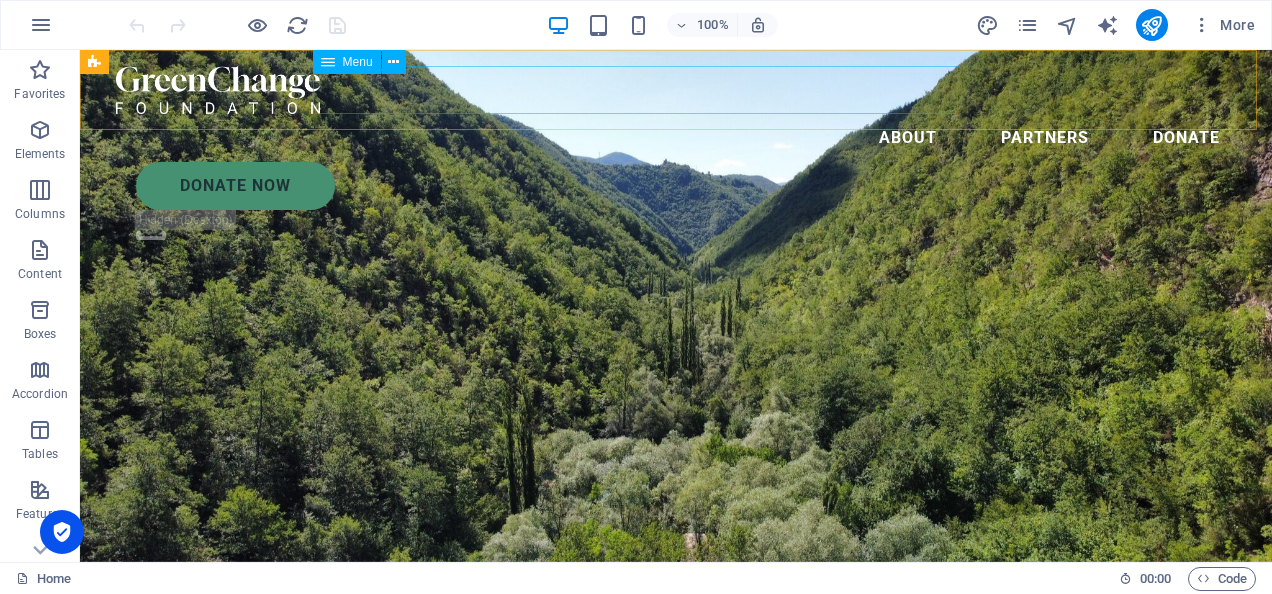 click on "About Partners Donate" at bounding box center [676, 138] 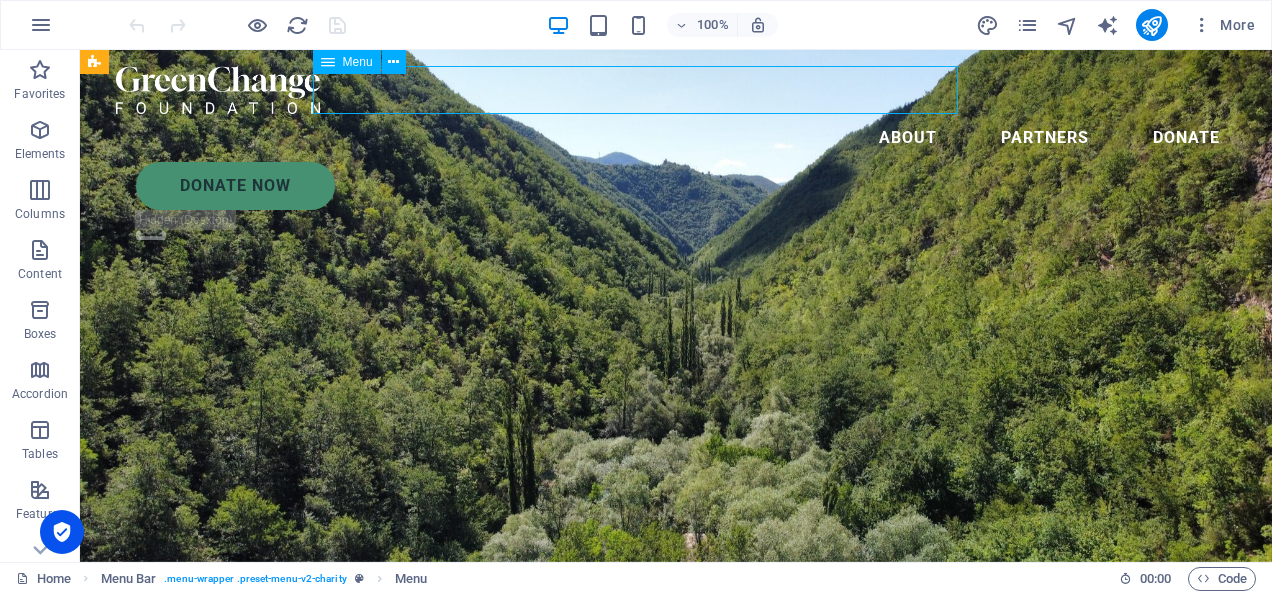 click on "About Partners Donate" at bounding box center (676, 138) 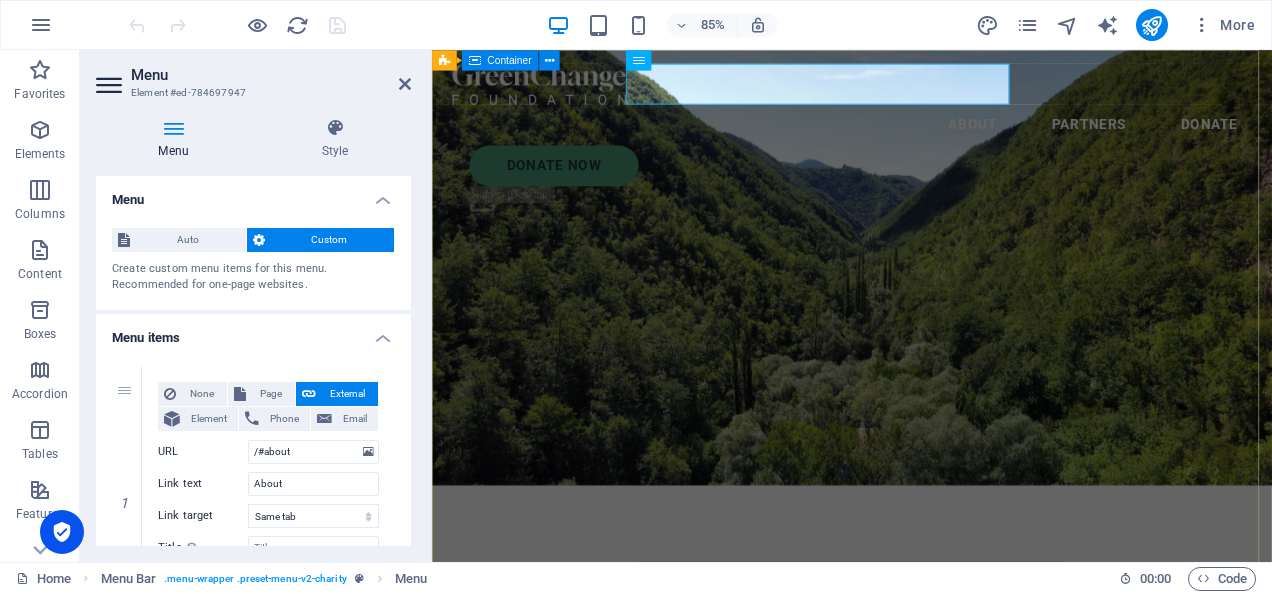 click on "Charity is the act of giving to those in need Lorem ipsum dolor sit amet consectetur. Bibendum adipiscing morbi orci nibh eget posuere arcu volutpat nulla. Tortor cras suscipit augue sodales risus auctor. Fusce nunc vitae non dui ornare tellus nibh purus lectus." at bounding box center (926, 763) 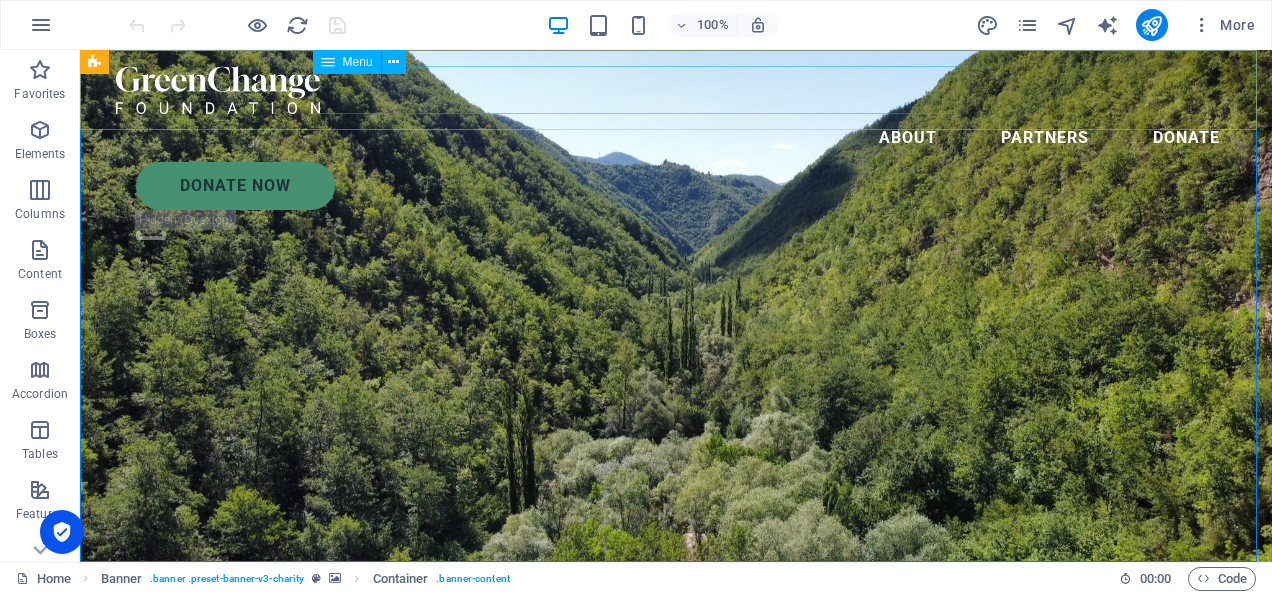 click on "About Partners Donate" at bounding box center (676, 138) 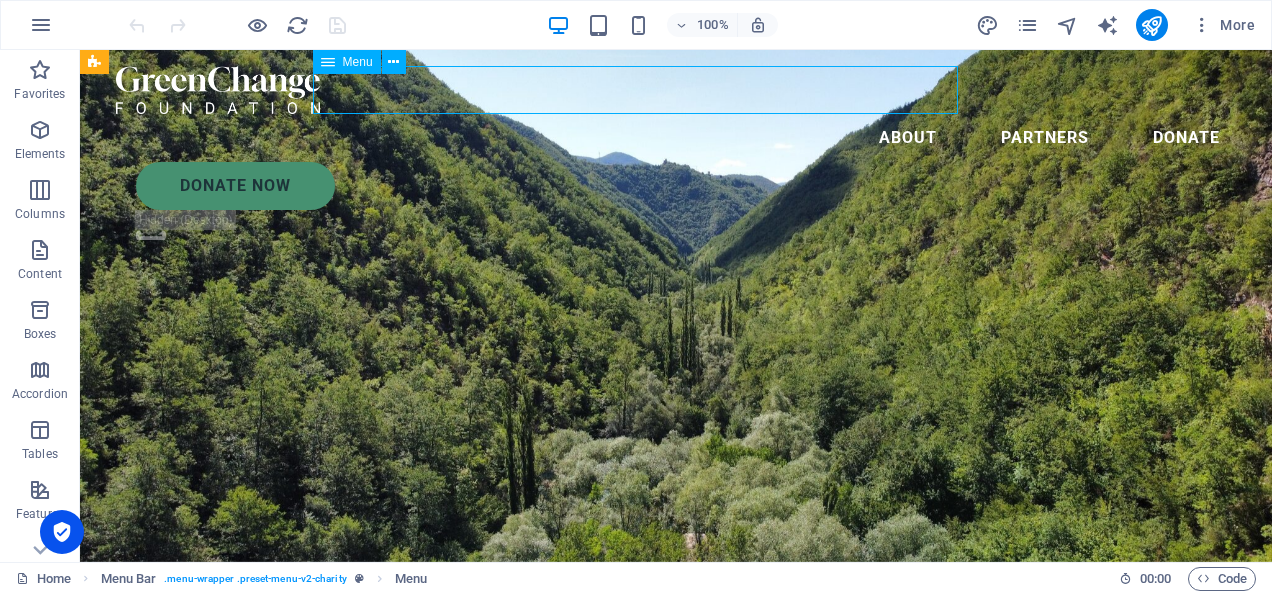 click on "About Partners Donate" at bounding box center (676, 138) 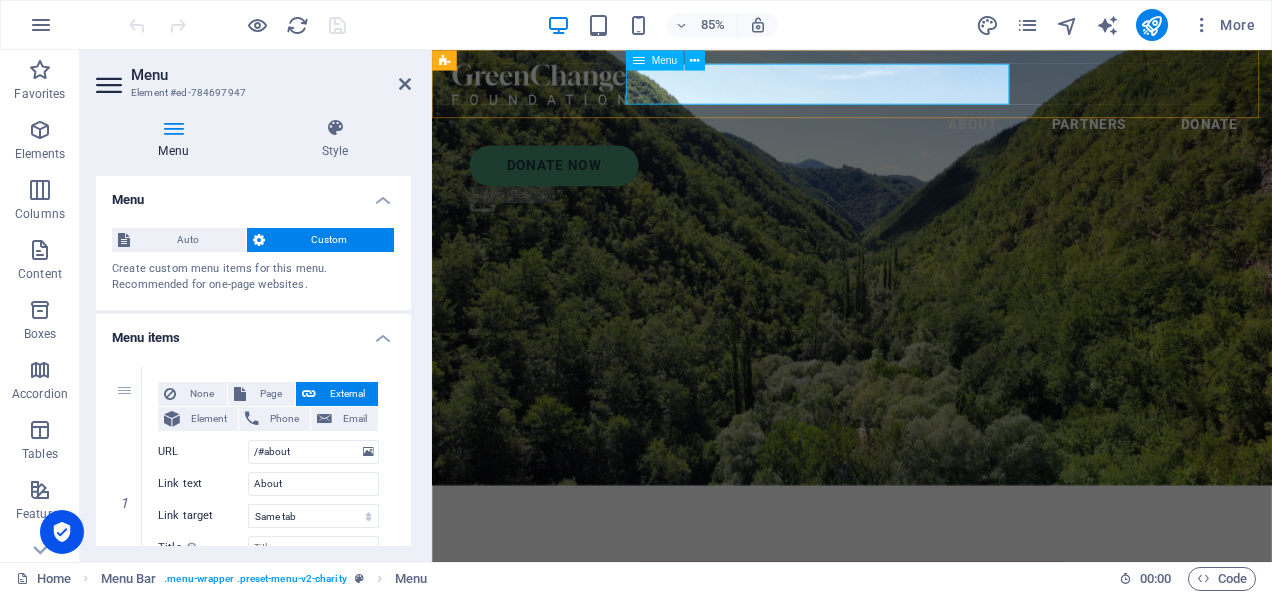 click on "Menu" at bounding box center [665, 60] 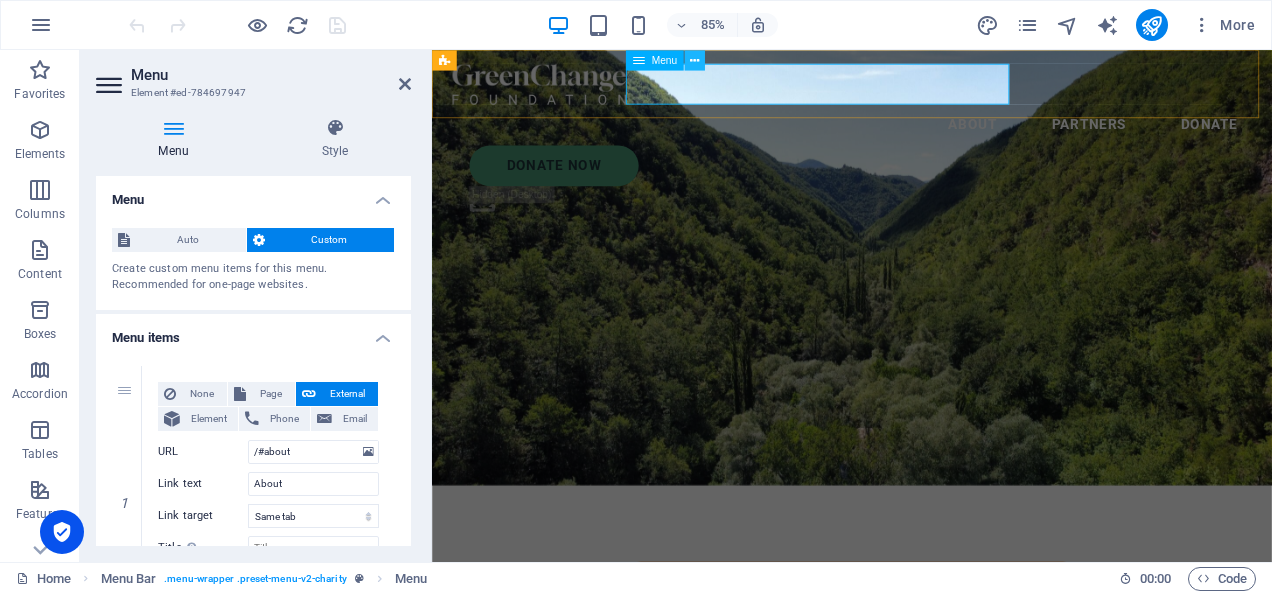 click at bounding box center [694, 60] 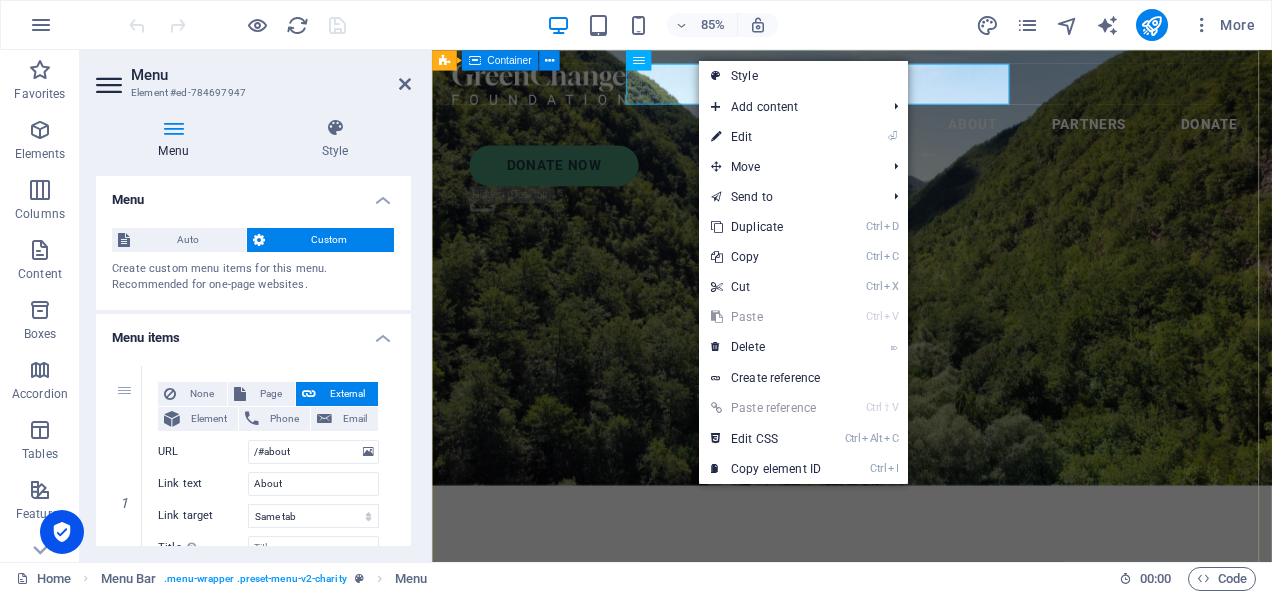 click on "Charity is the act of giving to those in need Lorem ipsum dolor sit amet consectetur. Bibendum adipiscing morbi orci nibh eget posuere arcu volutpat nulla. Tortor cras suscipit augue sodales risus auctor. Fusce nunc vitae non dui ornare tellus nibh purus lectus." at bounding box center (926, 763) 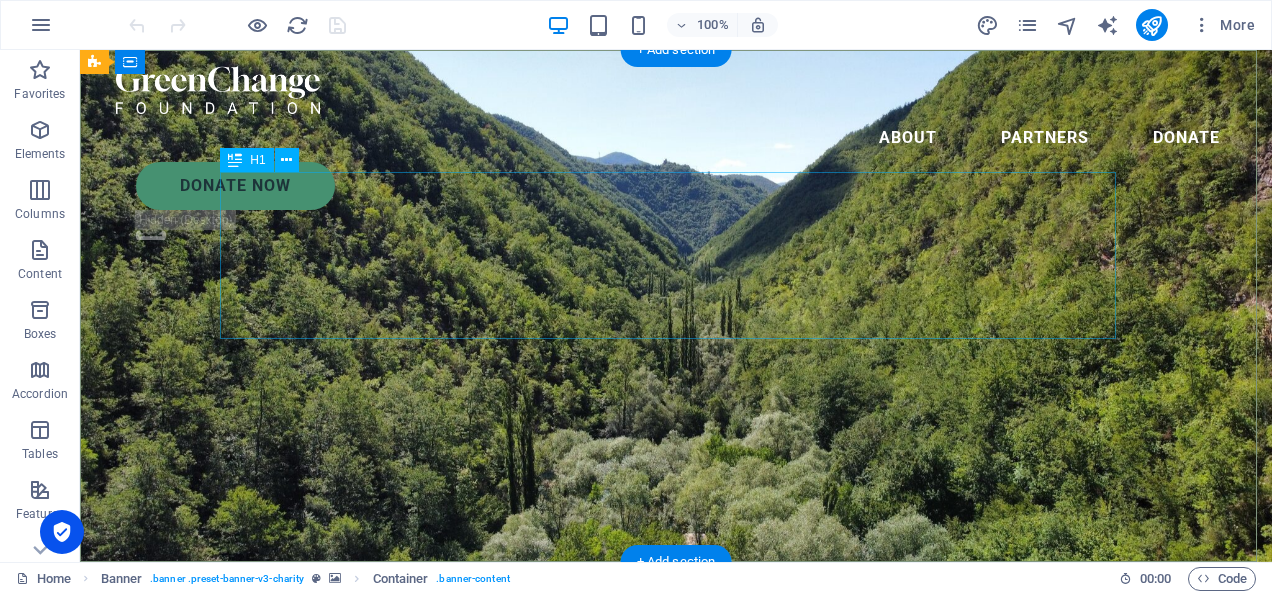 click on "Charity is the act of giving to those in need" at bounding box center [676, 725] 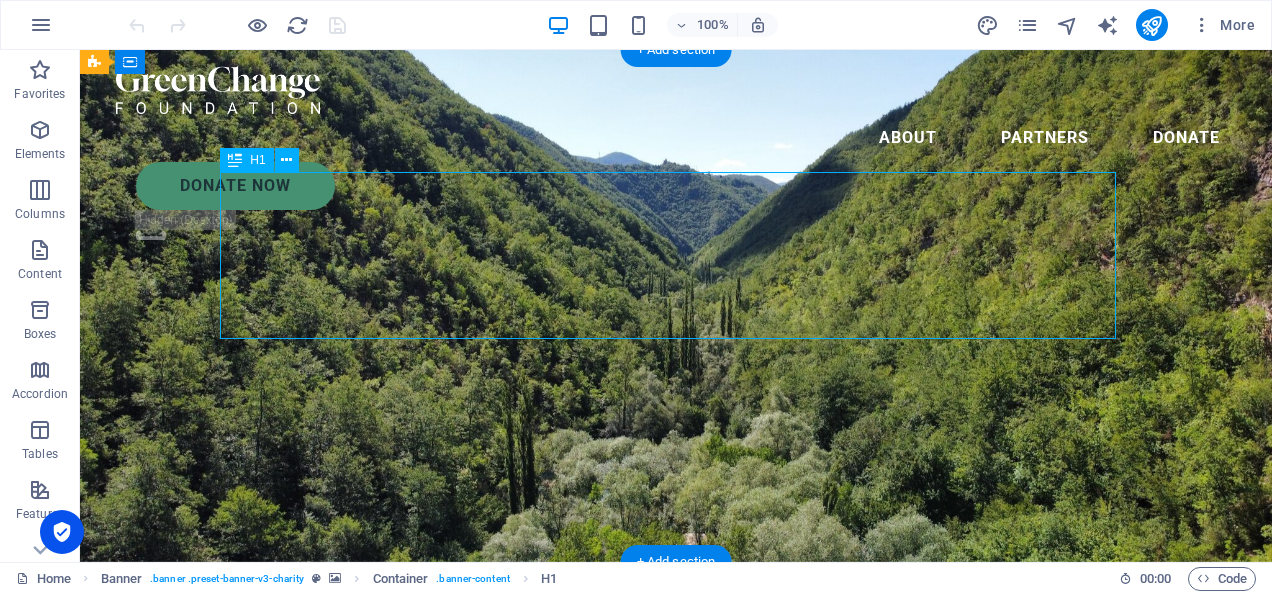 click on "Charity is the act of giving to those in need" at bounding box center [676, 725] 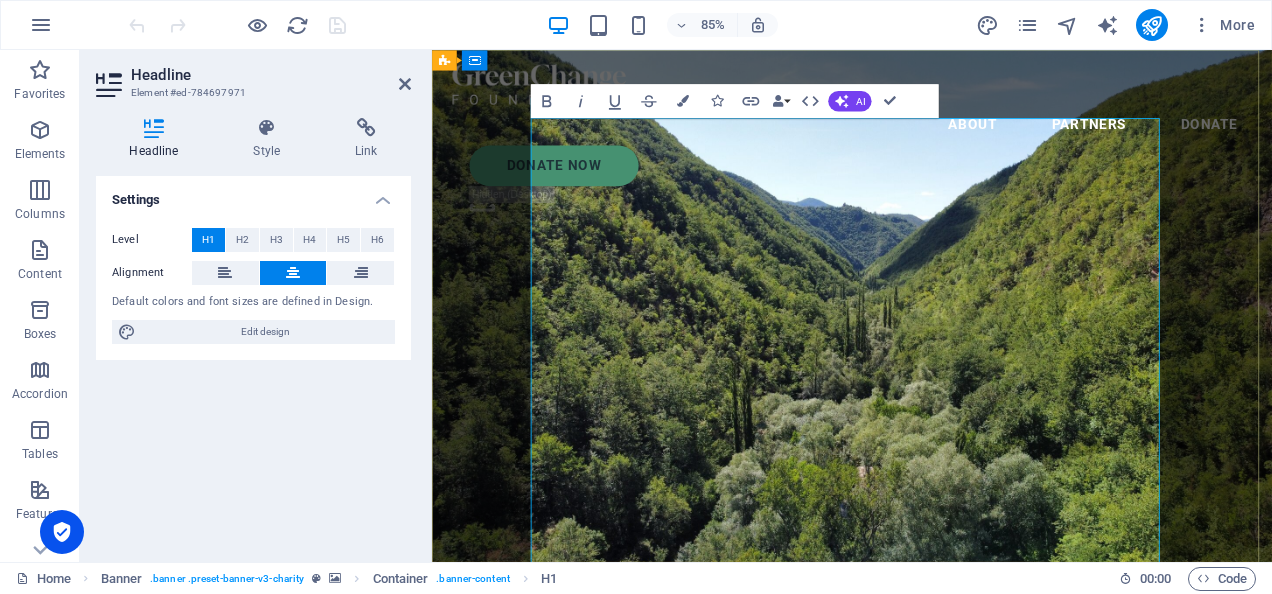click on "Empowering Communities for a Healthier, Wealthier SocietyAt K-NOTE, we work tirelessly to improve health and economic development in Kenya, creating sustainable futures for communities." at bounding box center [926, 1065] 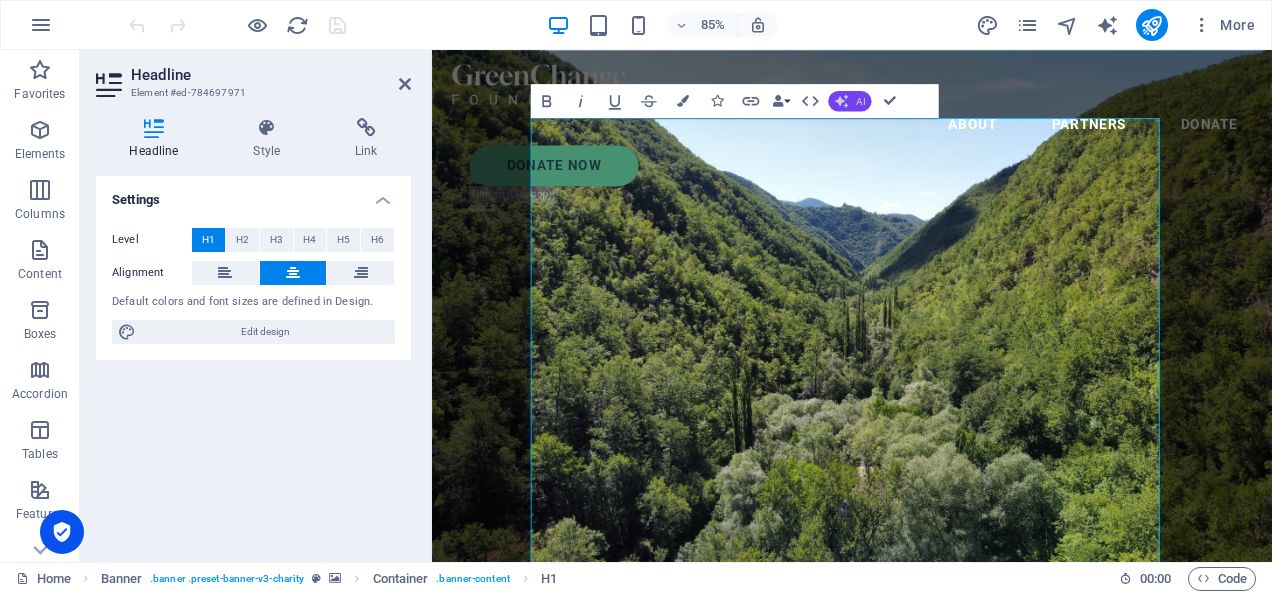 click on "AI" at bounding box center (860, 101) 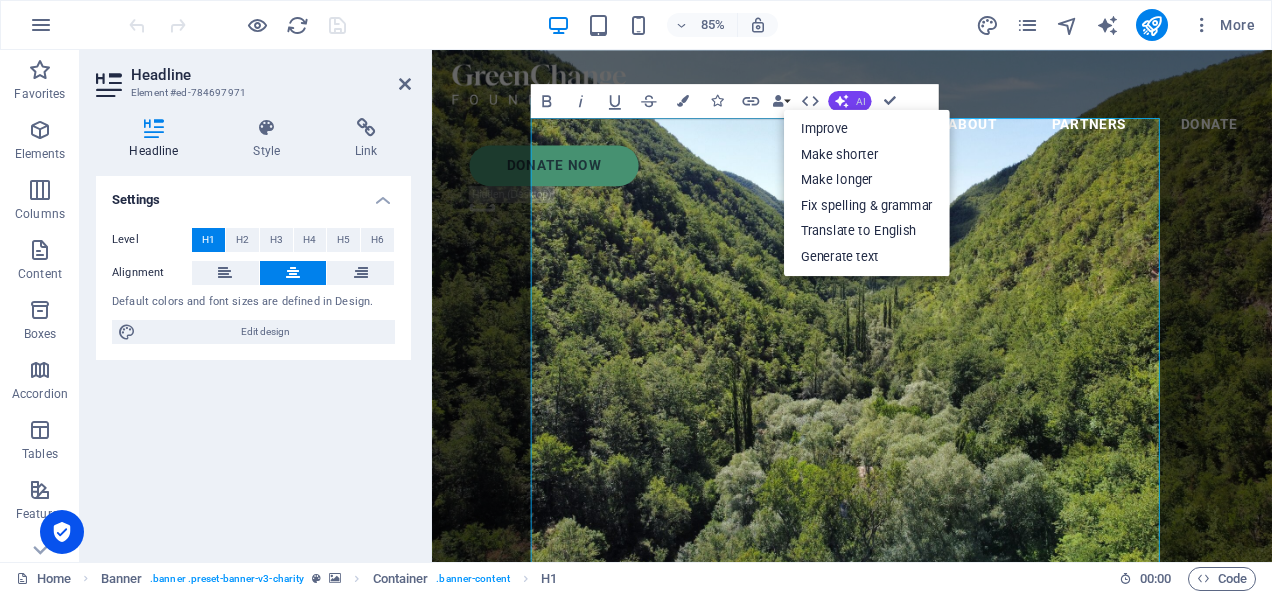 click on "AI" at bounding box center [860, 101] 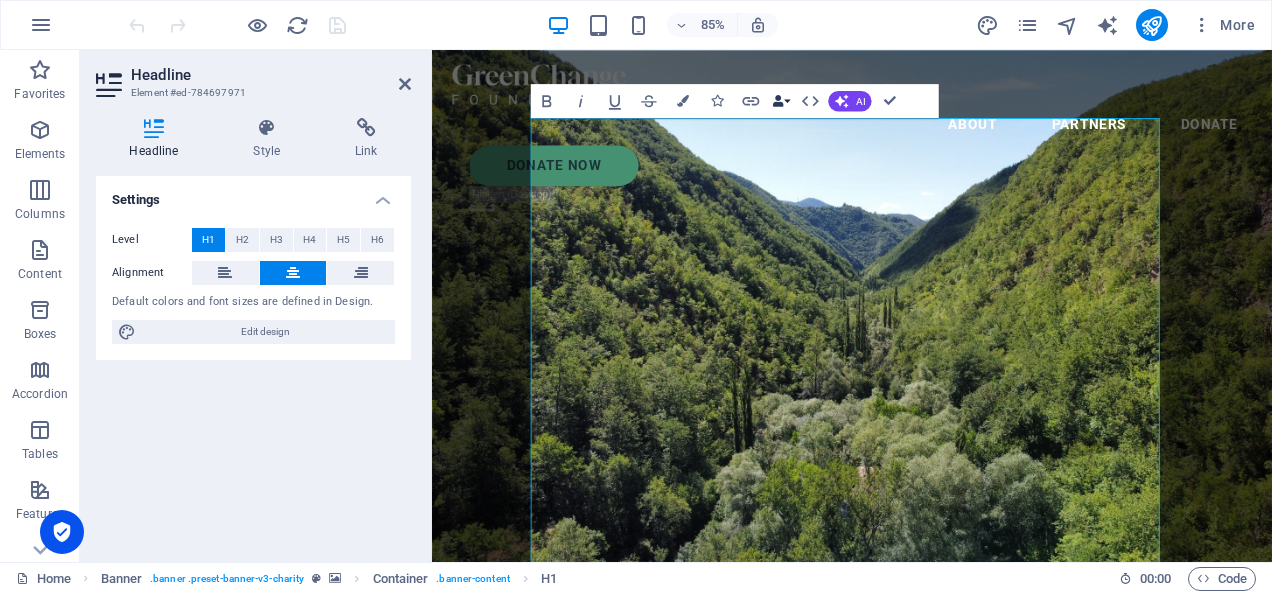 click on "Data Bindings" at bounding box center (781, 101) 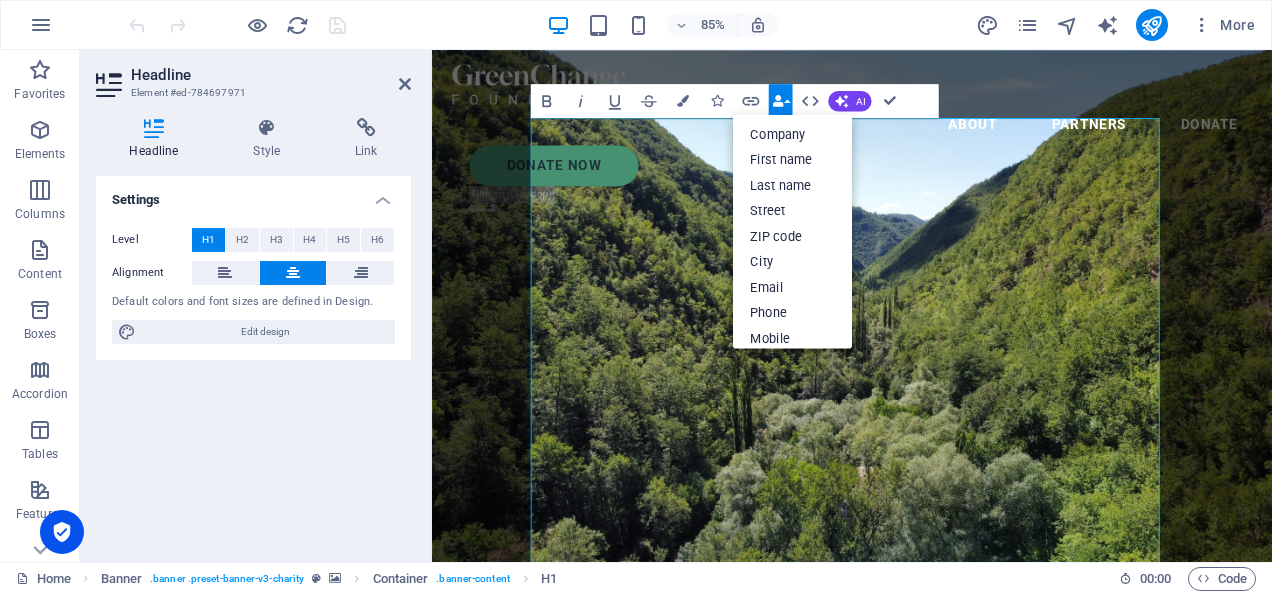 click on "Data Bindings" at bounding box center (781, 101) 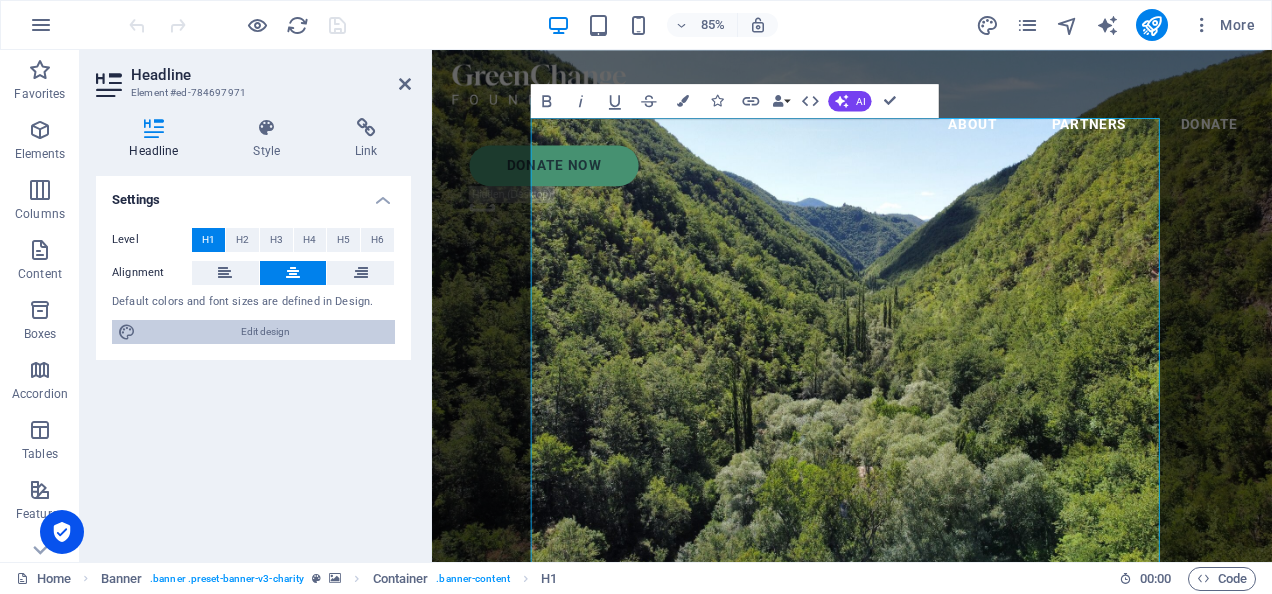 click on "Edit design" at bounding box center [265, 332] 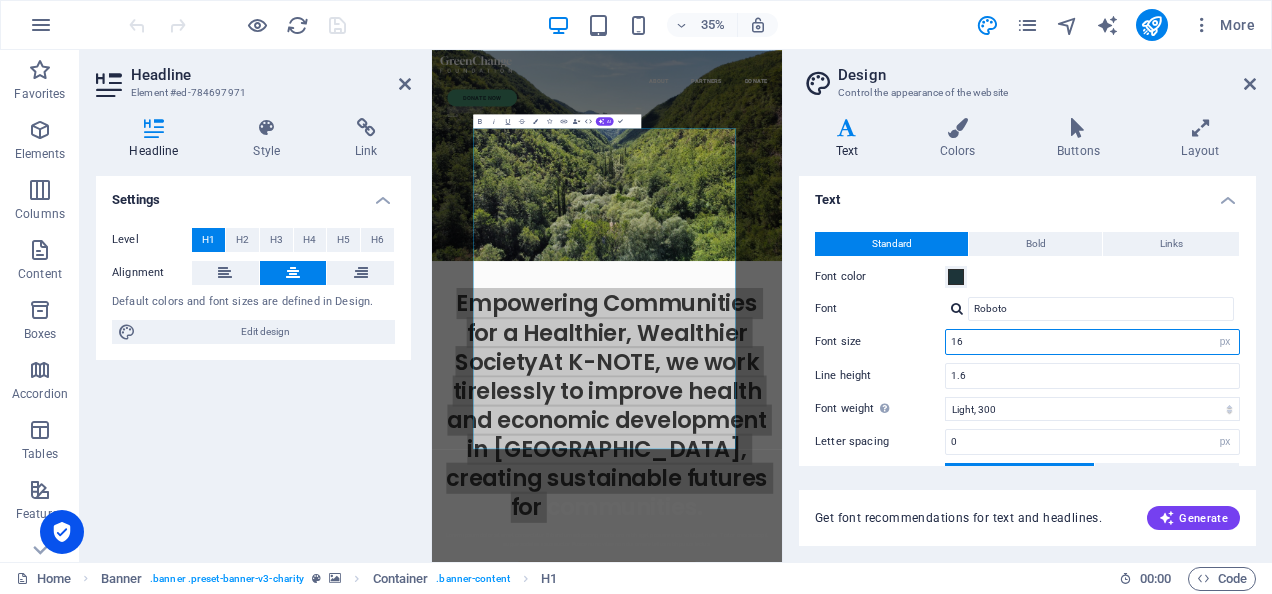 click on "16" at bounding box center (1092, 342) 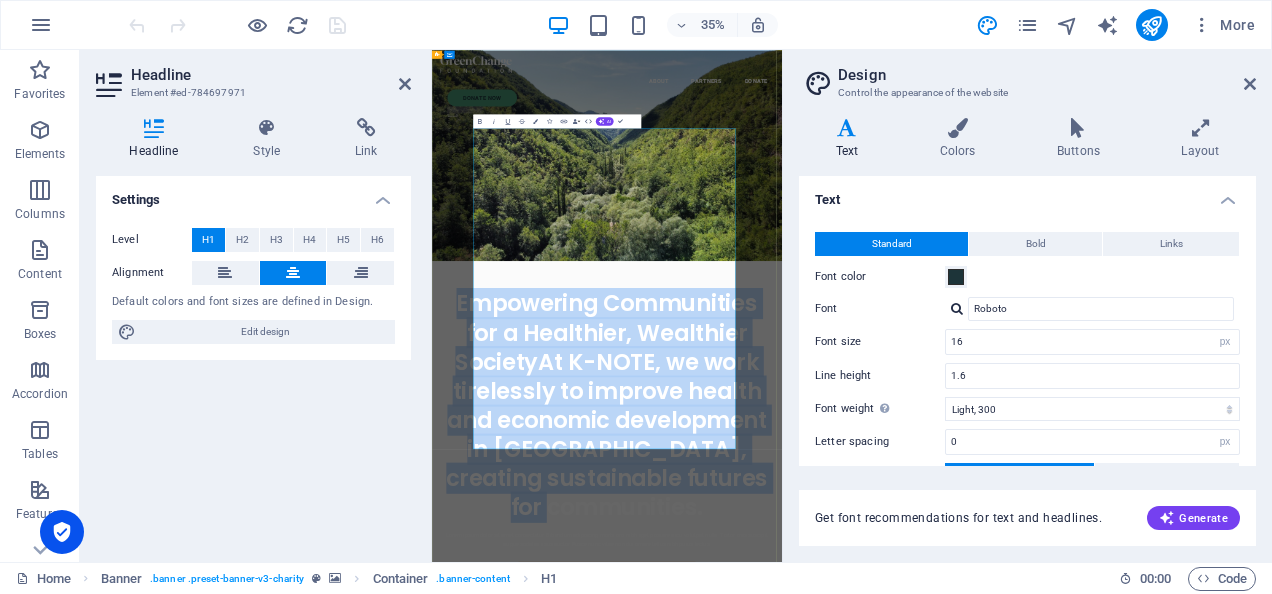 click on "Empowering Communities for a Healthier, Wealthier SocietyAt K-NOTE, we work tirelessly to improve health and economic development in Kenya, creating sustainable futures for communities." at bounding box center (932, 1065) 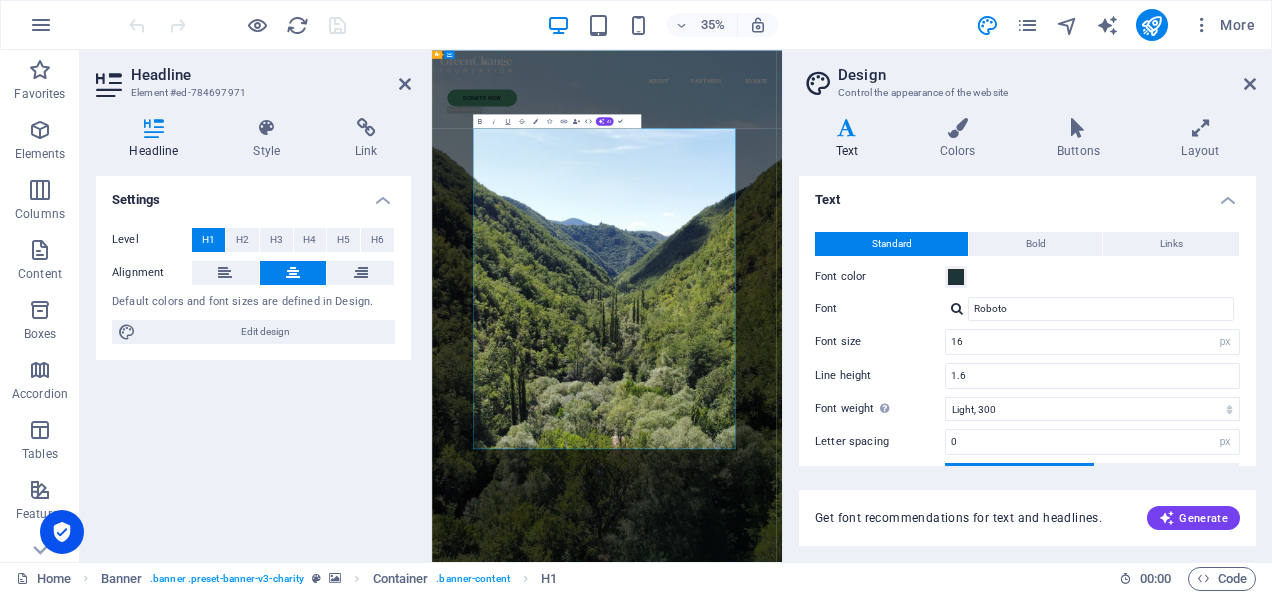 drag, startPoint x: 1159, startPoint y: 1129, endPoint x: 626, endPoint y: 651, distance: 715.942 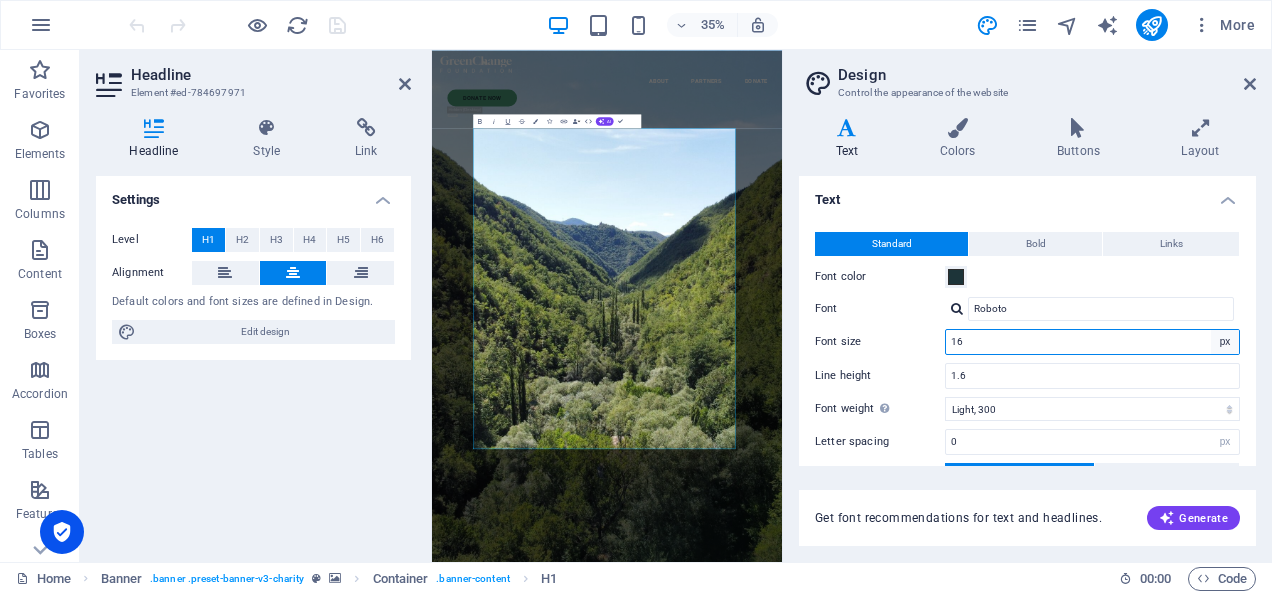 click on "rem px" at bounding box center [1225, 342] 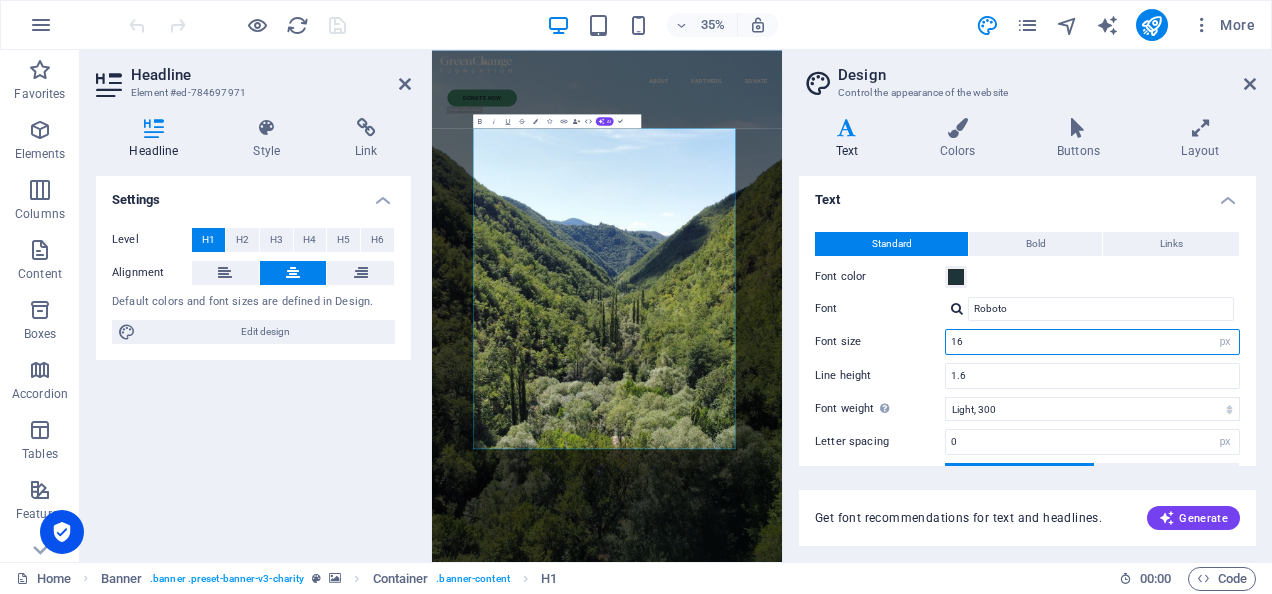 click on "16" at bounding box center [1092, 342] 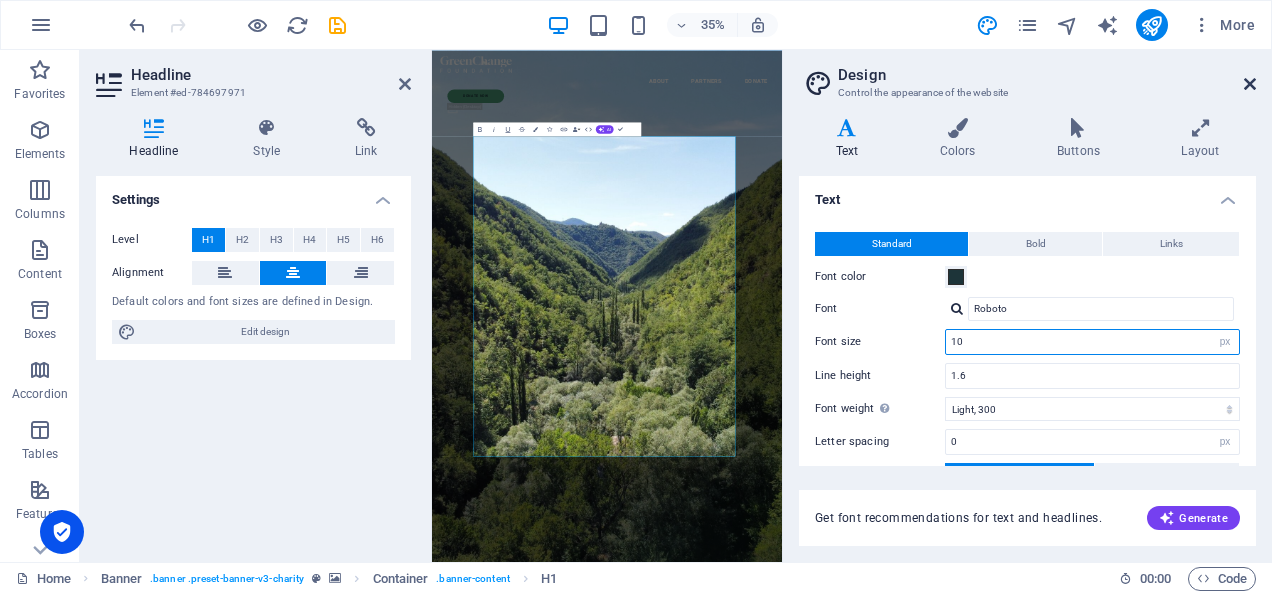 type on "10" 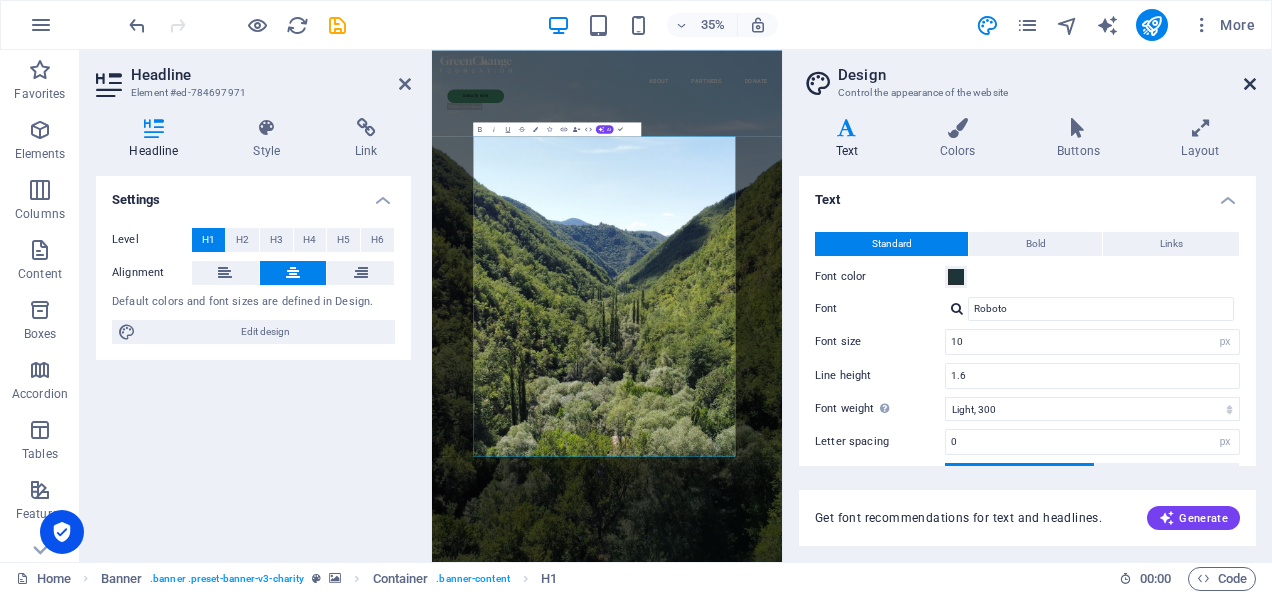 click at bounding box center [1250, 84] 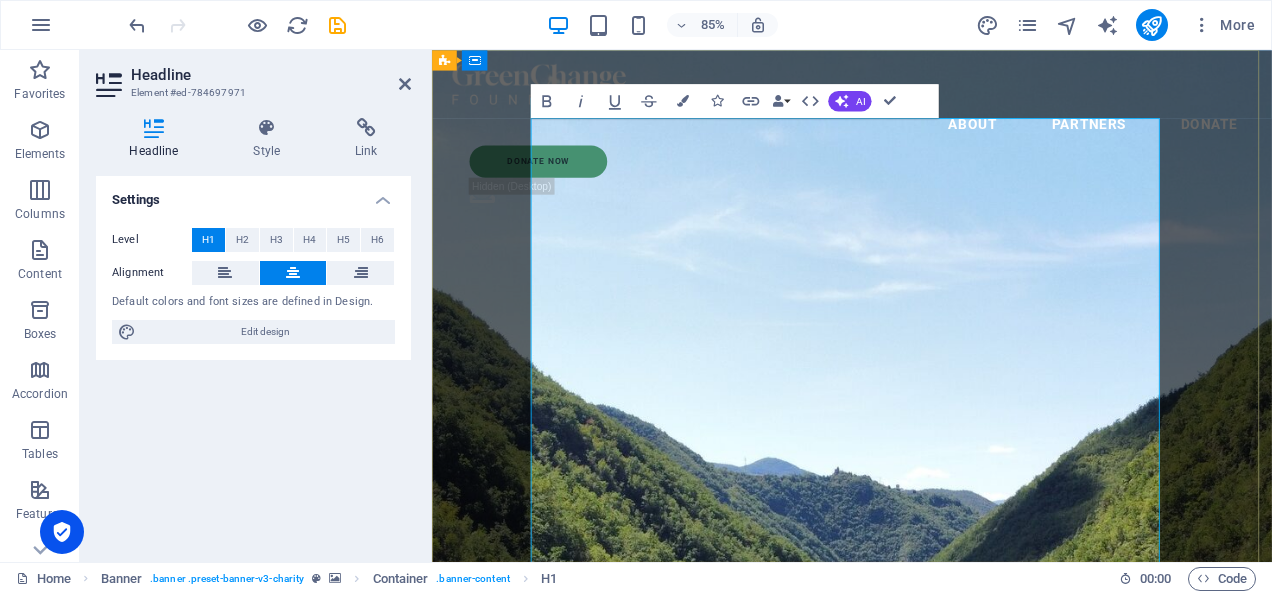 click on "Empowering Communities for a Healthier, Wealthier Society ‌At K-NOTE, we work tirelessly to improve health and economic development in Kenya, creating sustainable futures for communities." at bounding box center (926, 1967) 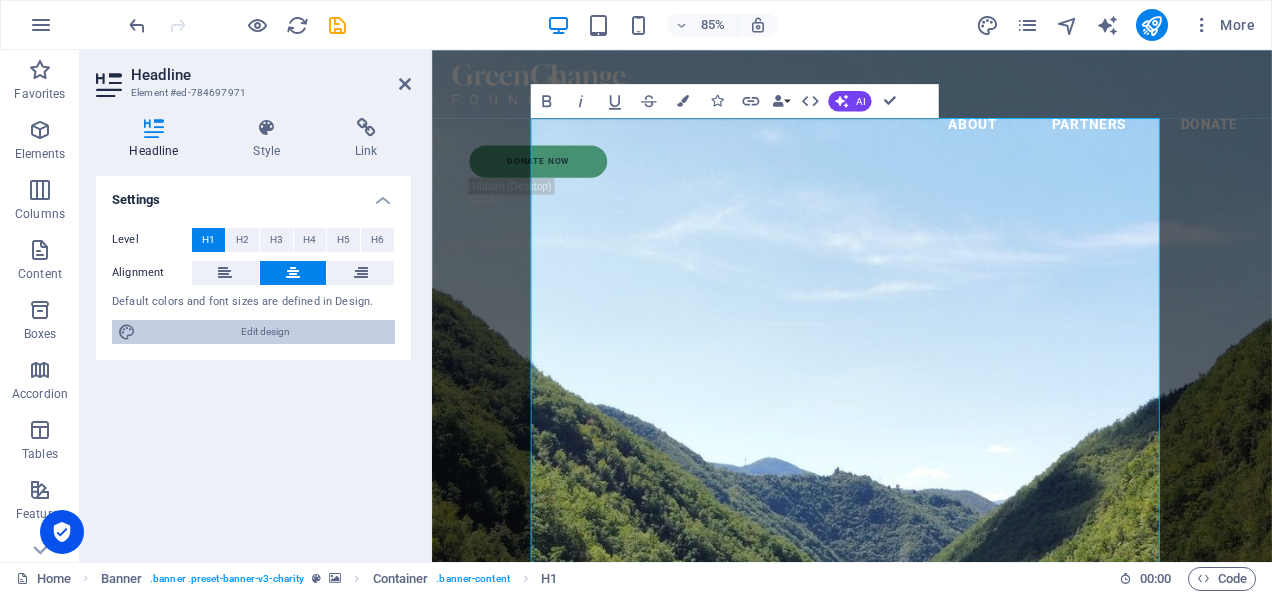 click on "Edit design" at bounding box center (265, 332) 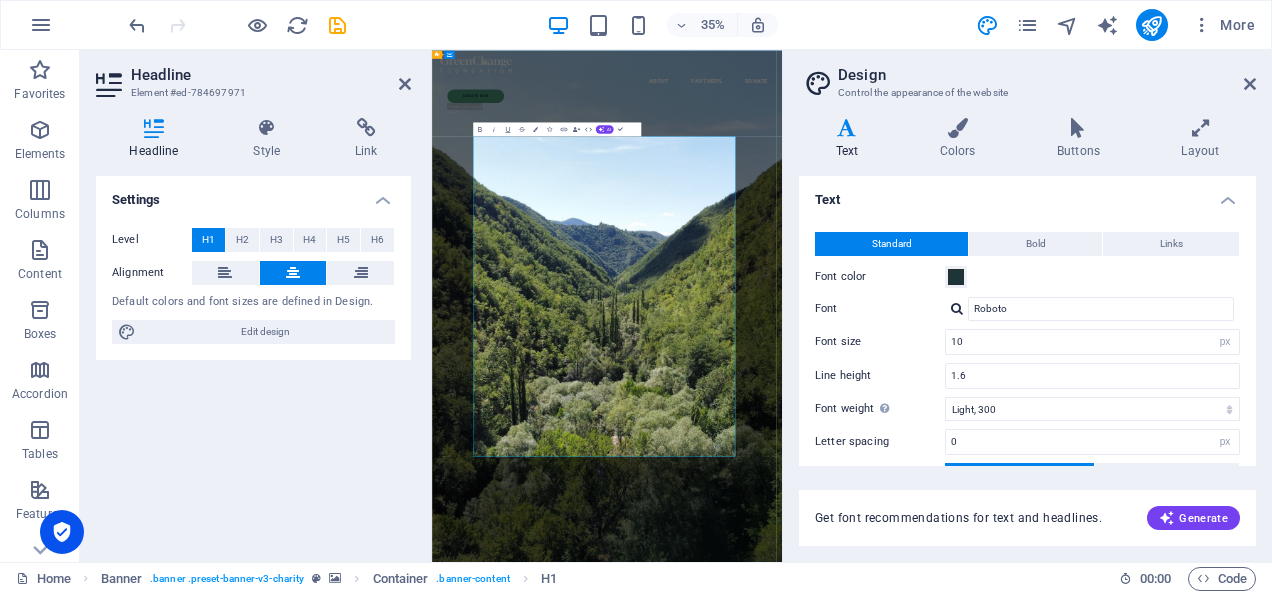 drag, startPoint x: 628, startPoint y: 667, endPoint x: 1230, endPoint y: 1189, distance: 796.7986 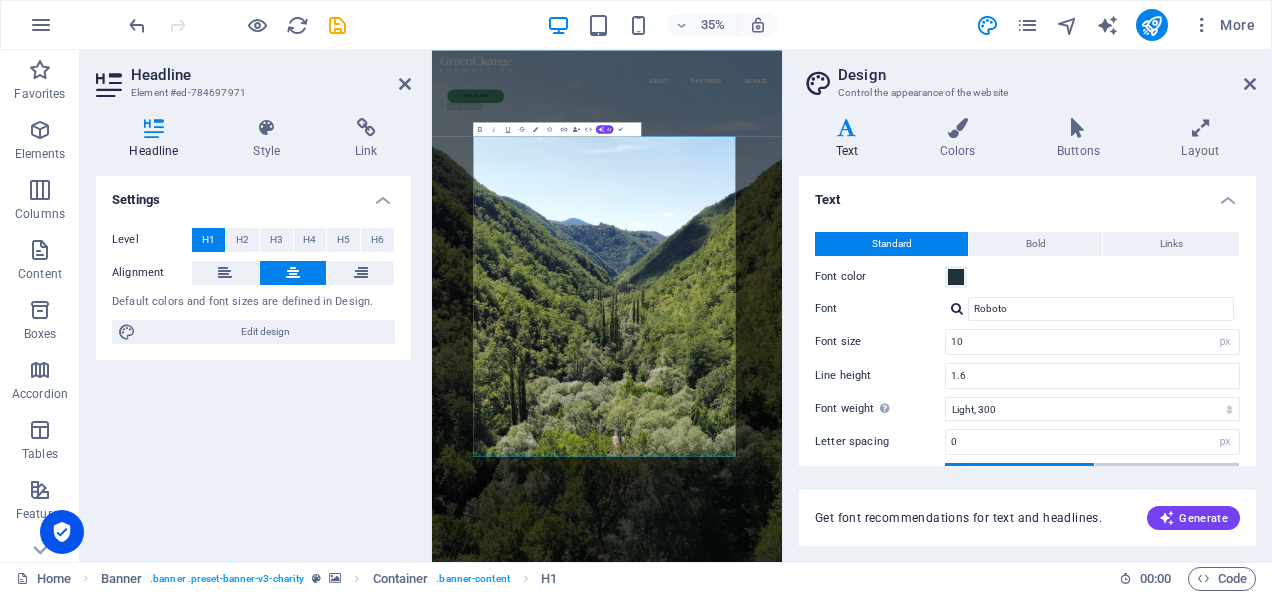 drag, startPoint x: 1012, startPoint y: 462, endPoint x: 1111, endPoint y: 462, distance: 99 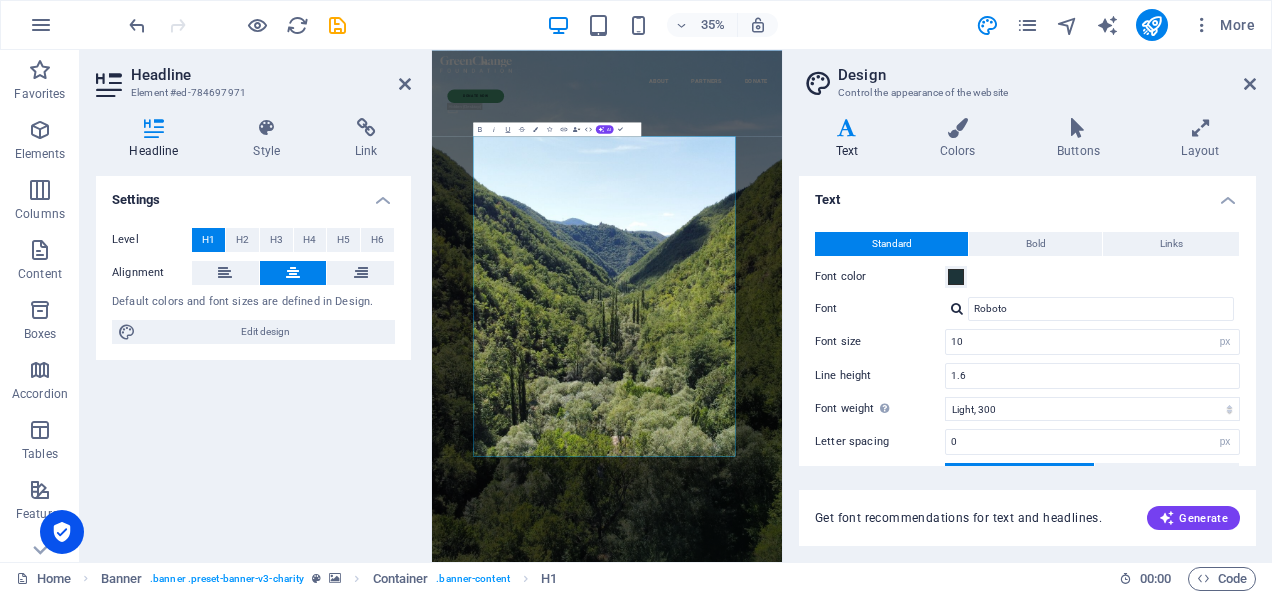 click on "Standard Bold Links Font color Font Roboto Font size 10 rem px Line height 1.6 Font weight To display the font weight correctly, it may need to be enabled.  Manage Fonts Thin, 100 Extra-light, 200 Light, 300 Regular, 400 Medium, 500 Semi-bold, 600 Bold, 700 Extra-bold, 800 Black, 900 Letter spacing 0 rem px Font style Text transform Tt TT tt Text align Font weight To display the font weight correctly, it may need to be enabled.  Manage Fonts Thin, 100 Extra-light, 200 Light, 300 Regular, 400 Medium, 500 Semi-bold, 600 Bold, 700 Extra-bold, 800 Black, 900 Default Hover / Active Font color Font color Decoration Decoration Transition duration 0.3 s Transition function Ease Ease In Ease Out Ease In/Ease Out Linear" at bounding box center (1027, 396) 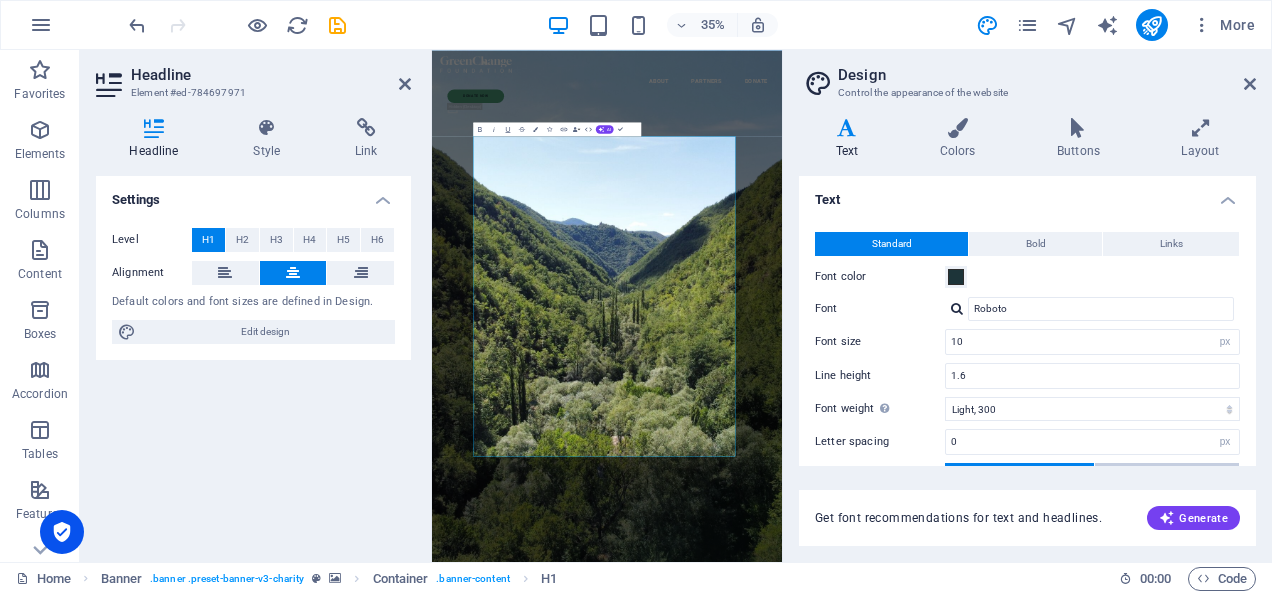 click at bounding box center [1167, 476] 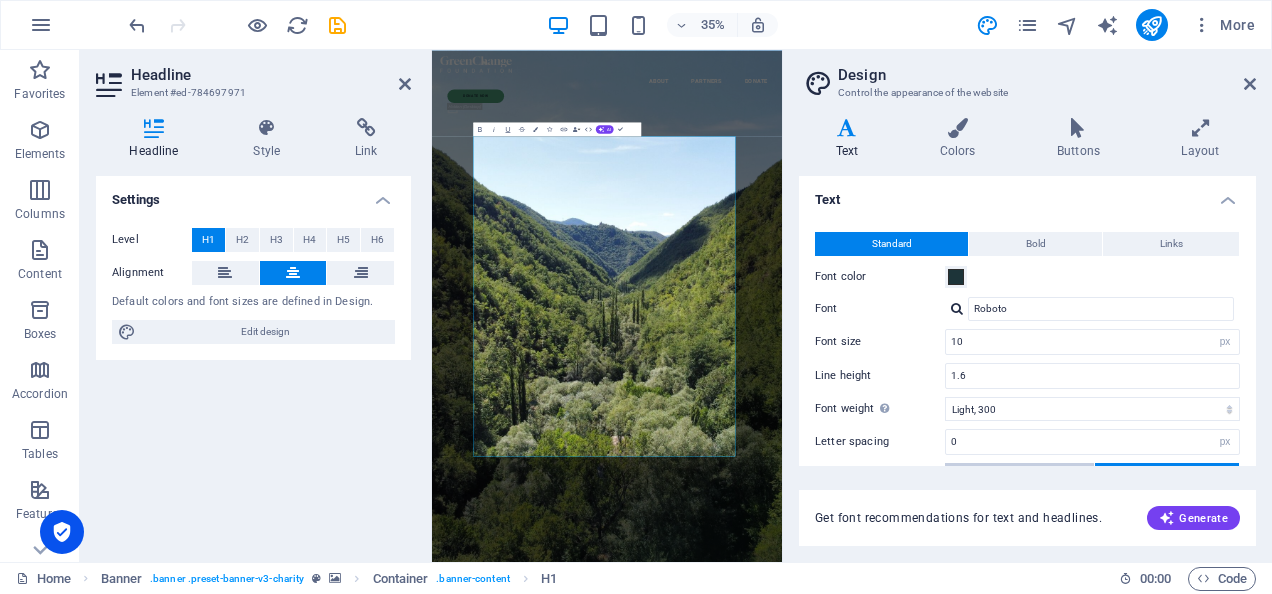 click at bounding box center [1019, 476] 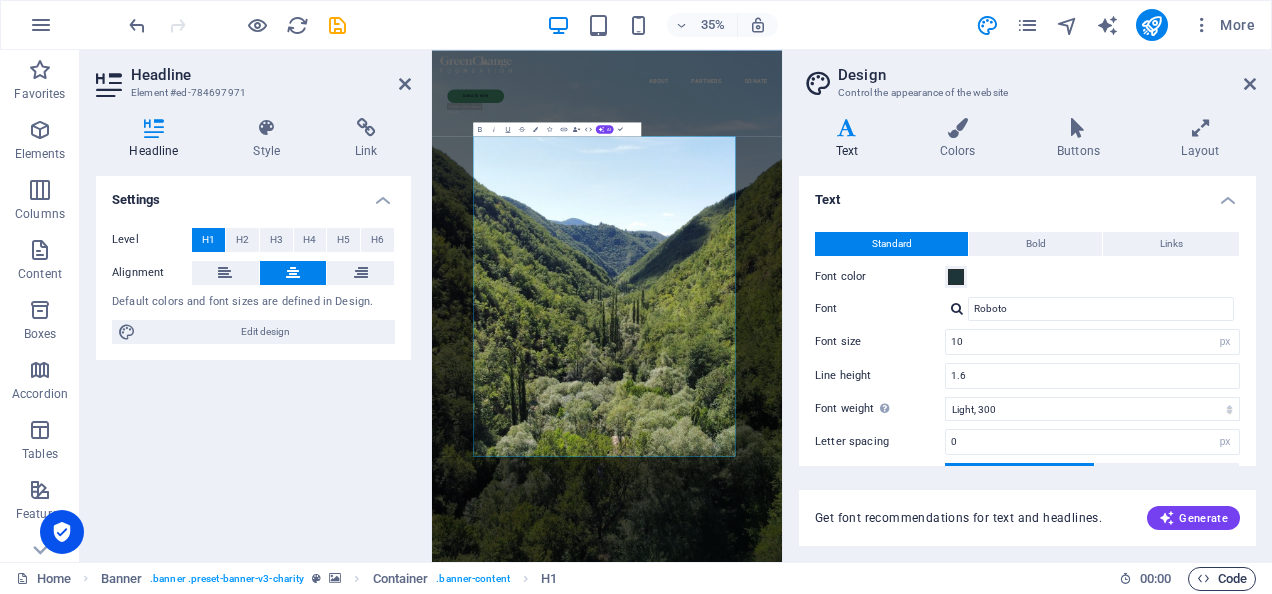 click on "Code" at bounding box center [1222, 579] 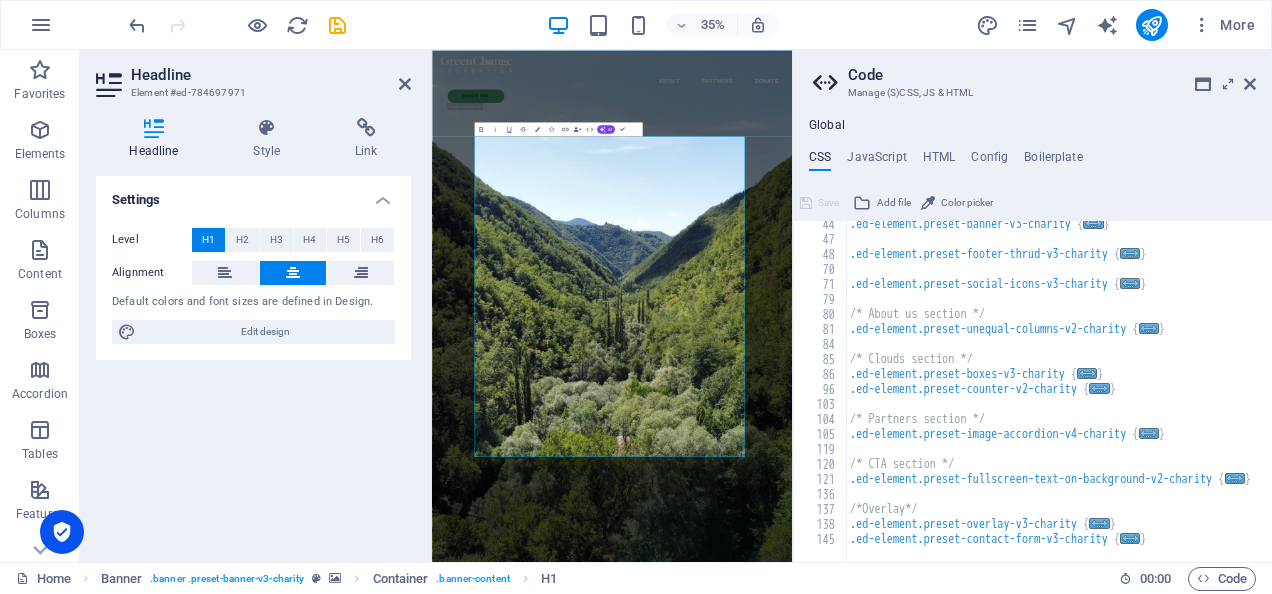 scroll, scrollTop: 64, scrollLeft: 0, axis: vertical 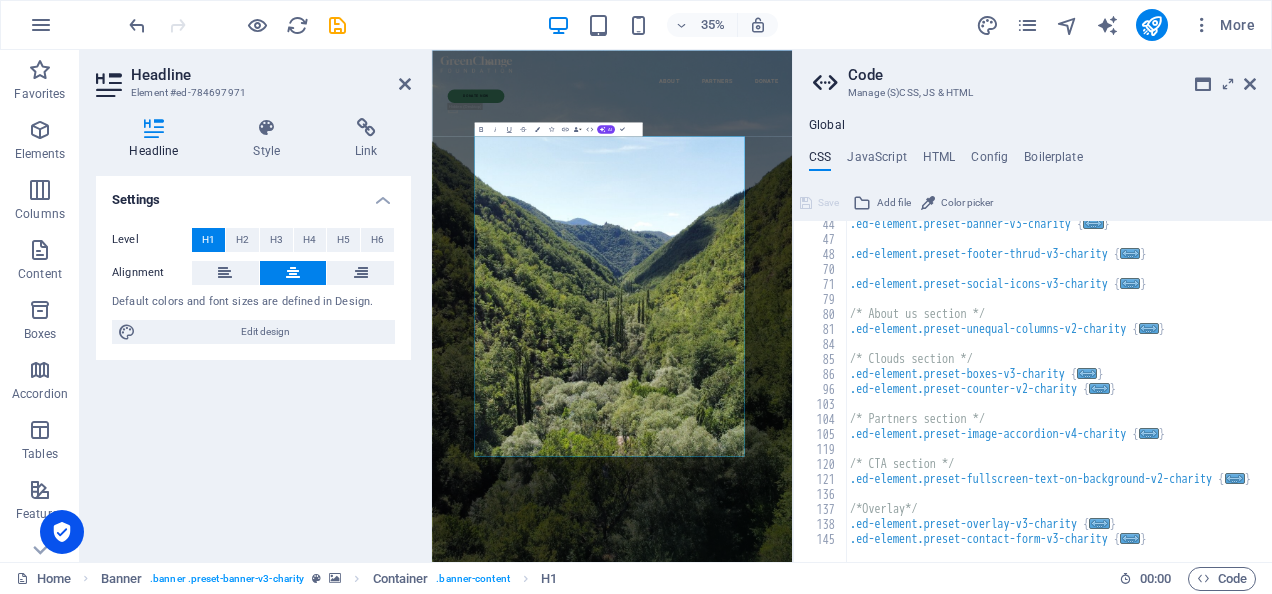 type on "/* CTA section */" 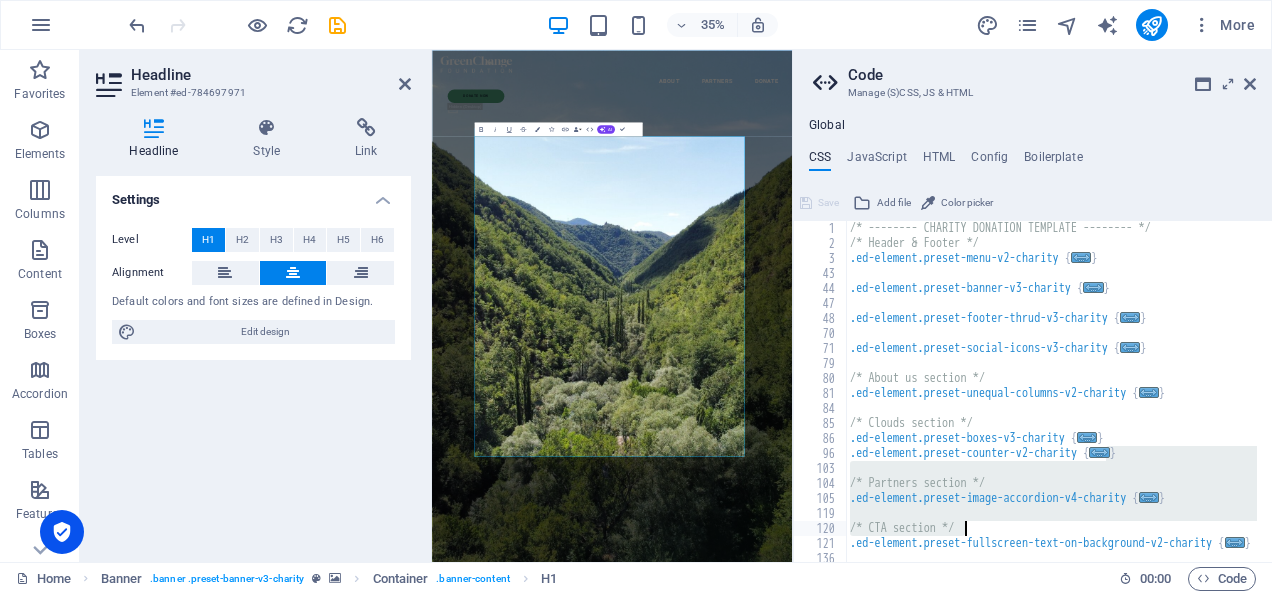 scroll, scrollTop: 0, scrollLeft: 0, axis: both 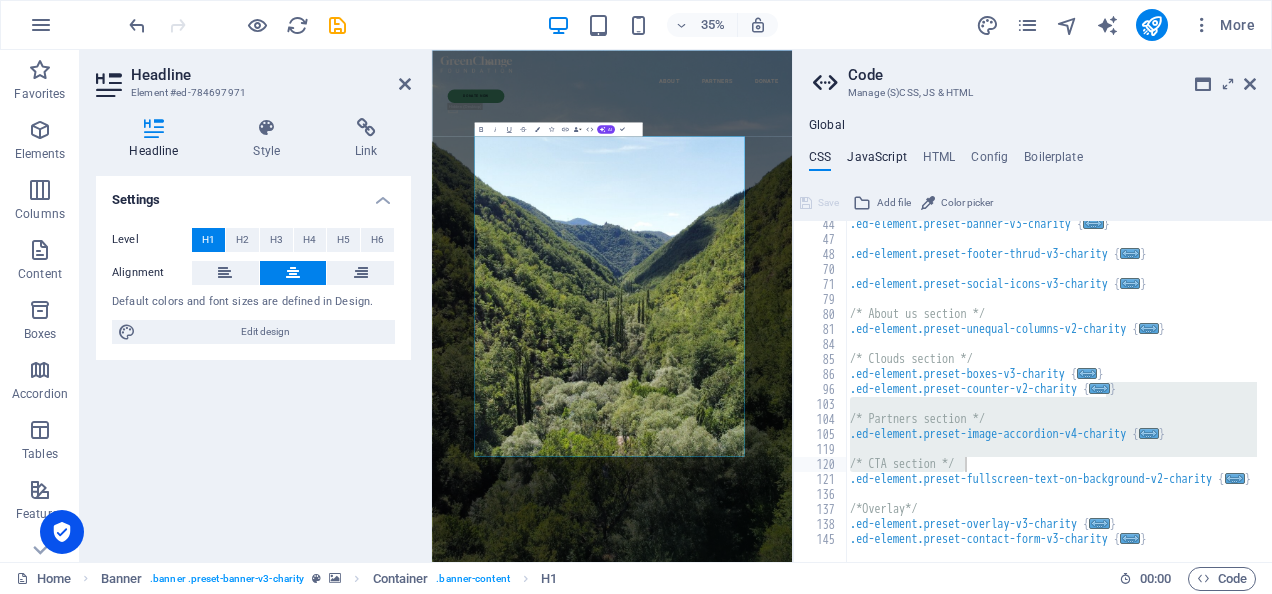 click on "JavaScript" at bounding box center (876, 161) 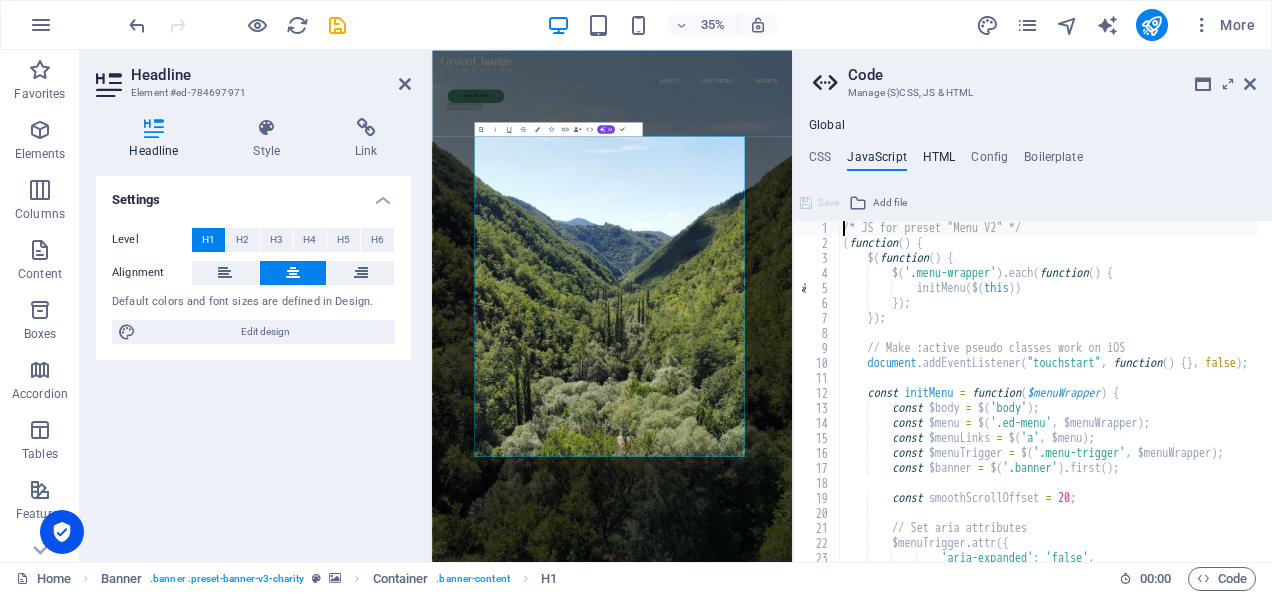 click on "HTML" at bounding box center (939, 161) 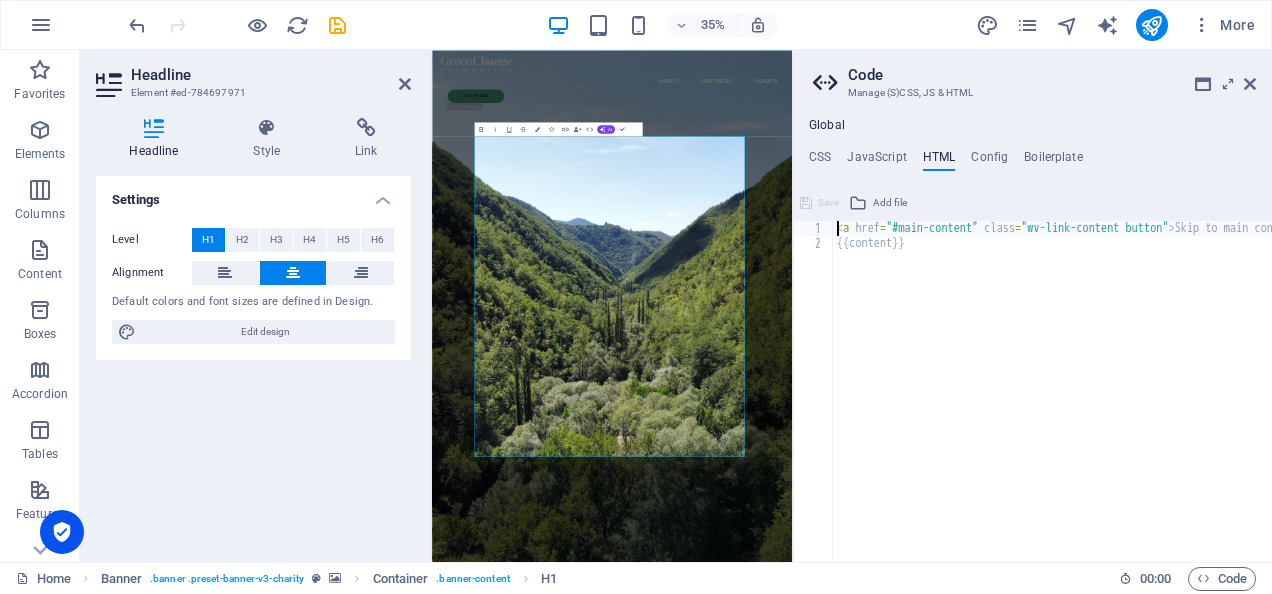 type on "<a href="#main-content" class="wv-link-content button">Skip to main content</a>" 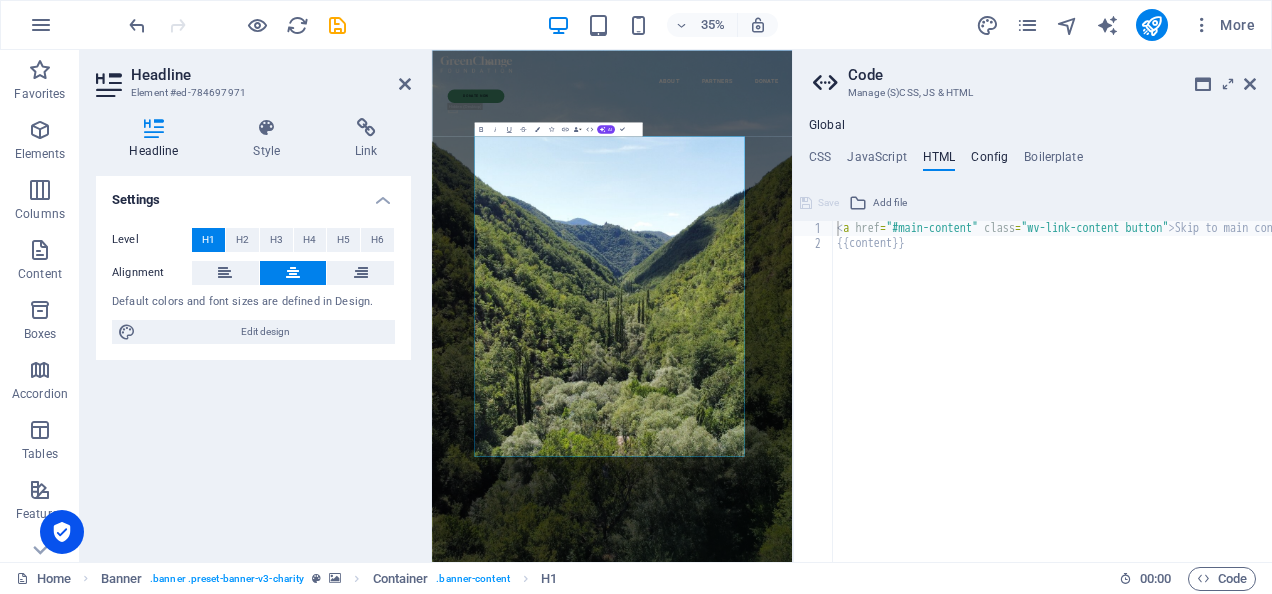 click on "Config" at bounding box center (989, 161) 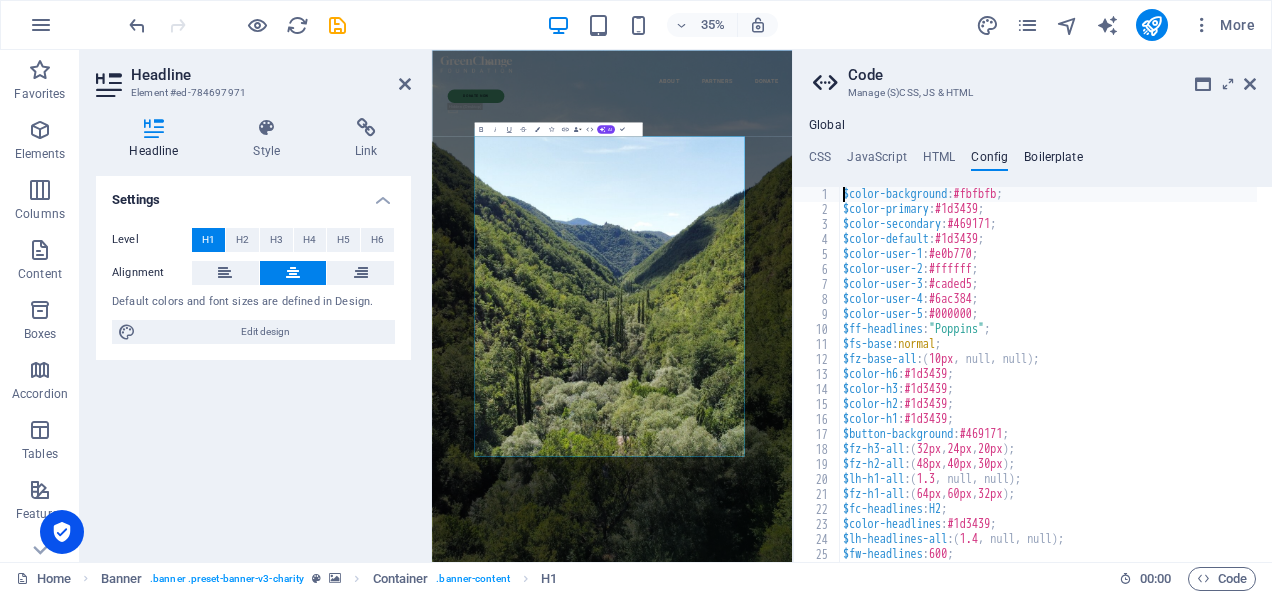 click on "Boilerplate" at bounding box center (1053, 161) 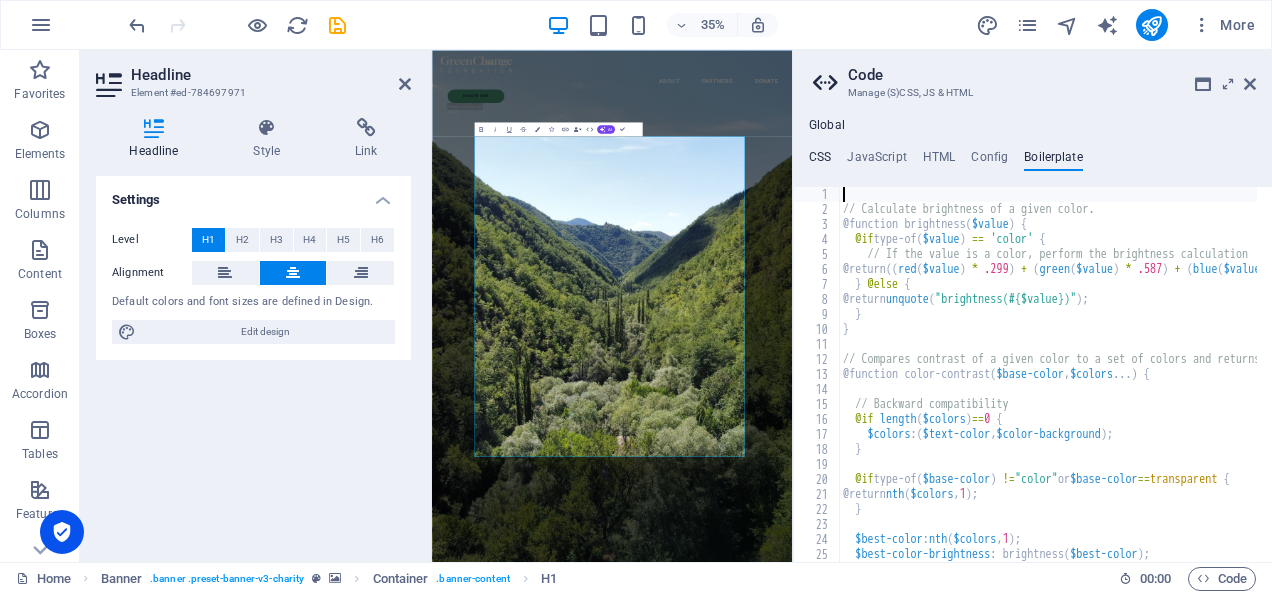click on "CSS" at bounding box center [820, 161] 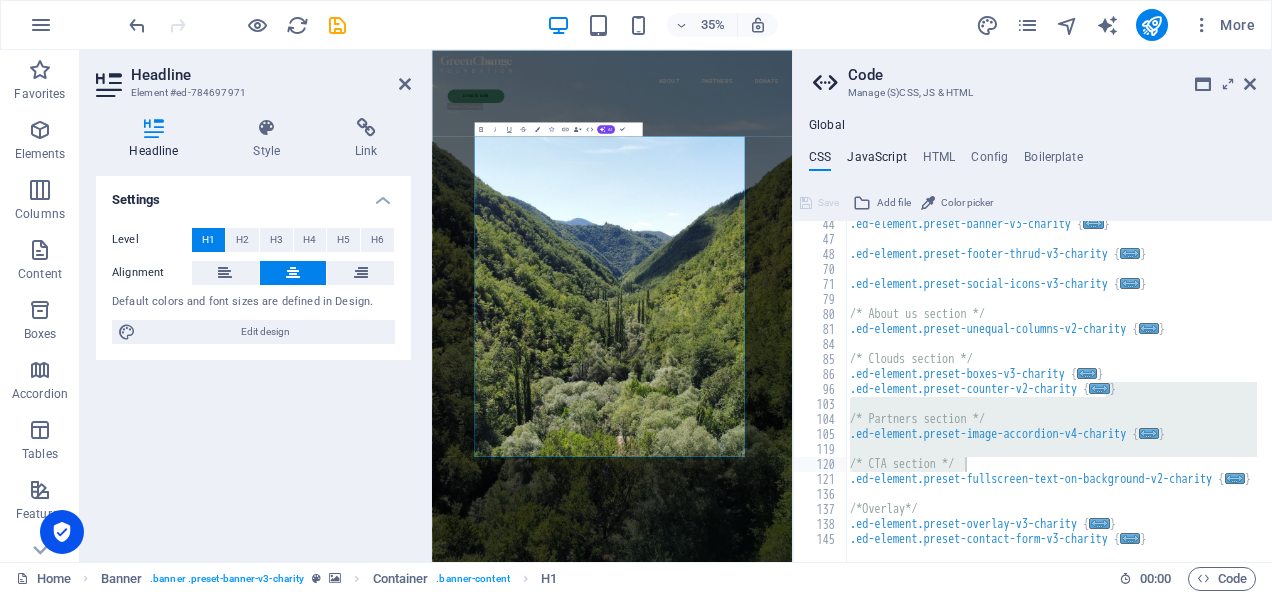 click on "JavaScript" at bounding box center (876, 161) 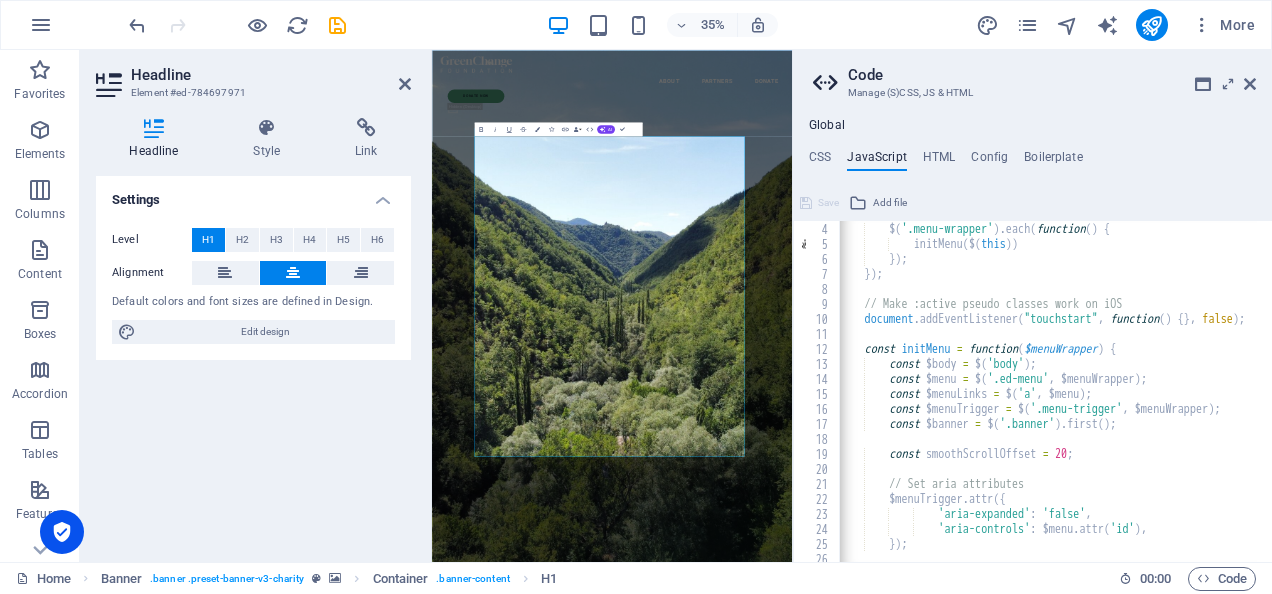 scroll, scrollTop: 129, scrollLeft: 0, axis: vertical 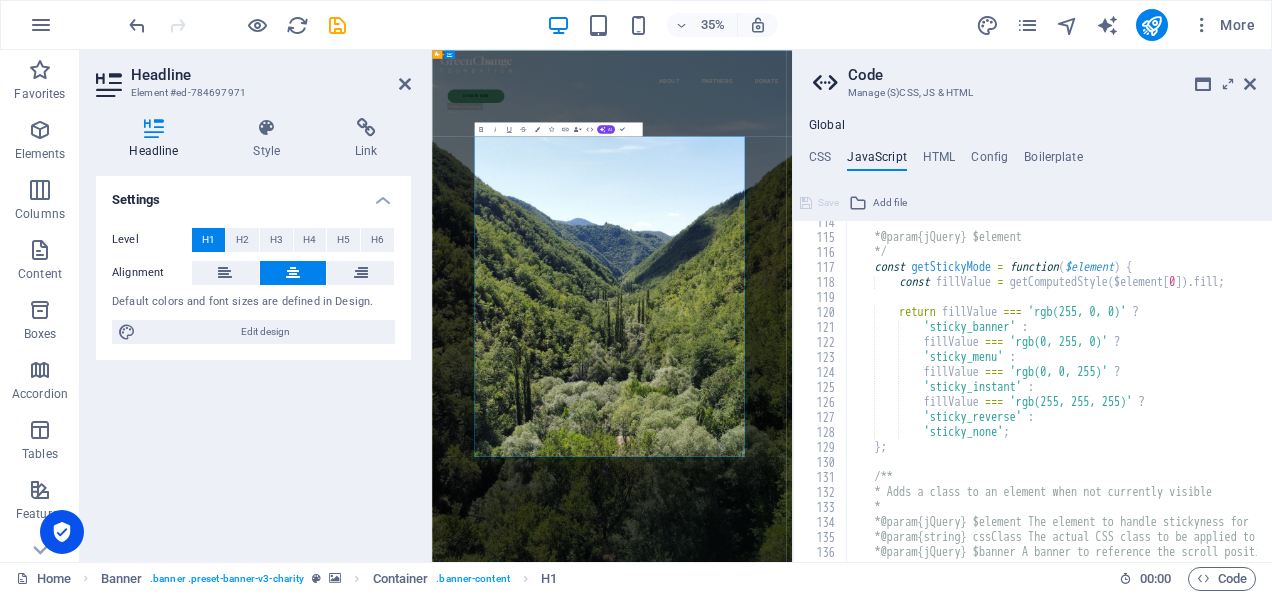 click on "Empowering Communities for a Healthier, Wealthier Society ‌At K-NOTE, we work tirelessly to improve health and economic development in Kenya, creating sustainable futures for communities." at bounding box center (947, 1925) 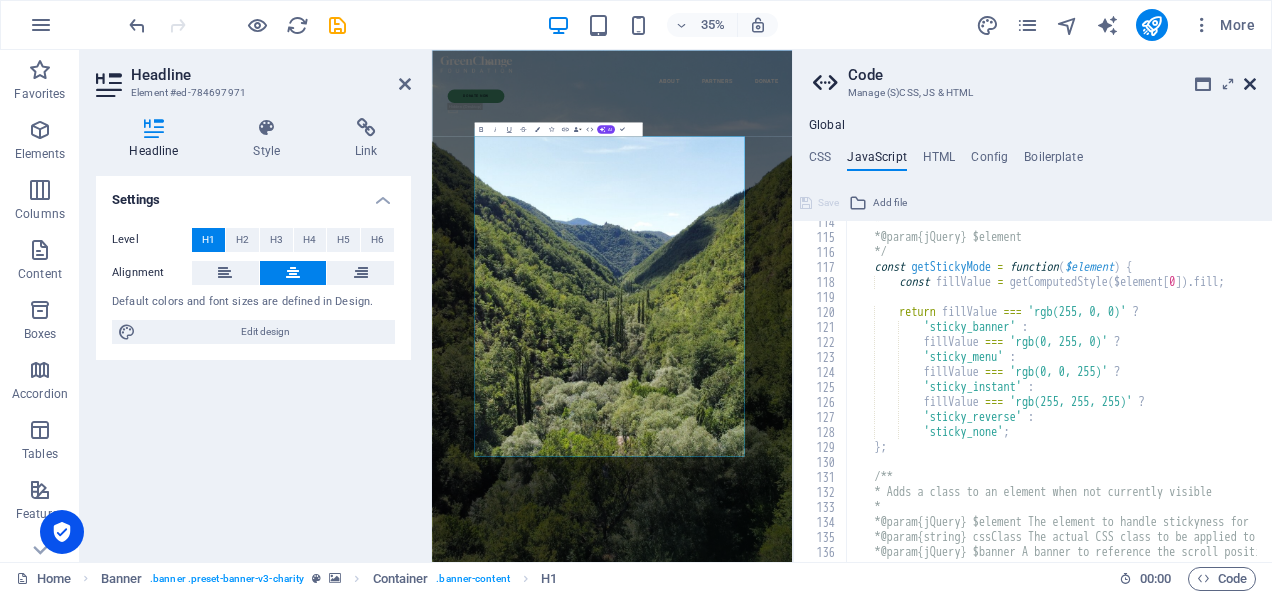 click at bounding box center [1250, 84] 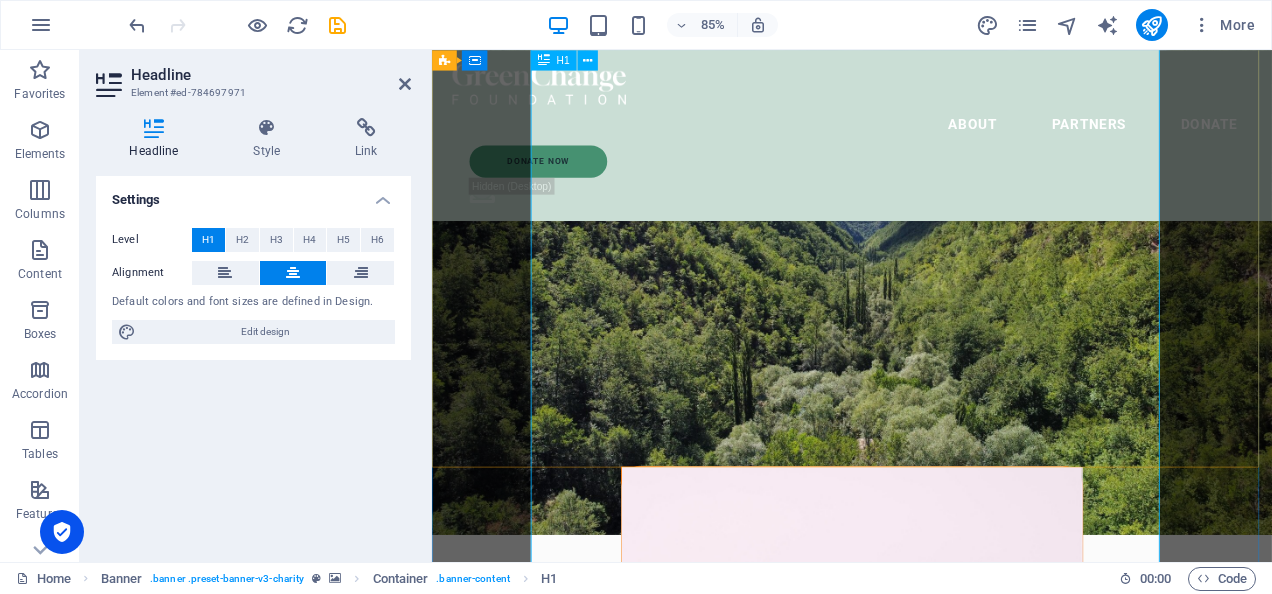 scroll, scrollTop: 111, scrollLeft: 0, axis: vertical 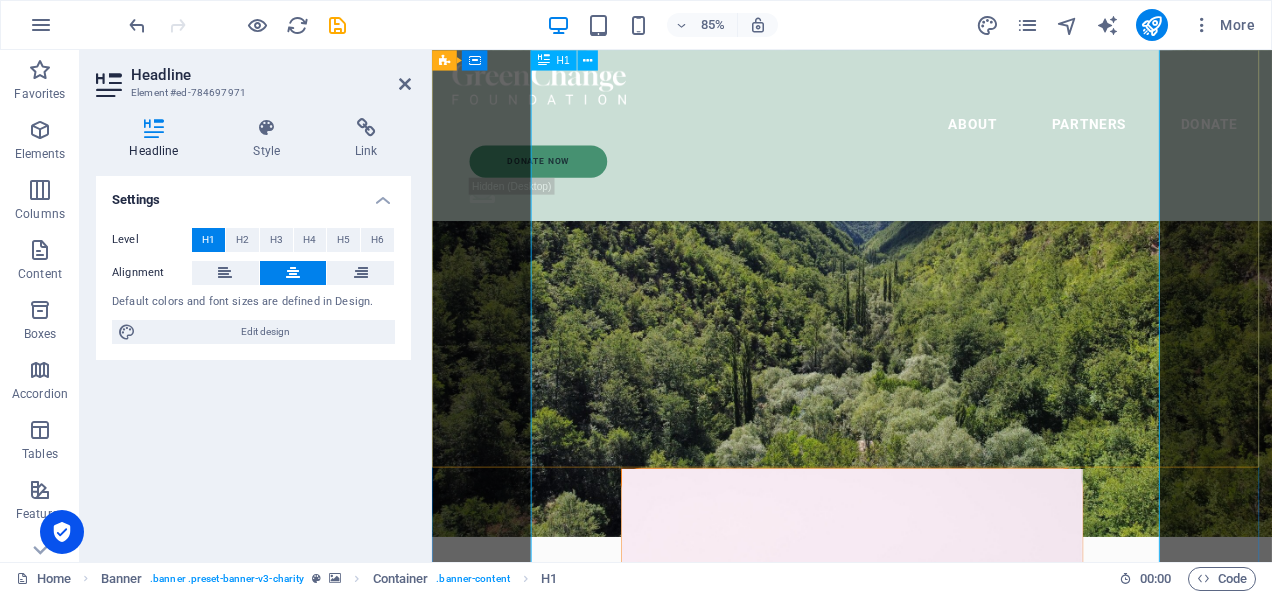 click on "Empowering Communities for a Healthier, Wealthier Society ‌At K-NOTE, we work tirelessly to improve health and economic development in Kenya, creating sustainable futures for communities." at bounding box center (926, 1076) 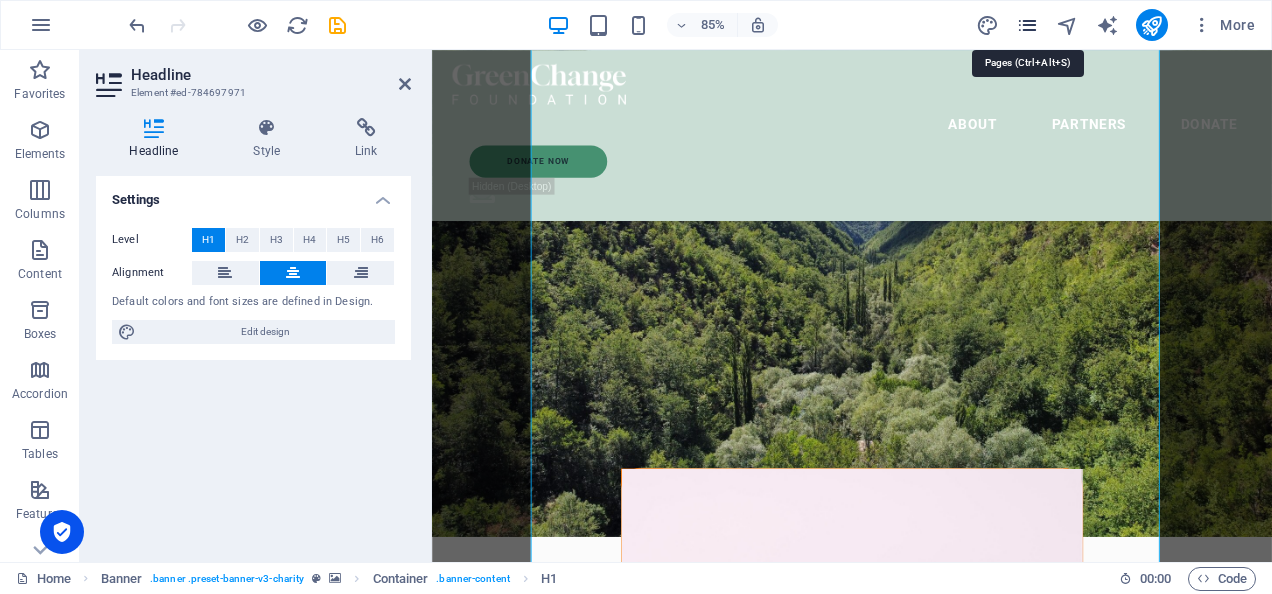 click at bounding box center (1027, 25) 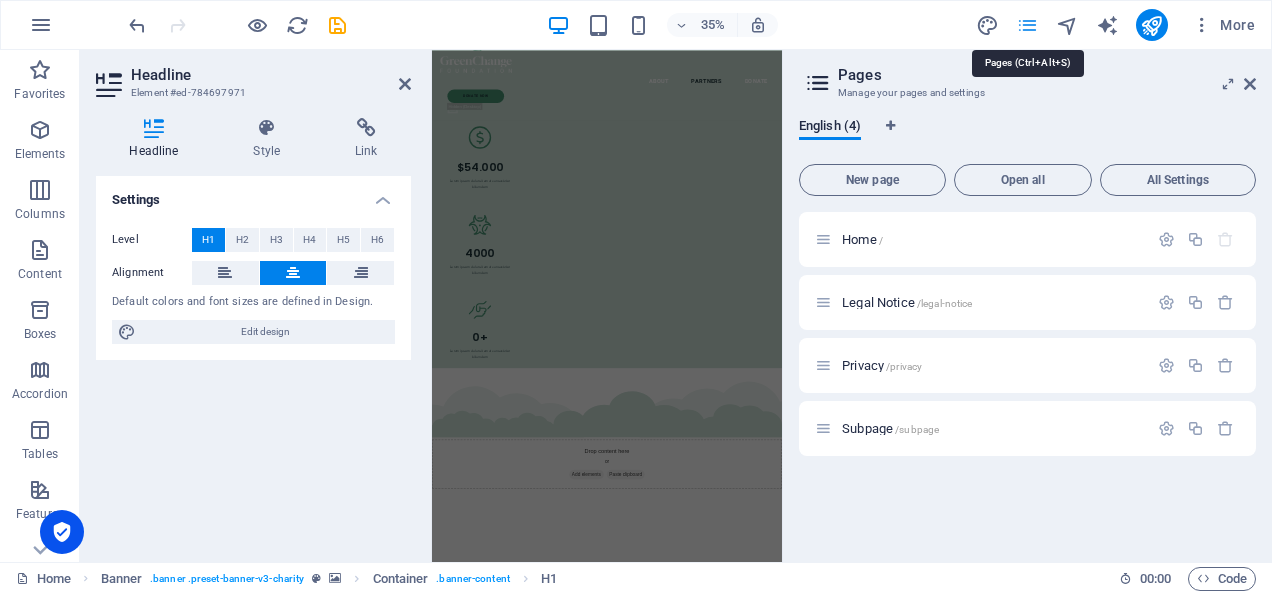 scroll, scrollTop: 5303, scrollLeft: 0, axis: vertical 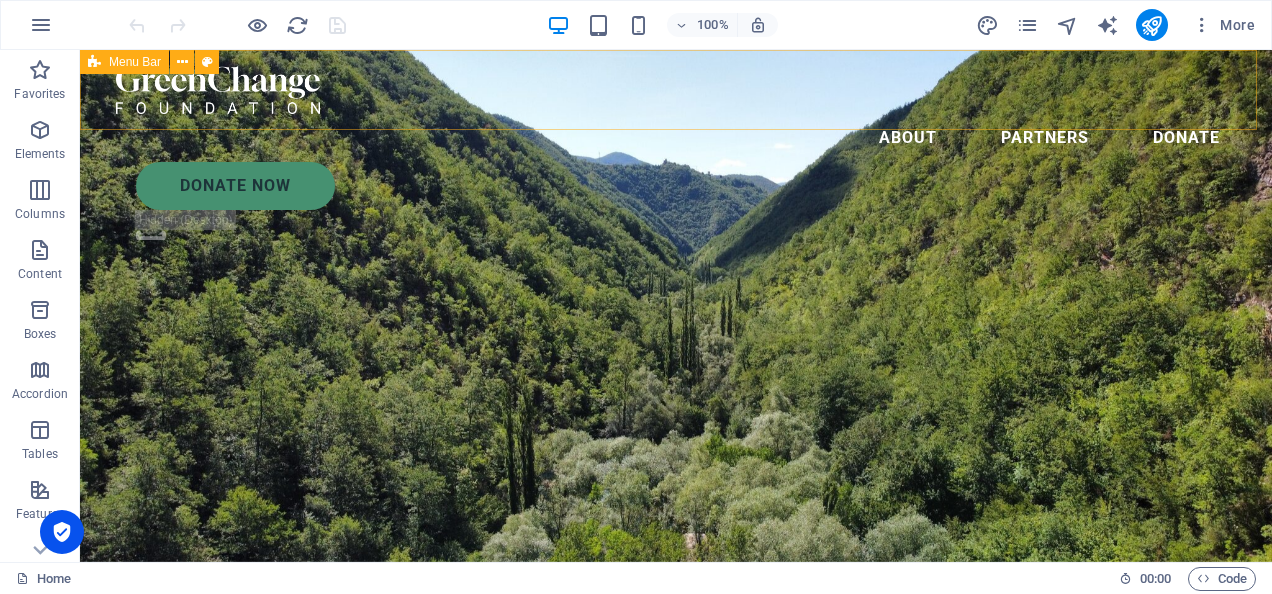 click on "Menu Bar" at bounding box center (135, 62) 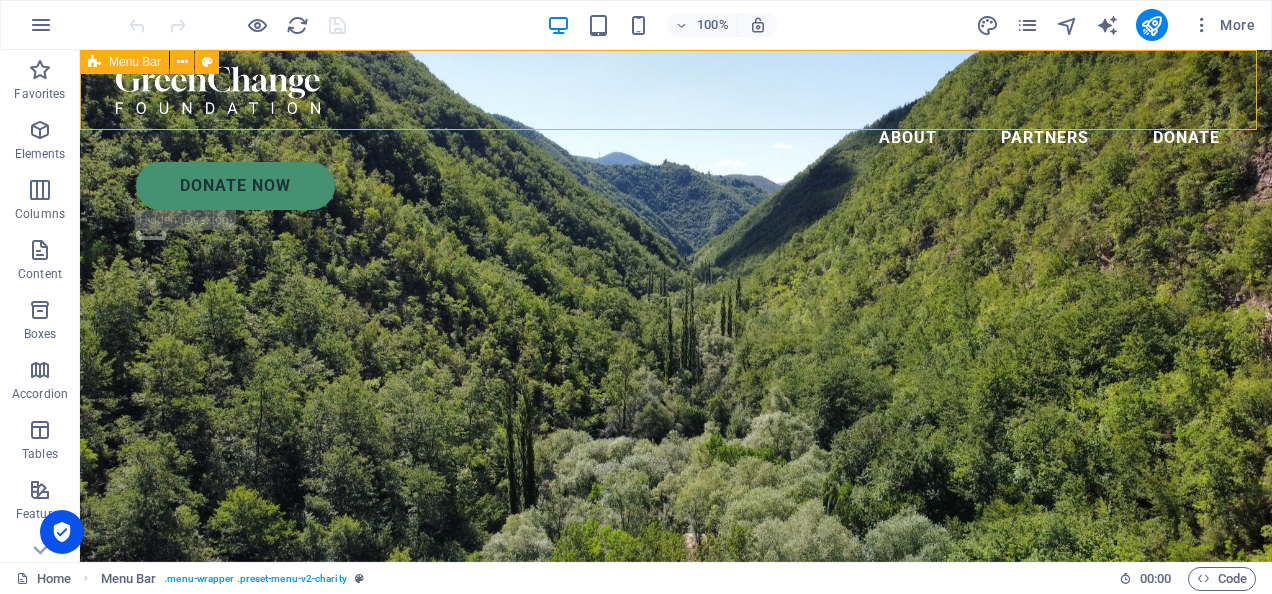 click on "Menu Bar" at bounding box center (135, 62) 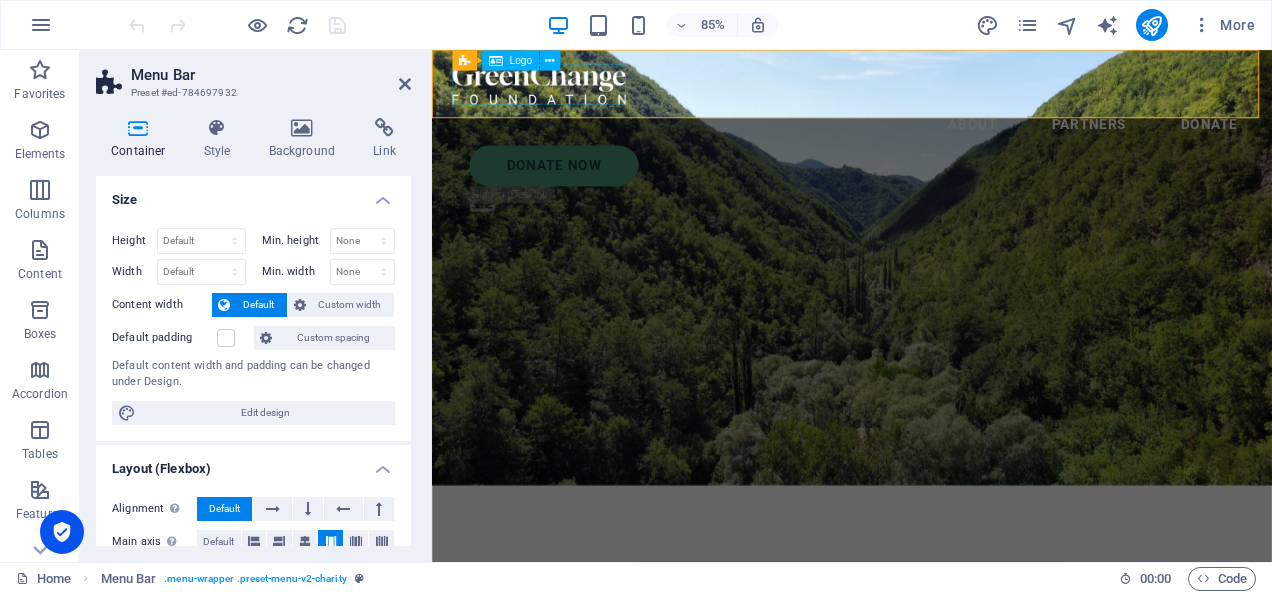 click at bounding box center [926, 90] 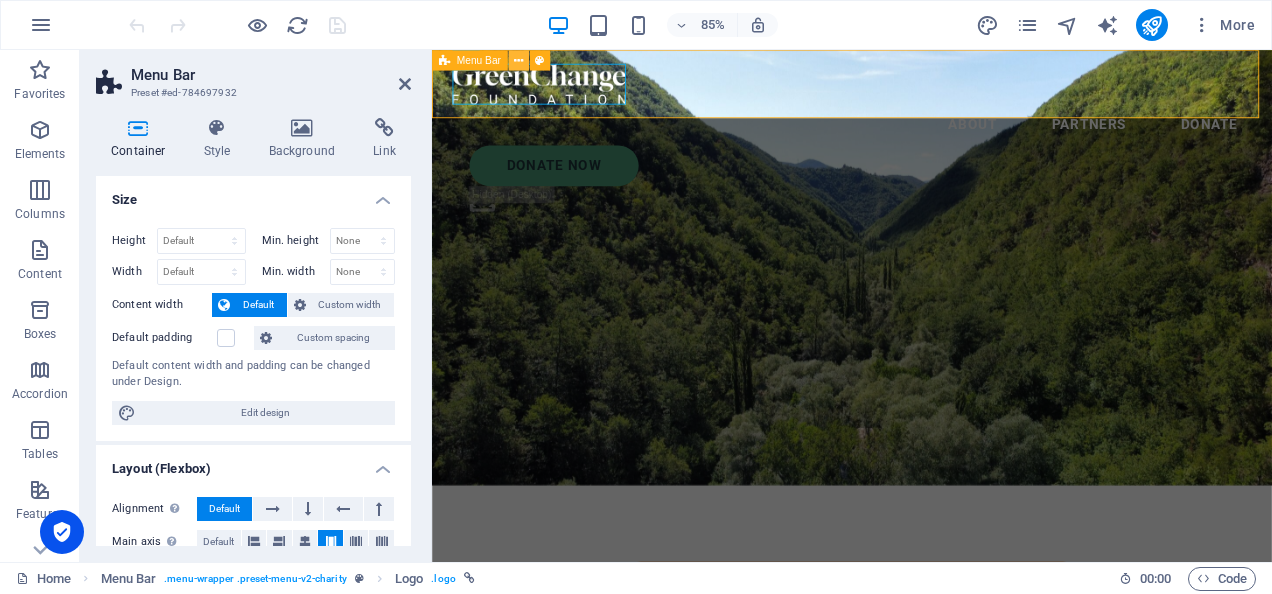 click at bounding box center (518, 60) 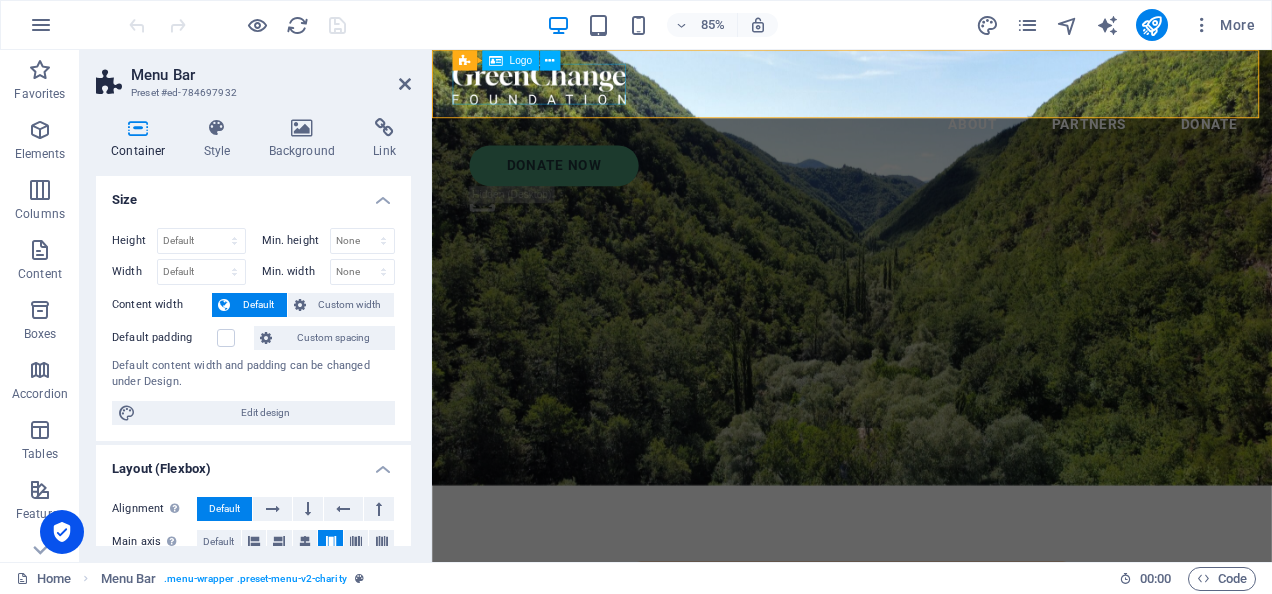 click on "Logo" at bounding box center (510, 60) 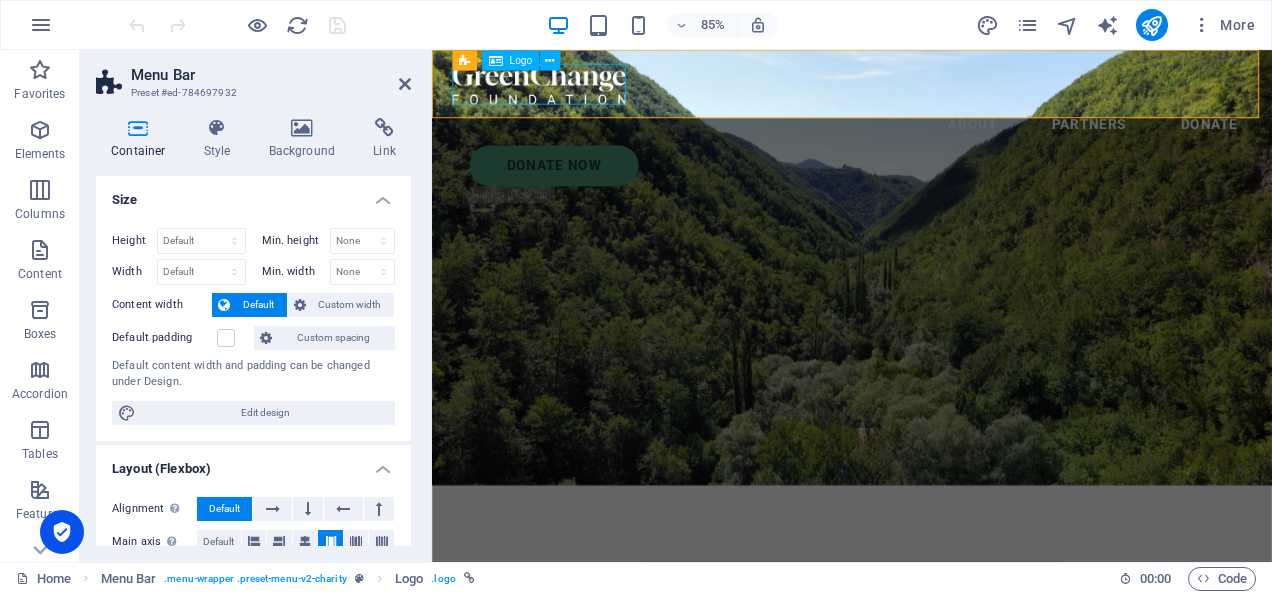 click at bounding box center (926, 90) 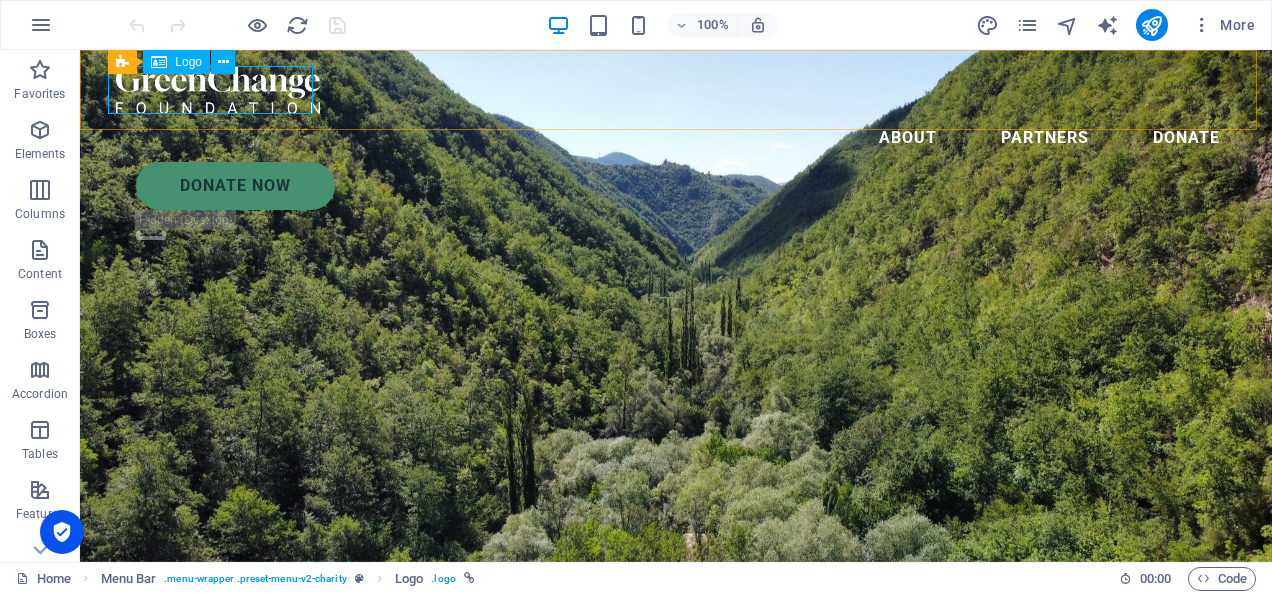 click at bounding box center [676, 90] 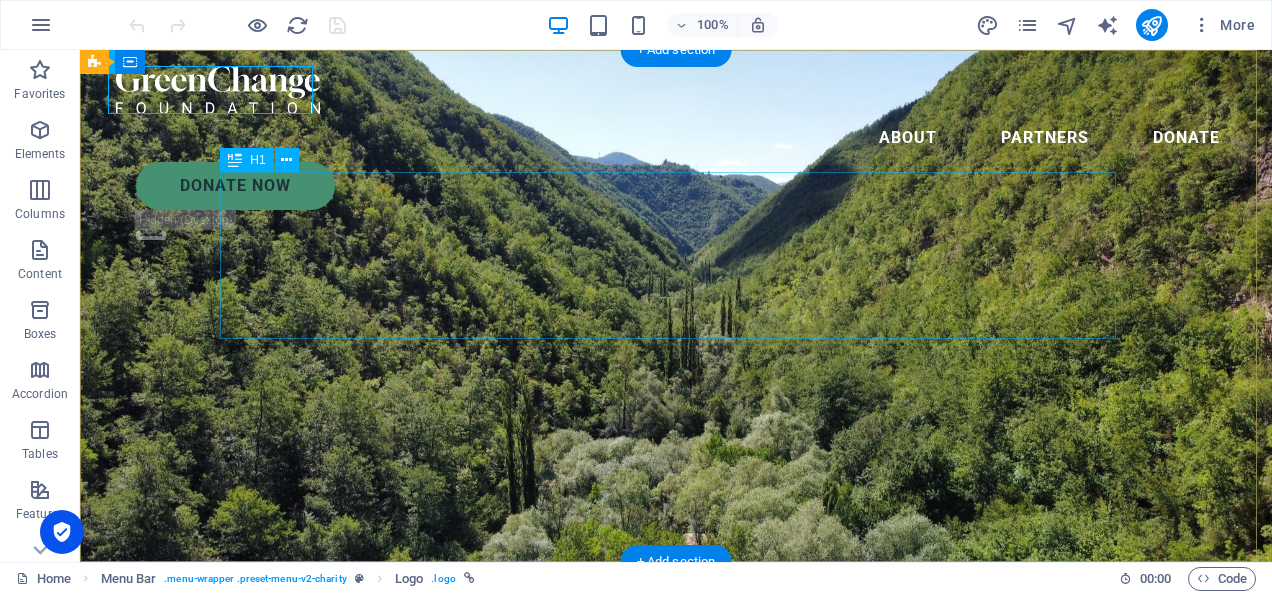 click on "Charity is the act of giving to those in need" at bounding box center (676, 725) 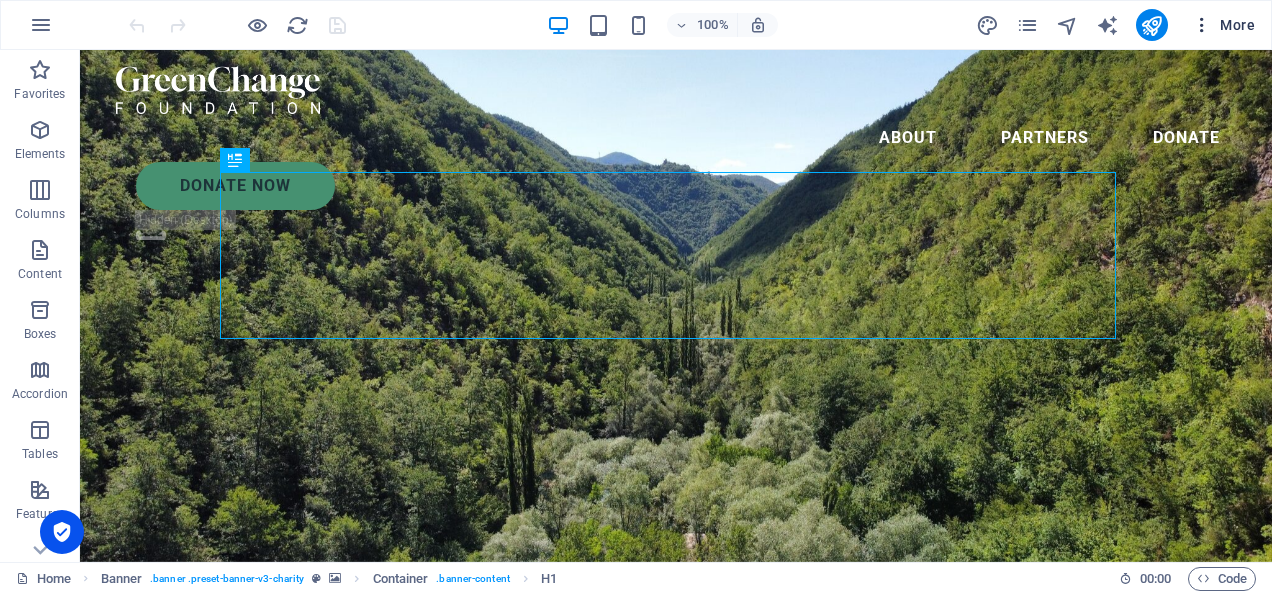 click on "More" at bounding box center [1223, 25] 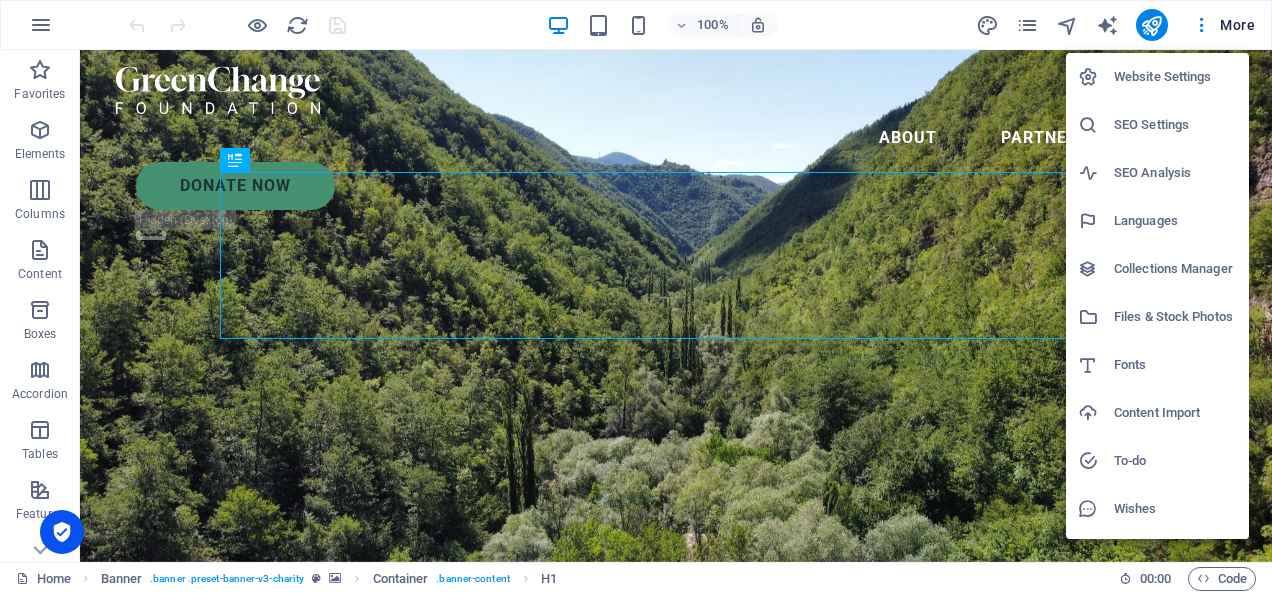 click on "Website Settings" at bounding box center [1175, 77] 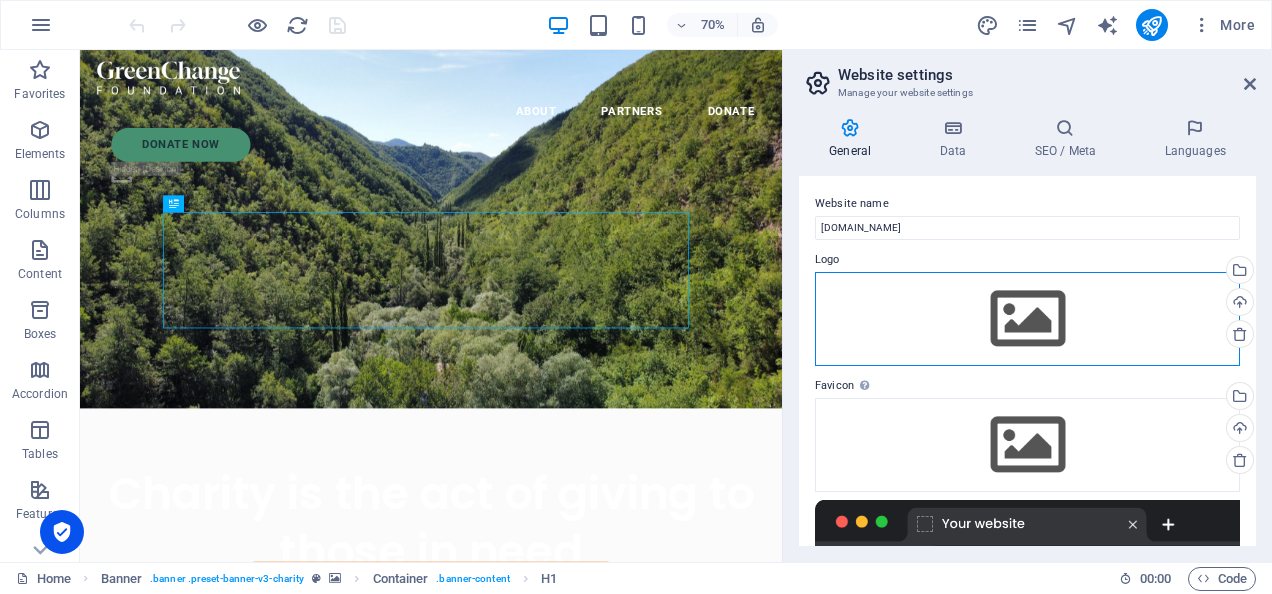 click on "Drag files here, click to choose files or select files from Files or our free stock photos & videos" at bounding box center [1027, 319] 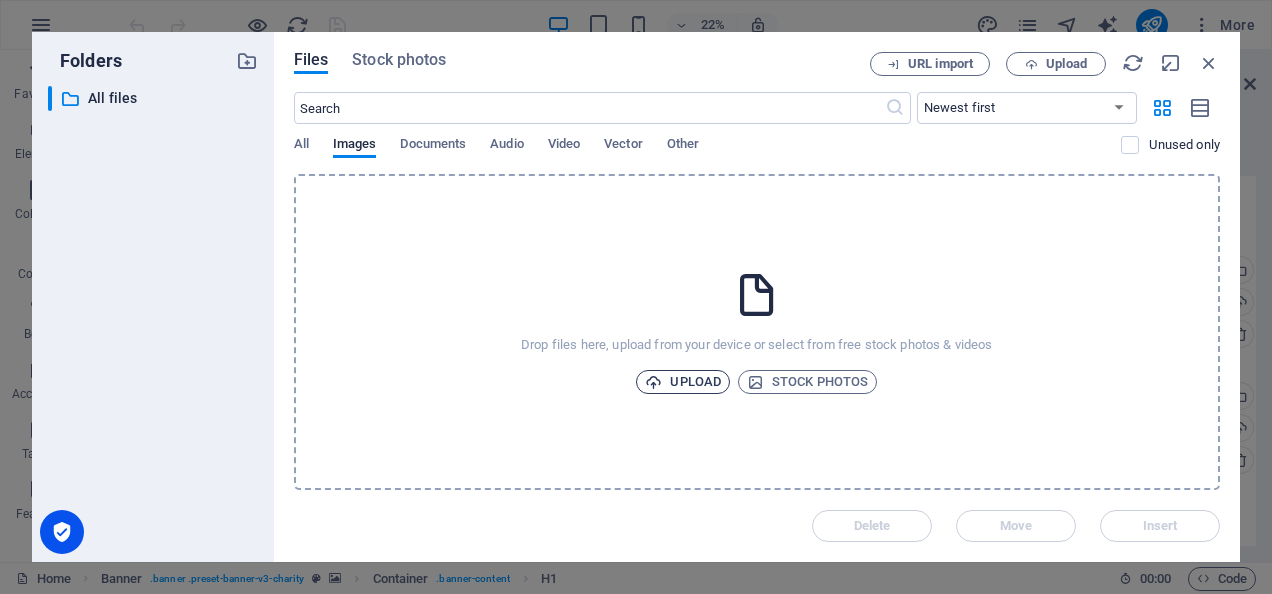 click on "Upload" at bounding box center [683, 382] 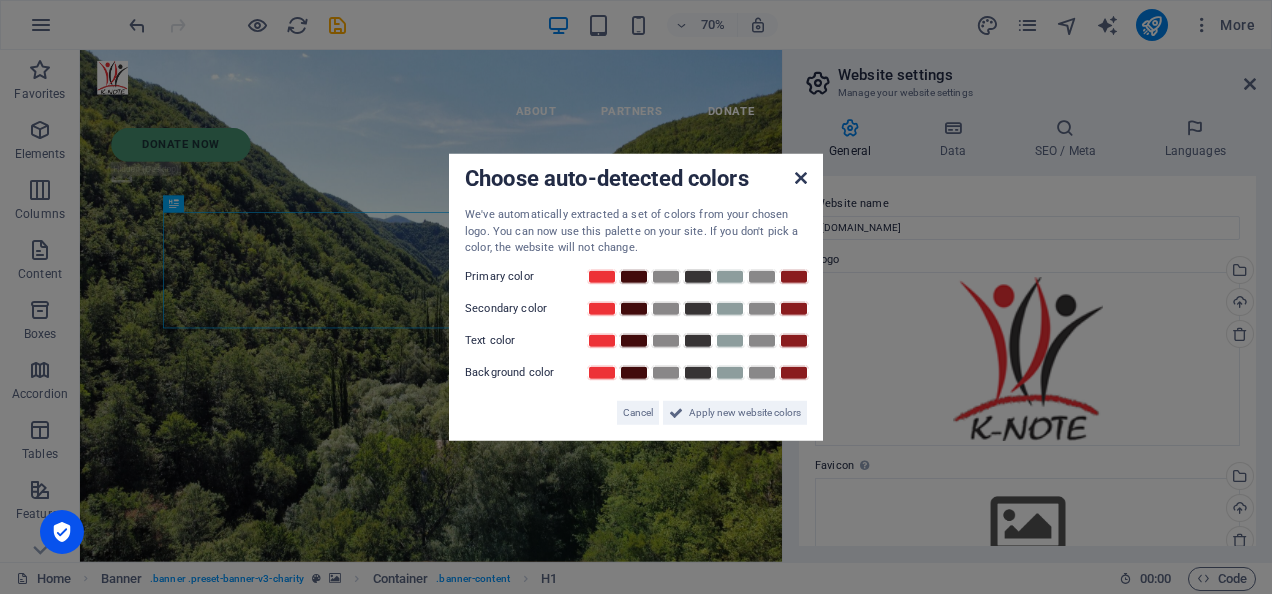 click at bounding box center (801, 178) 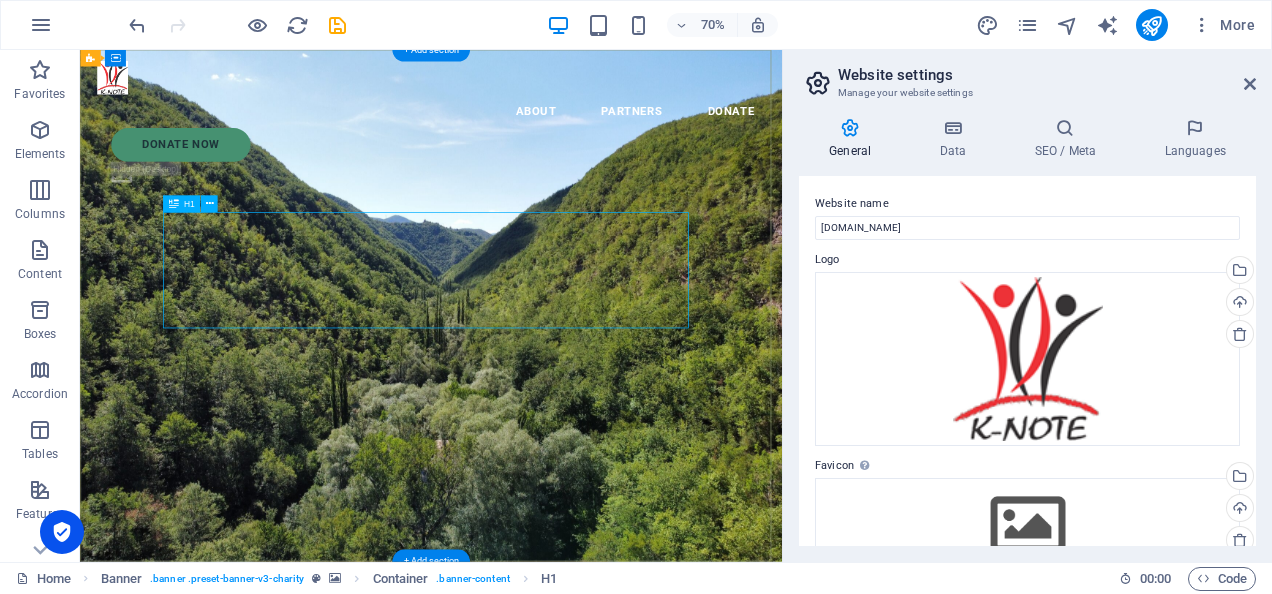 click on "Charity is the act of giving to those in need" at bounding box center [581, 944] 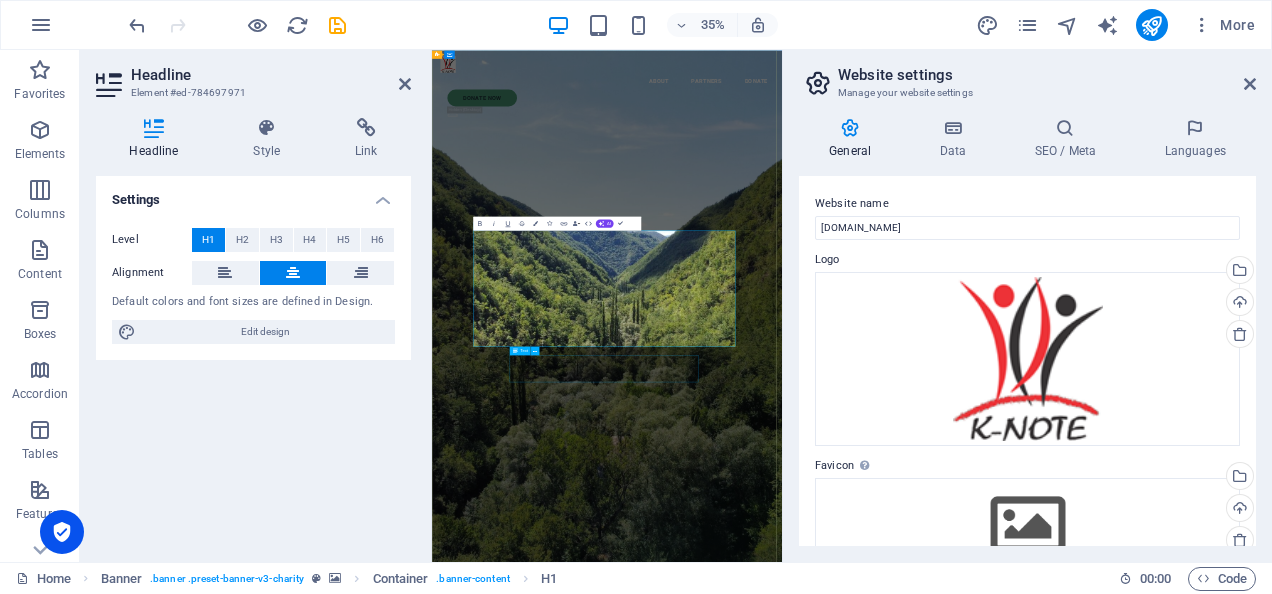 click on "Lorem ipsum dolor sit amet consectetur. Bibendum adipiscing morbi orci nibh eget posuere arcu volutpat nulla. Tortor cras suscipit augue sodales risus auctor. Fusce nunc vitae non dui ornare tellus nibh purus lectus." at bounding box center [932, 1892] 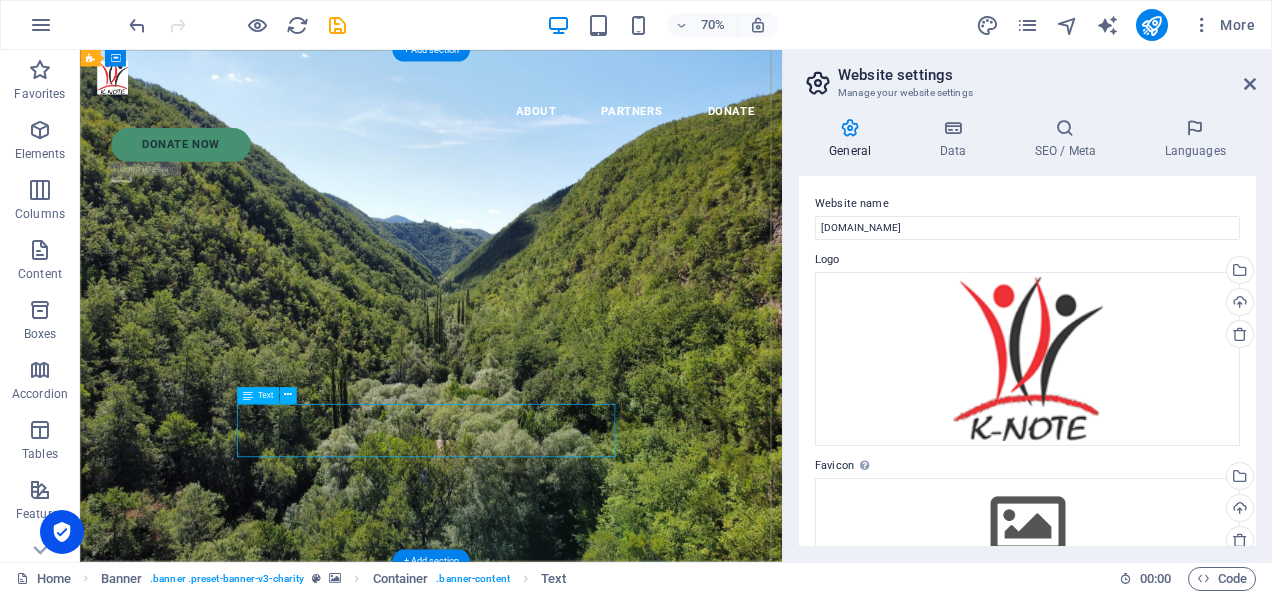 click on "Lorem ipsum dolor sit amet consectetur. Bibendum adipiscing morbi orci nibh eget posuere arcu volutpat nulla. Tortor cras suscipit augue sodales risus auctor. Fusce nunc vitae non dui ornare tellus nibh purus lectus." at bounding box center [581, 1160] 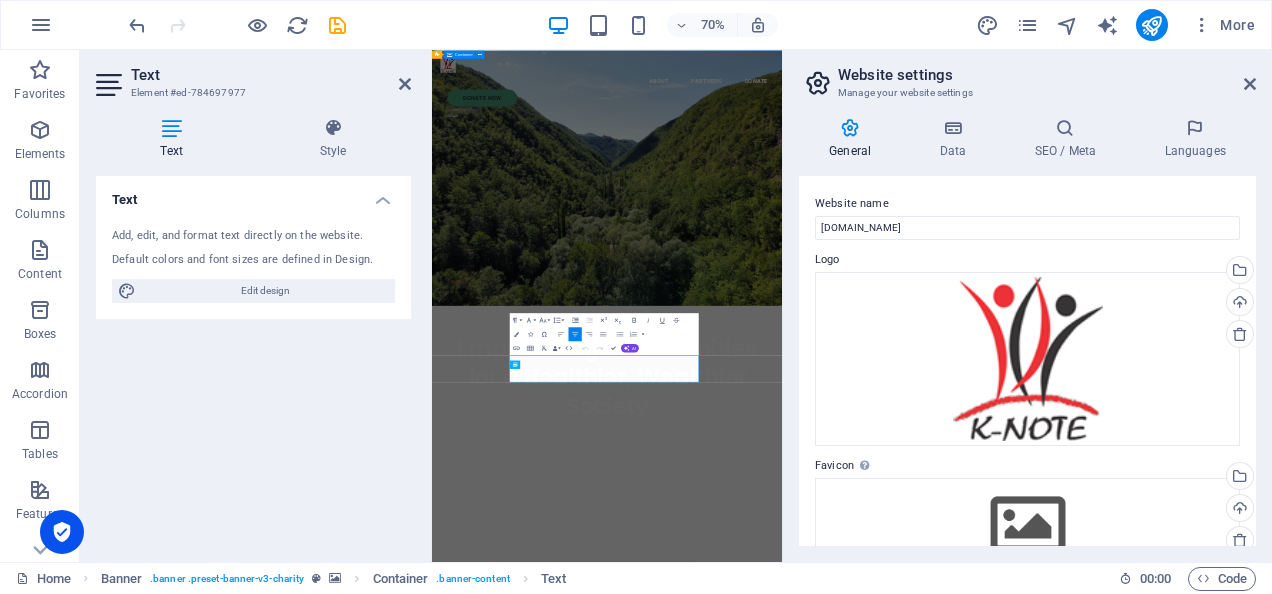 click on "Empowering Communities for a Healthier, Wealthier Society Lorem ipsum dolor sit amet consectetur. Bibendum adipiscing morbi orci nibh eget posuere arcu volutpat nulla. Tortor cras suscipit augue sodales risus auctor. Fusce nunc vitae non dui ornare tellus nibh purus lectus." at bounding box center [932, 1023] 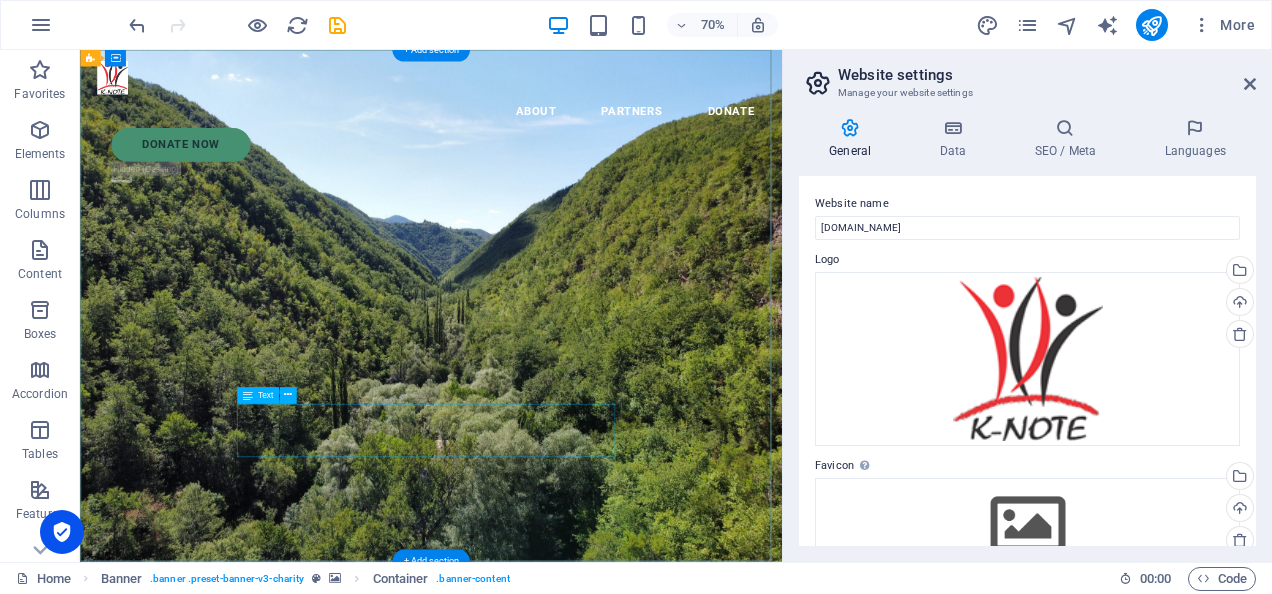 click on "Lorem ipsum dolor sit amet consectetur. Bibendum adipiscing morbi orci nibh eget posuere arcu volutpat nulla. Tortor cras suscipit augue sodales risus auctor. Fusce nunc vitae non dui ornare tellus nibh purus lectus." at bounding box center [581, 1160] 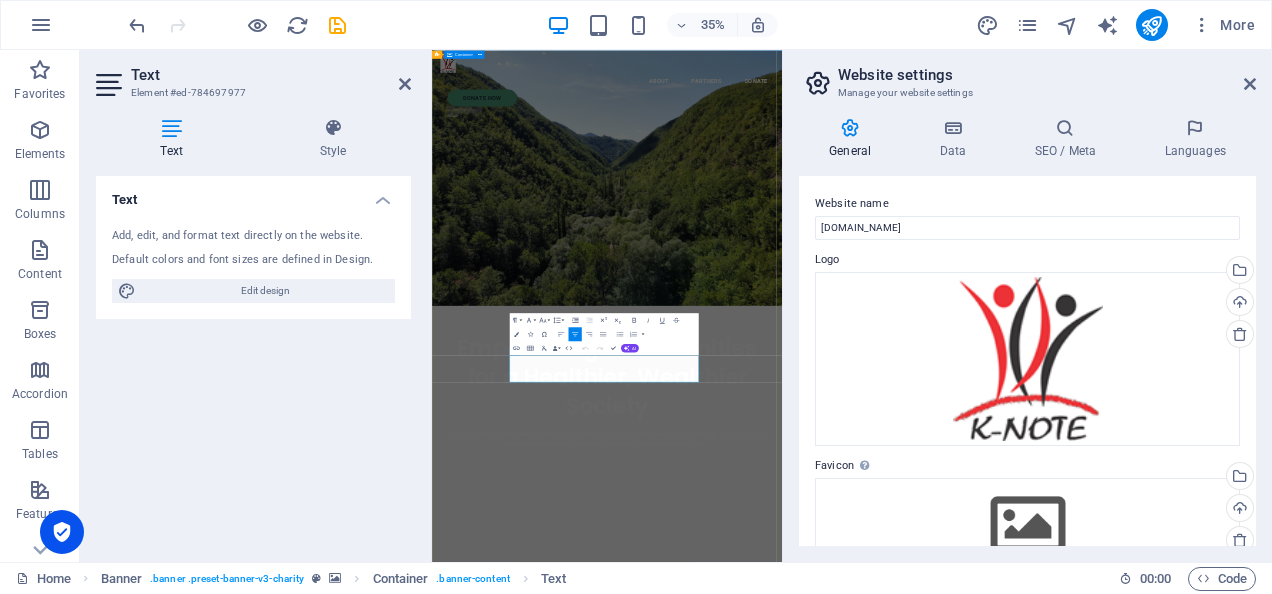 click on "Empowering Communities for a Healthier, Wealthier Society Lorem ipsum dolor sit amet consectetur. Bibendum adipiscing morbi orci nibh eget posuere arcu volutpat nulla. Tortor cras suscipit augue sodales risus auctor. Fusce nunc vitae non dui ornare tellus nibh purus lectus." at bounding box center (932, 1023) 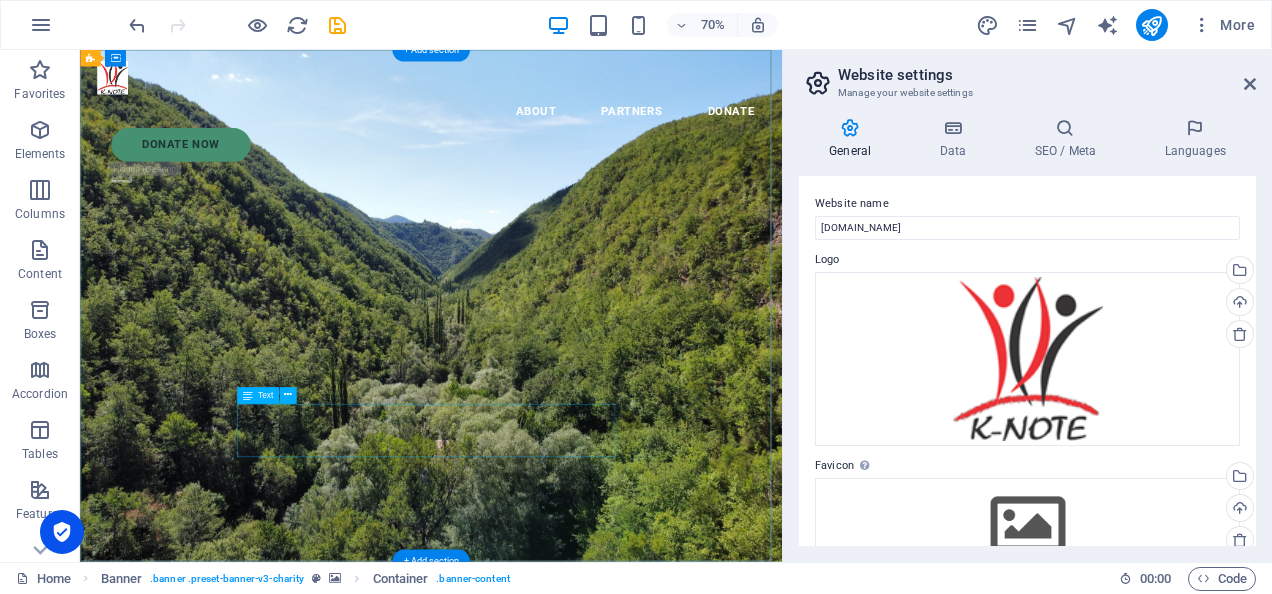 click on "Lorem ipsum dolor sit amet consectetur. Bibendum adipiscing morbi orci nibh eget posuere arcu volutpat nulla. Tortor cras suscipit augue sodales risus auctor. Fusce nunc vitae non dui ornare tellus nibh purus lectus." at bounding box center (581, 1160) 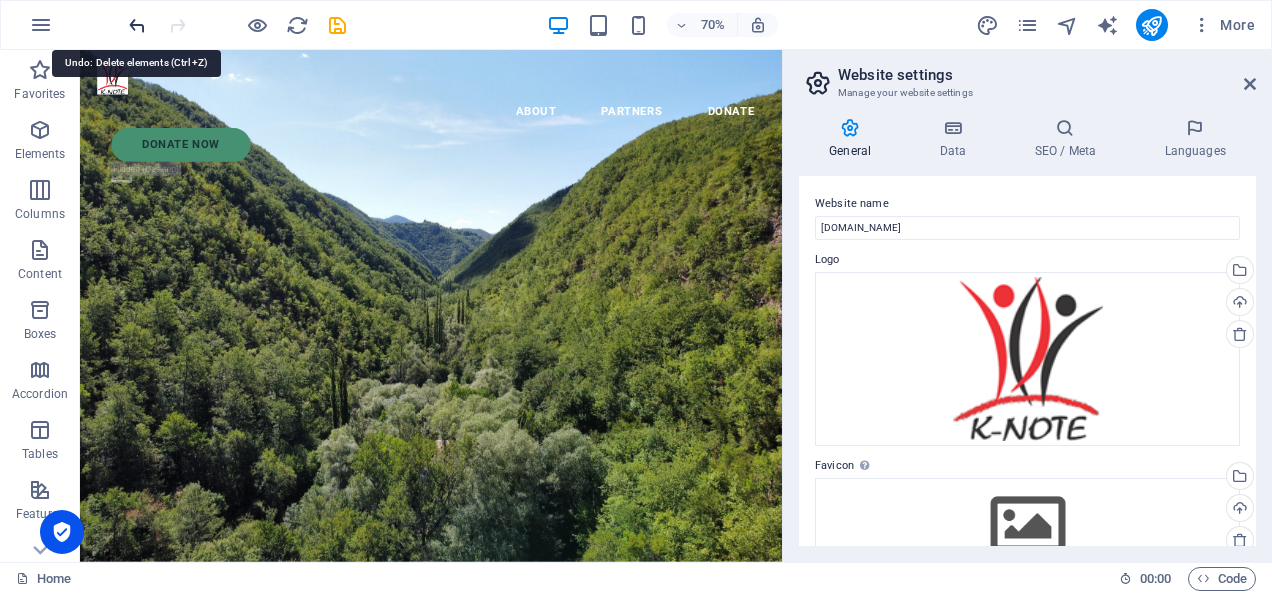 click at bounding box center (137, 25) 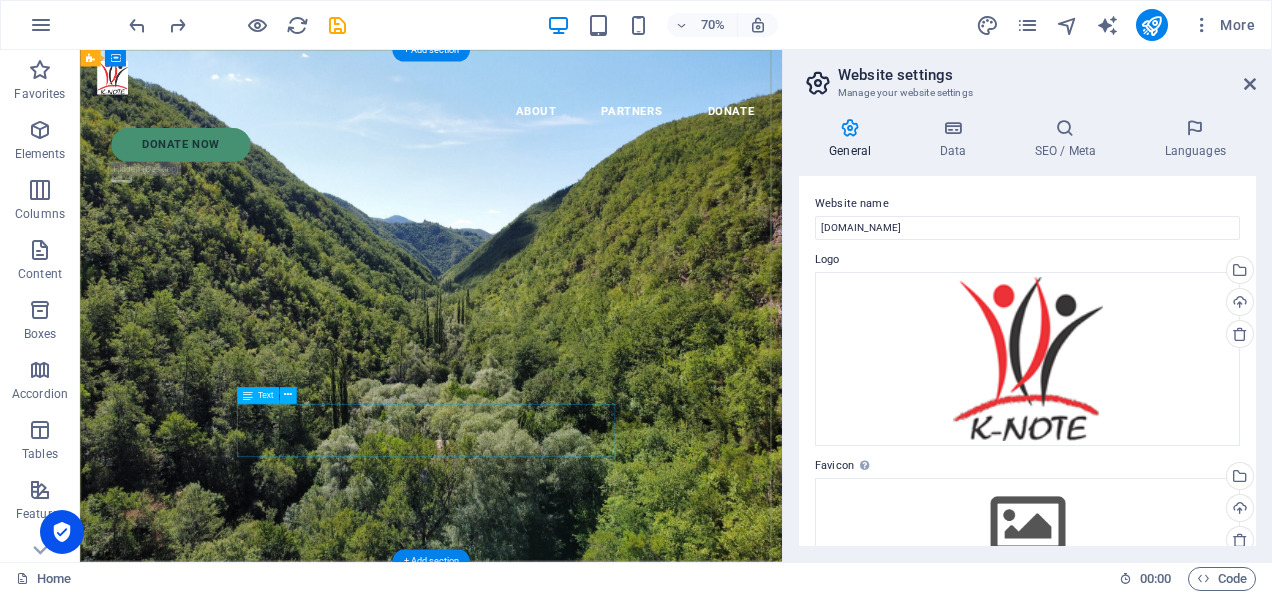 click on "Lorem ipsum dolor sit amet consectetur. Bibendum adipiscing morbi orci nibh eget posuere arcu volutpat nulla. Tortor cras suscipit augue sodales risus auctor. Fusce nunc vitae non dui ornare tellus nibh purus lectus." at bounding box center [581, 1160] 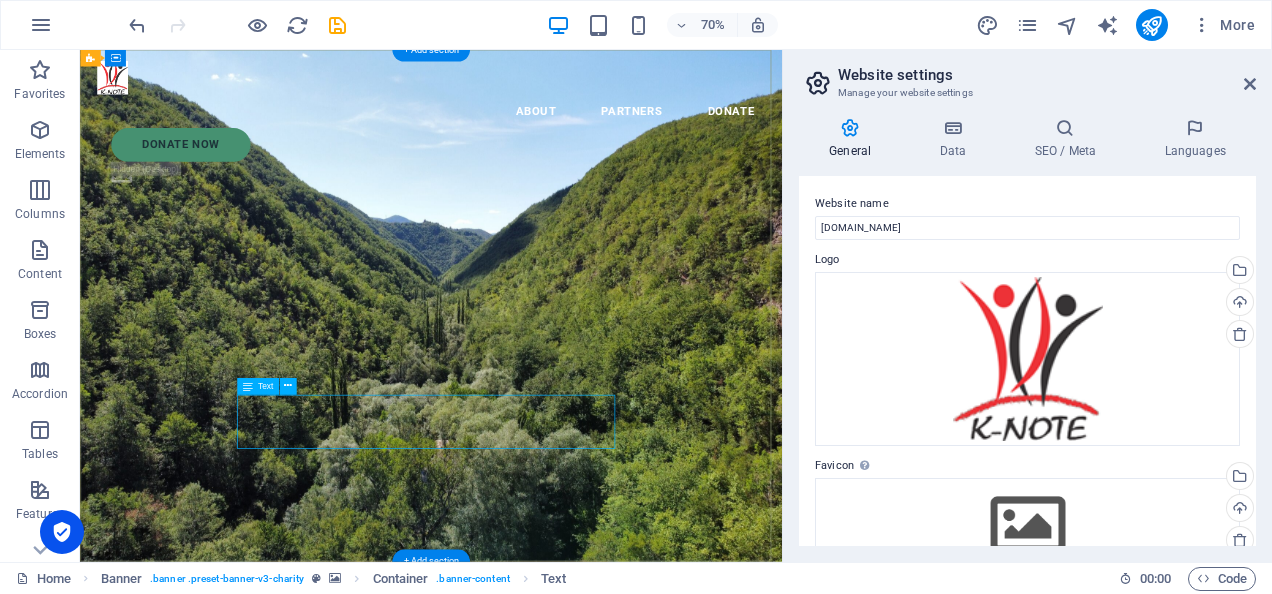 click on "Lorem ipsum dolor sit amet consectetur. Bibendum adipiscing morbi orci nibh eget posuere arcu volutpat nulla. Tortor cras suscipit augue sodales risus auctor. Fusce nunc vitae non dui ornare tellus nibh purus lectus." at bounding box center (581, 1160) 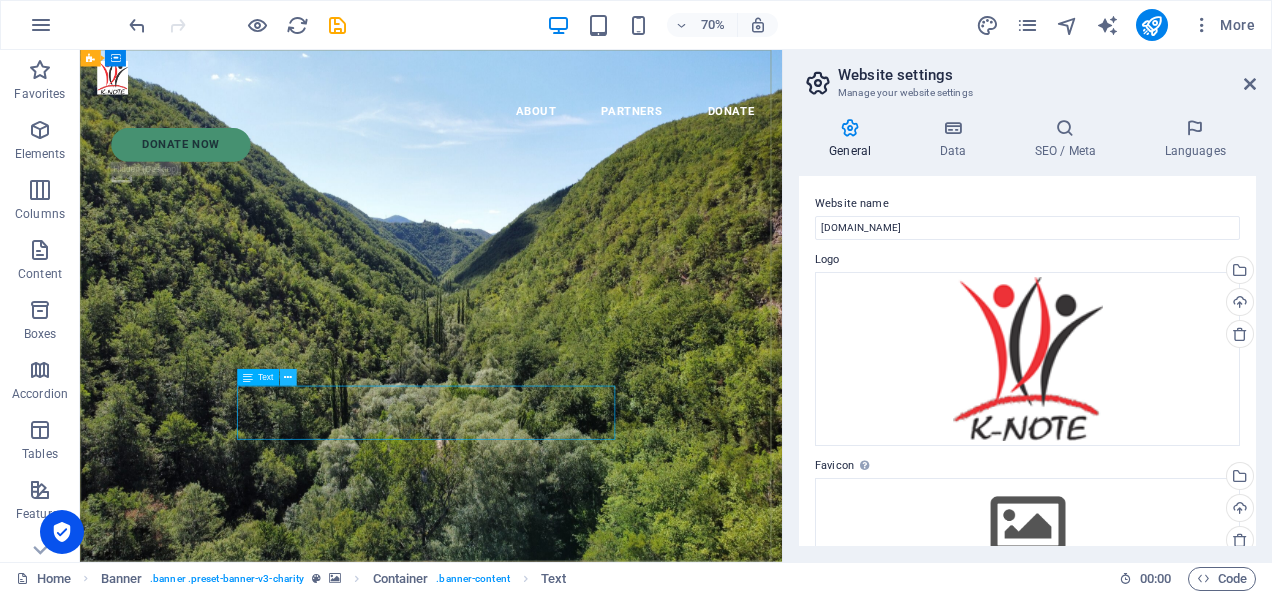 click at bounding box center [288, 377] 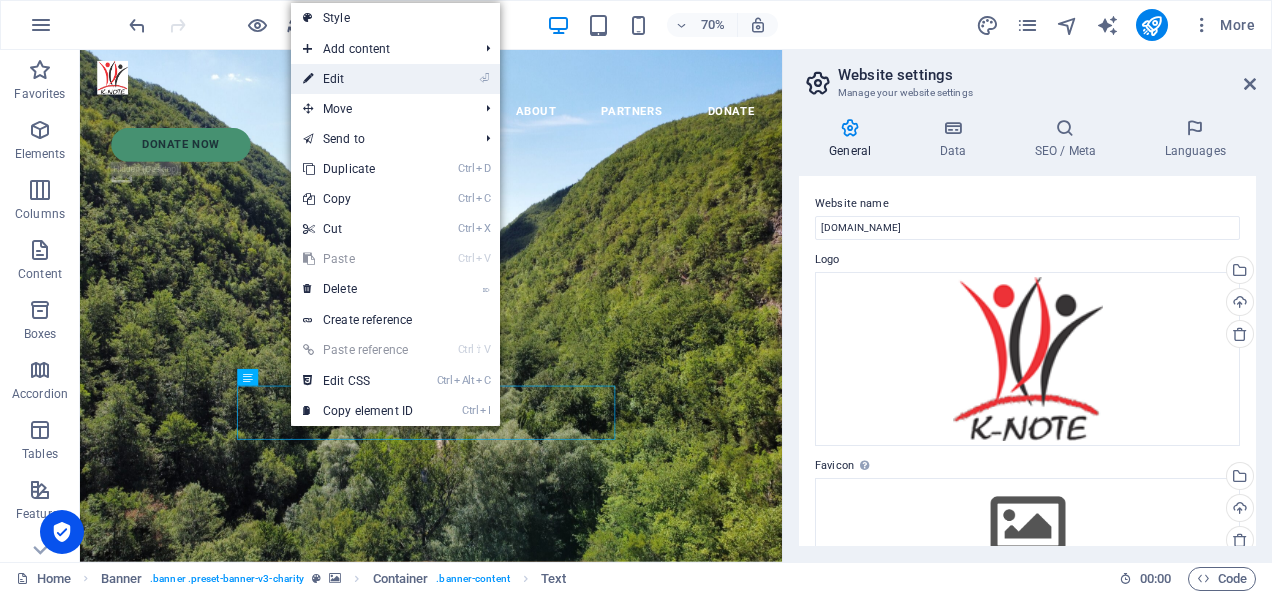 click on "⏎  Edit" at bounding box center (358, 79) 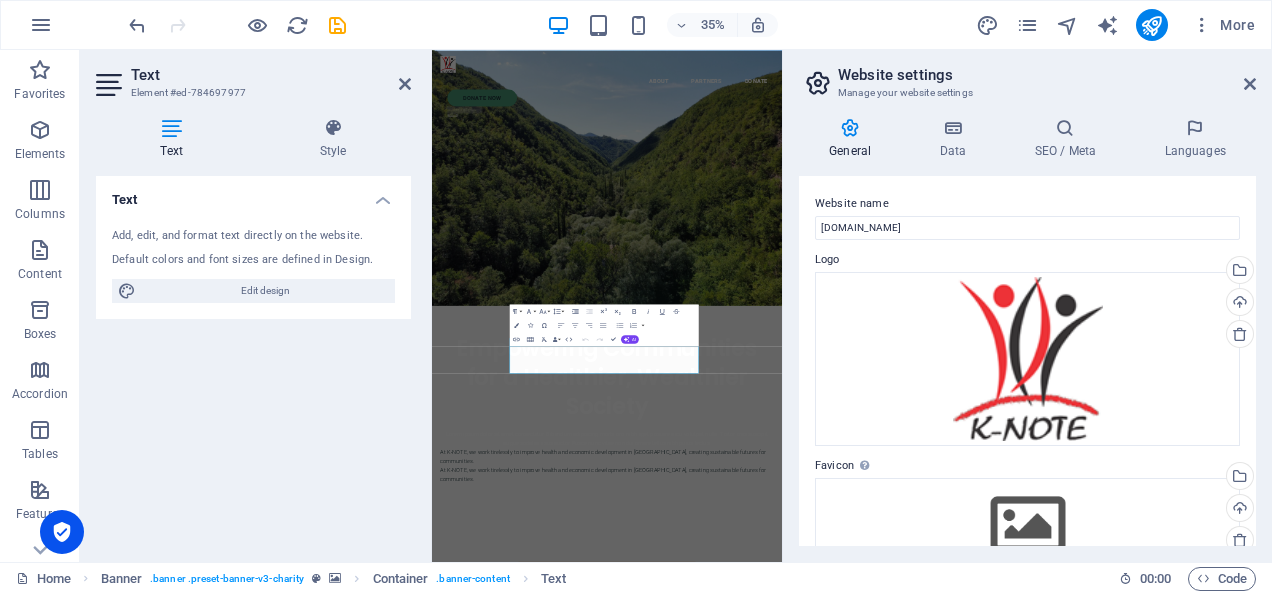 drag, startPoint x: 1258, startPoint y: 240, endPoint x: 1266, endPoint y: 328, distance: 88.362885 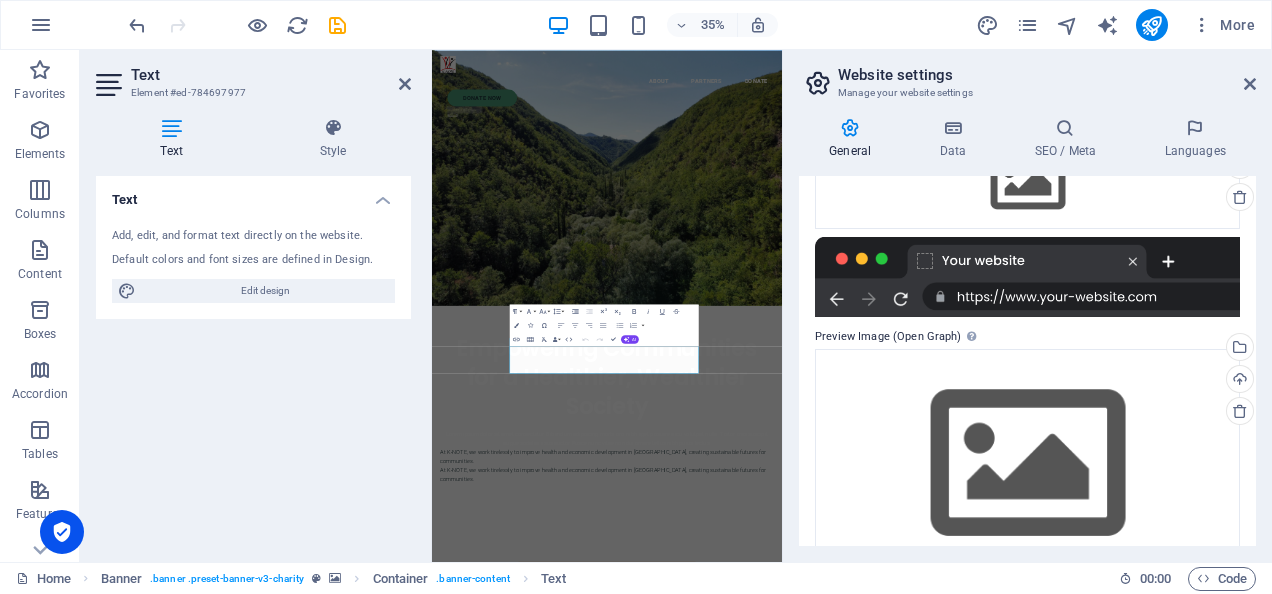 scroll, scrollTop: 391, scrollLeft: 0, axis: vertical 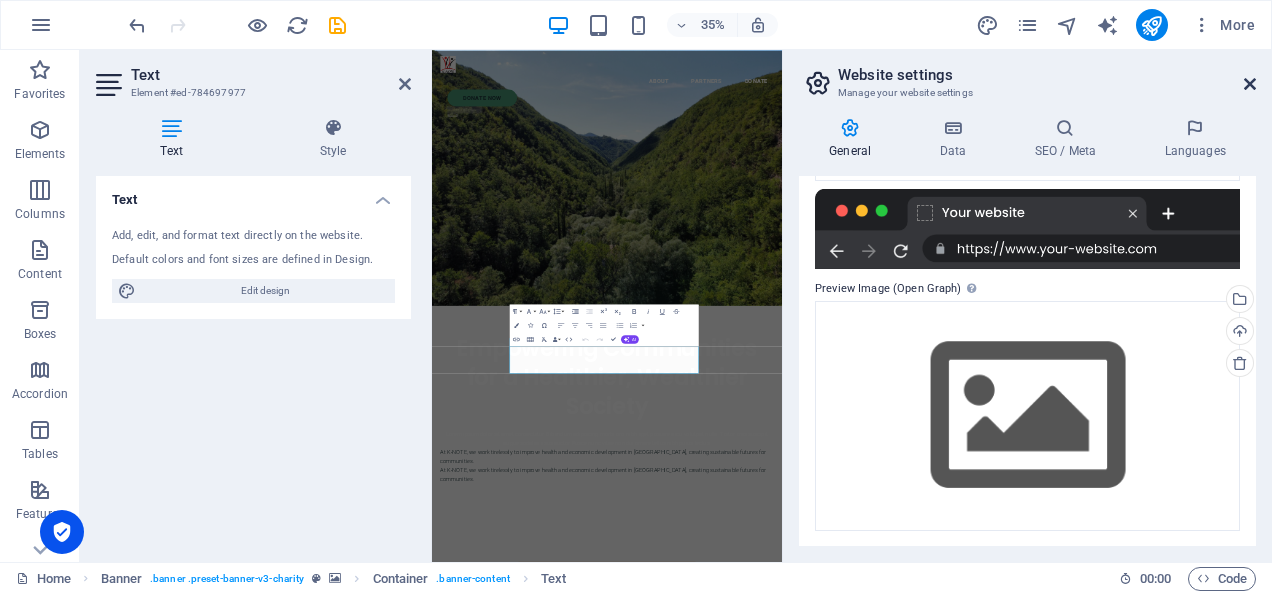 click at bounding box center [1250, 84] 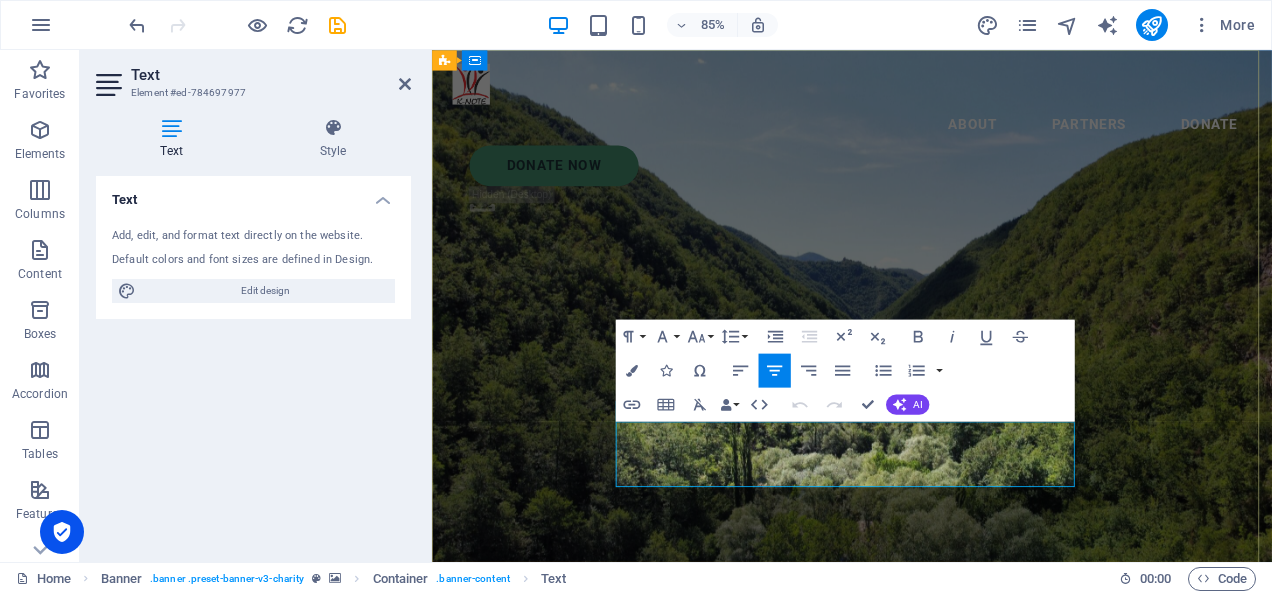 drag, startPoint x: 1157, startPoint y: 555, endPoint x: 660, endPoint y: 499, distance: 500.145 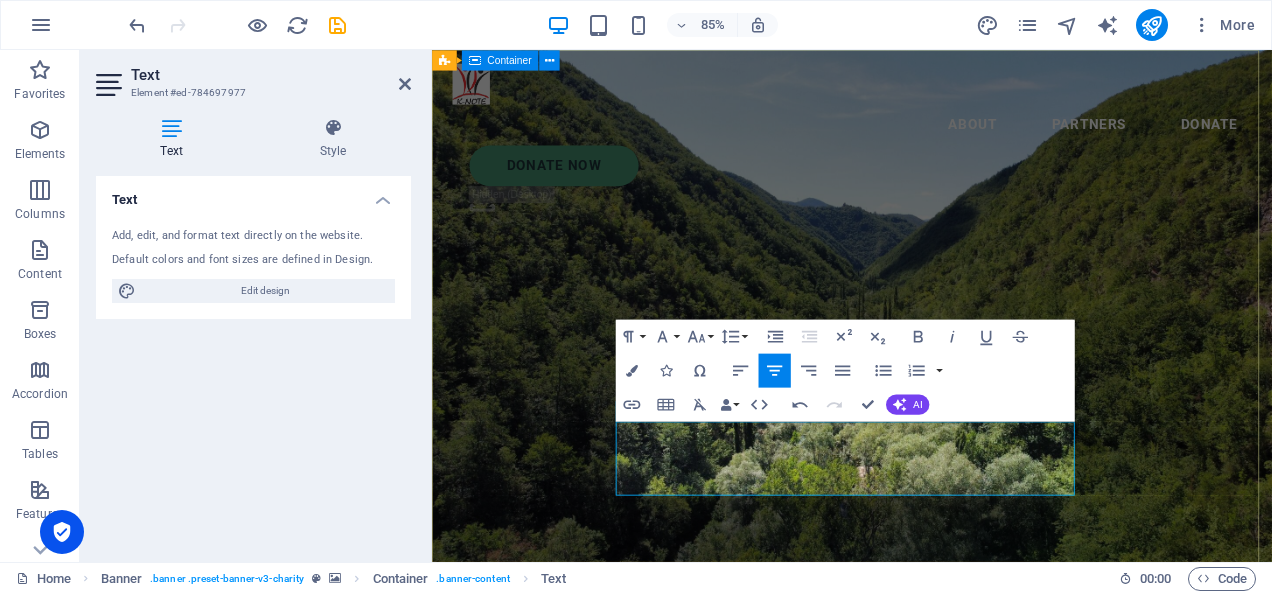 click on "Empowering Communities for a Healthier, Wealthier Society At K-NOTE, we work tirelessly to improve health and economic development in Kenya, creating sustainable futures for communities.   At K-NOTE, we work tirelessly to improve health and economic development in Kenya, creating sustainable futures for communities. At K-NOTE, we work tirelessly to improve health and economic development in Kenya, creating sustainable futures for communities." at bounding box center (926, 950) 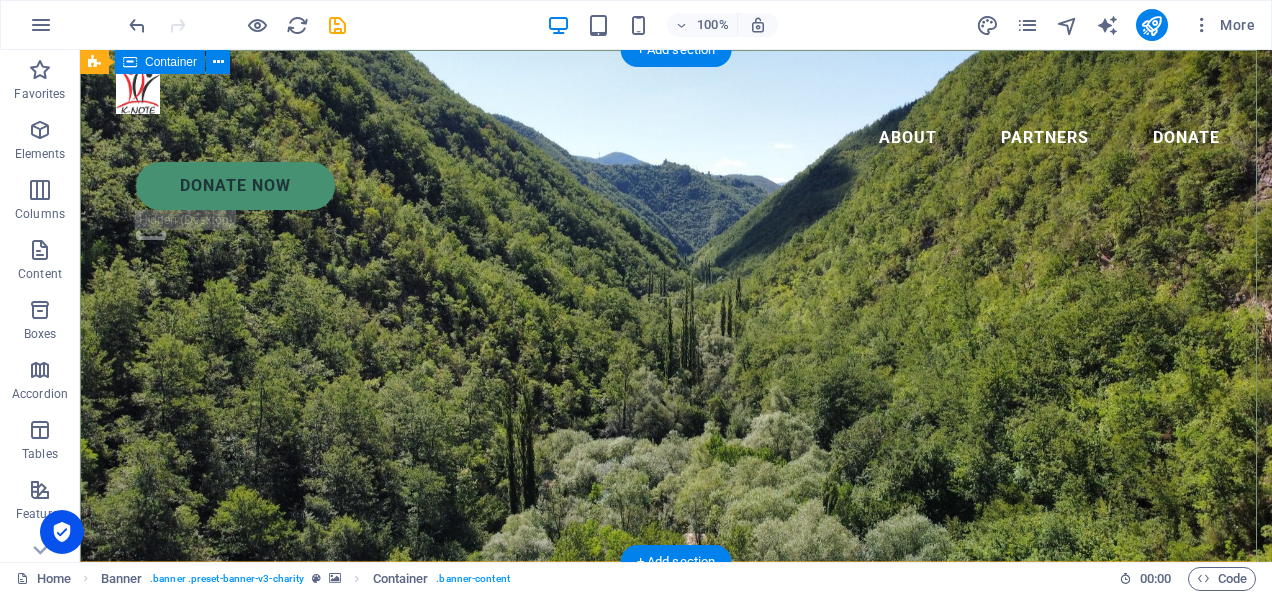 click on "Empowering Communities for a Healthier, Wealthier Society At K-NOTE, we work tirelessly to improve health and economic development in Kenya, creating sustainable futures for communities.   At K-NOTE, we work tirelessly to improve health and economic development in Kenya, creating sustainable futures for communities. At K-NOTE, we work tirelessly to improve health and economic development in Kenya, creating sustainable futures for communities." at bounding box center (676, 791) 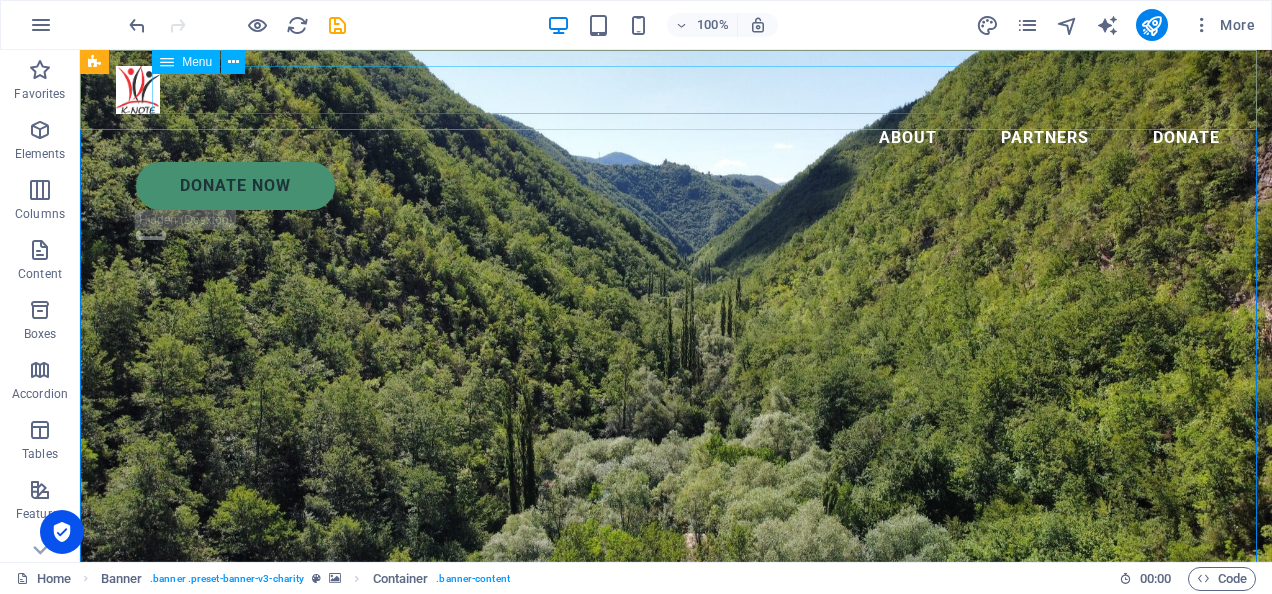 click on "About Partners Donate" at bounding box center [676, 138] 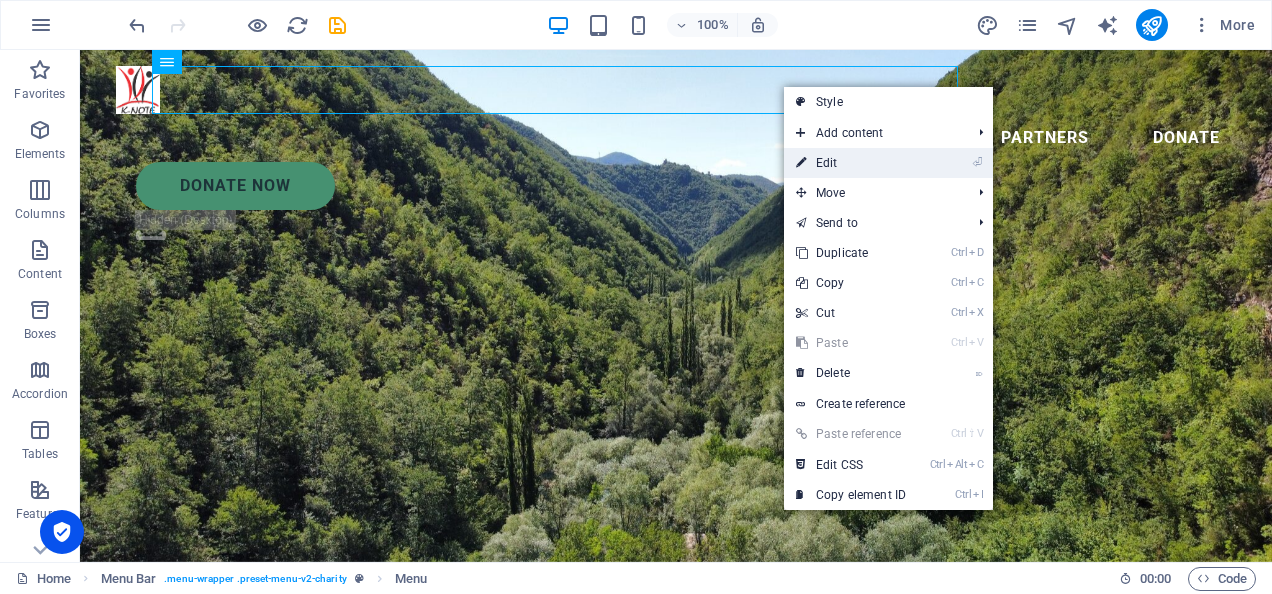 click on "⏎  Edit" at bounding box center [851, 163] 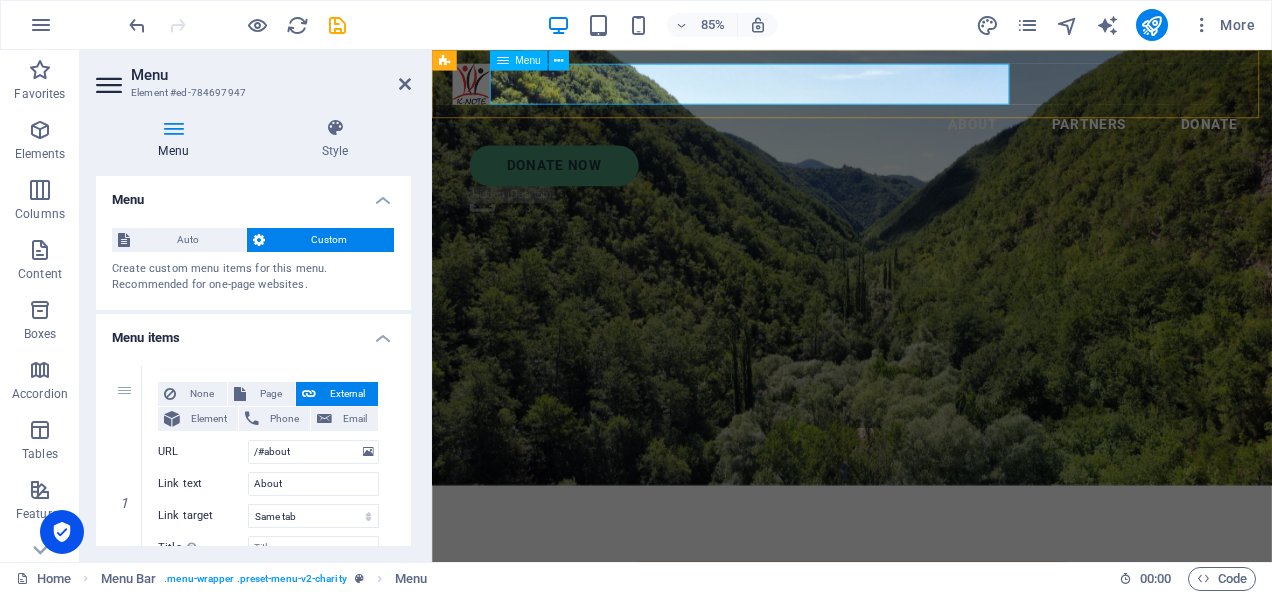 click on "About Partners Donate" at bounding box center (926, 138) 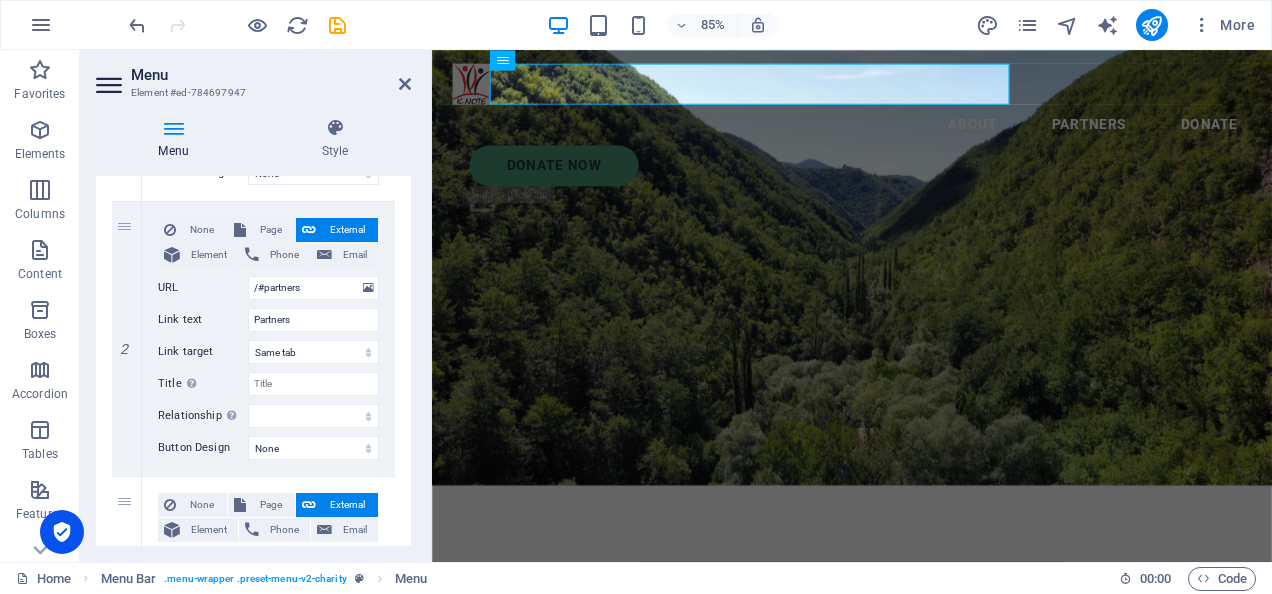 scroll, scrollTop: 436, scrollLeft: 0, axis: vertical 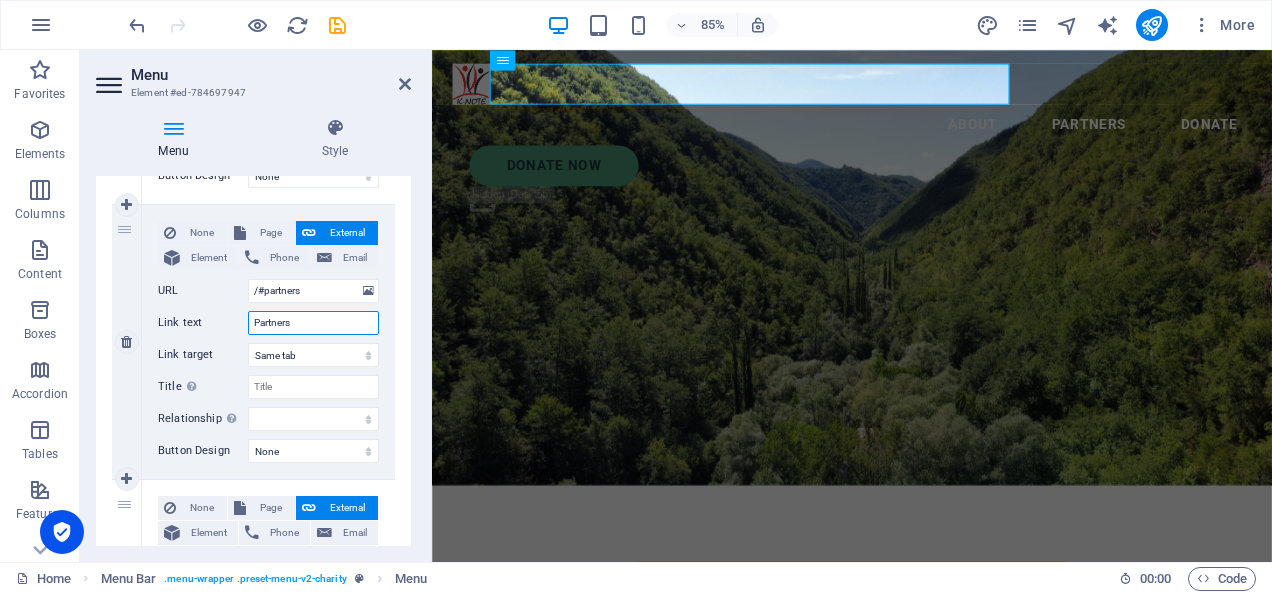 drag, startPoint x: 308, startPoint y: 322, endPoint x: 246, endPoint y: 320, distance: 62.03225 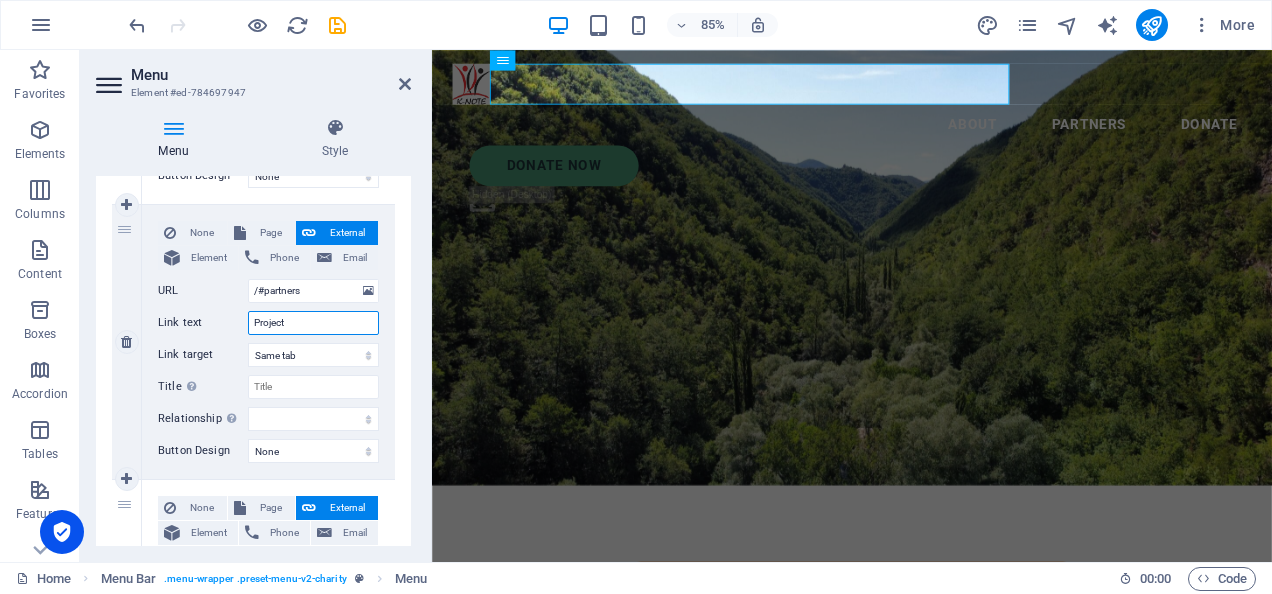 type on "Projects" 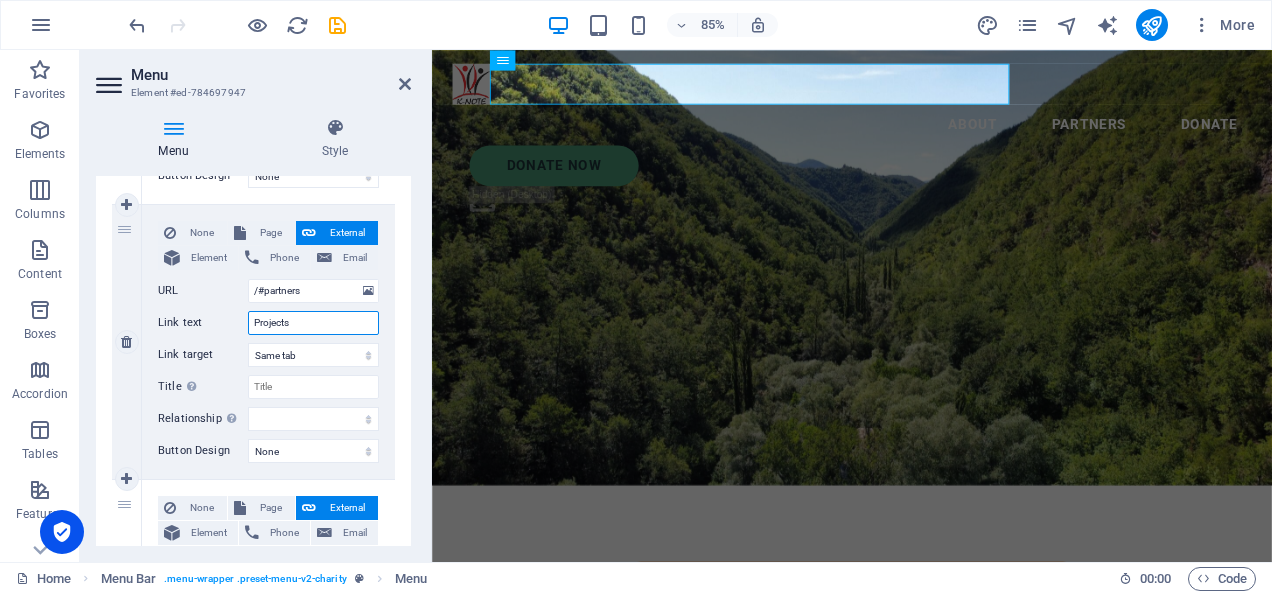 select 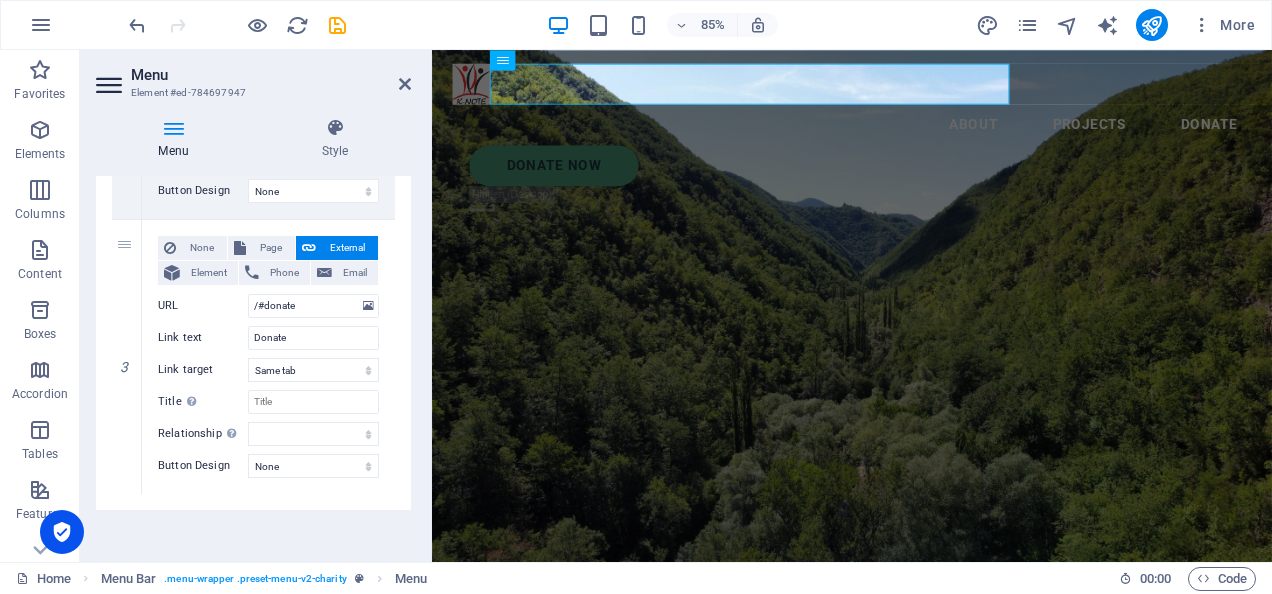 scroll, scrollTop: 699, scrollLeft: 0, axis: vertical 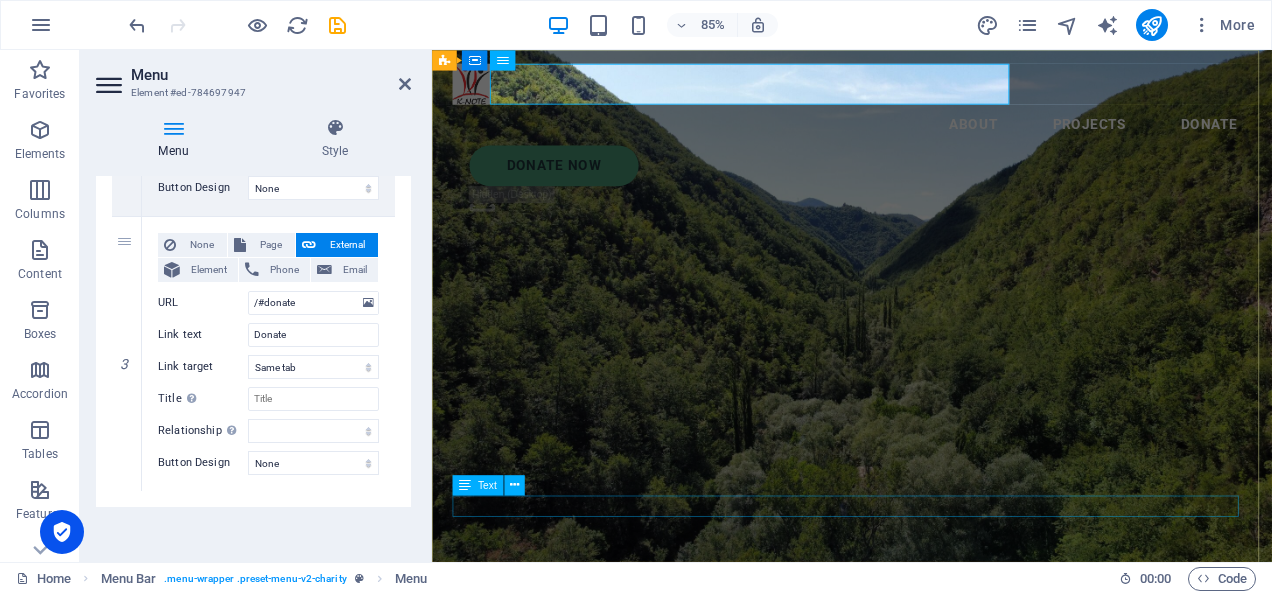 type on "Projects" 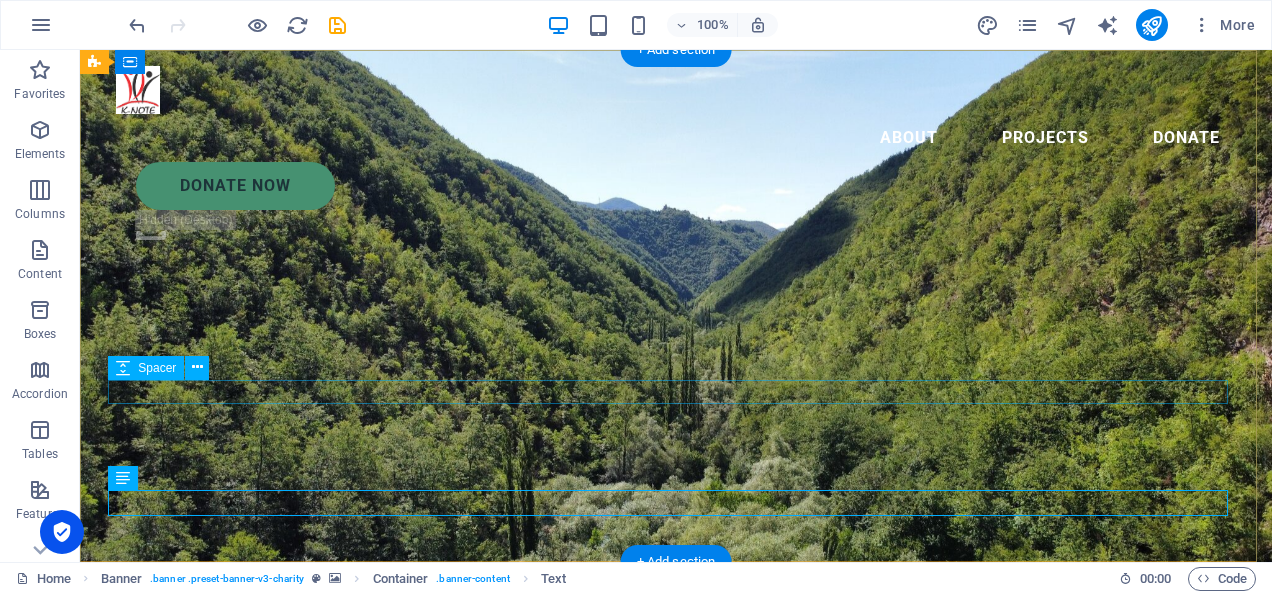 click at bounding box center [676, 911] 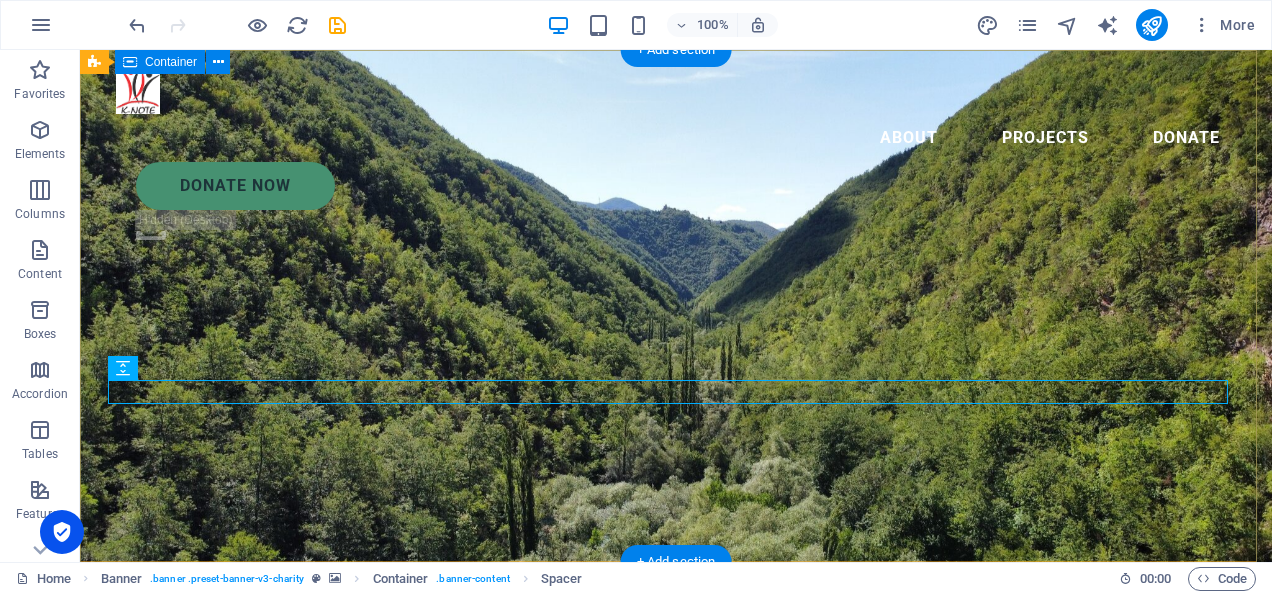 click on "Empowering Communities for a Healthier, Wealthier Society At K-NOTE, we work tirelessly to improve health and economic development in Kenya, creating sustainable futures for communities.   At K-NOTE, we work tirelessly to improve health and economic development in Kenya, creating sustainable futures for communities. At K-NOTE, we work tirelessly to improve health and economic development in Kenya, creating sustainable futures for communities." at bounding box center [676, 882] 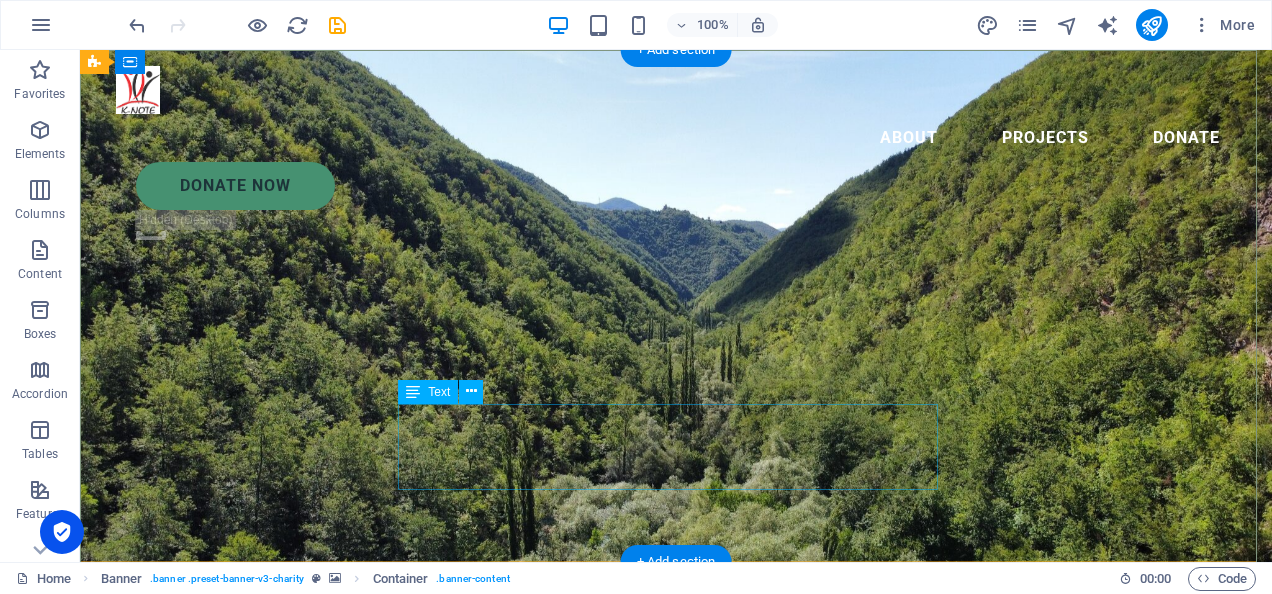 click on "At K-NOTE, we work tirelessly to improve health and economic development in [GEOGRAPHIC_DATA], creating sustainable futures for communities." at bounding box center [676, 952] 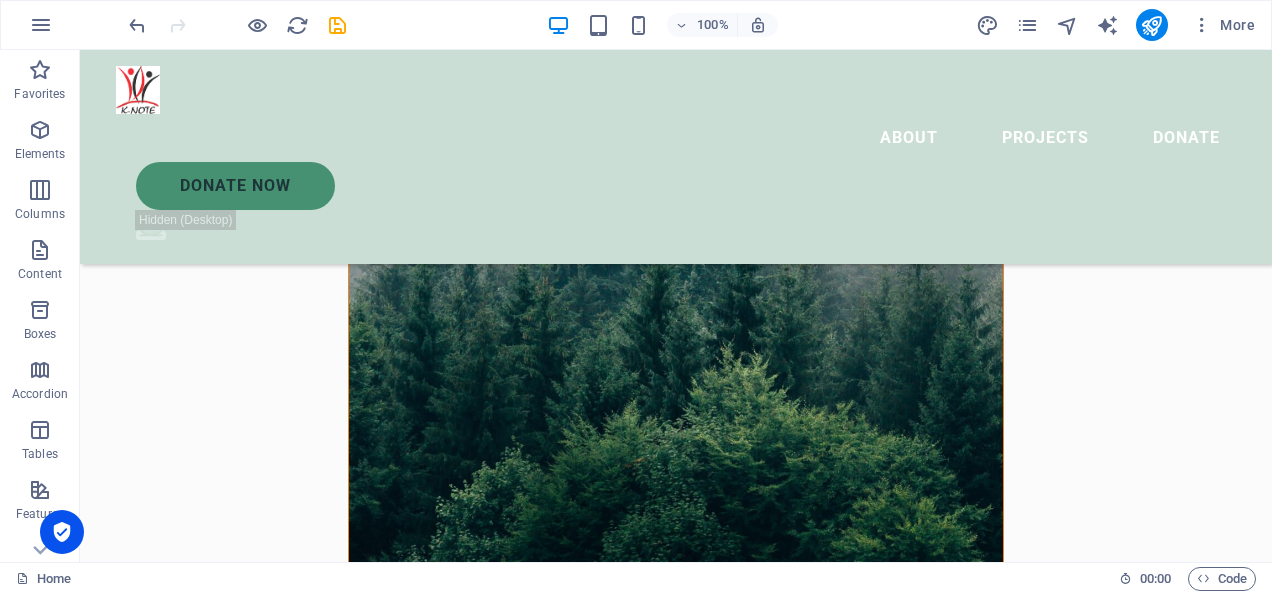 scroll, scrollTop: 1304, scrollLeft: 0, axis: vertical 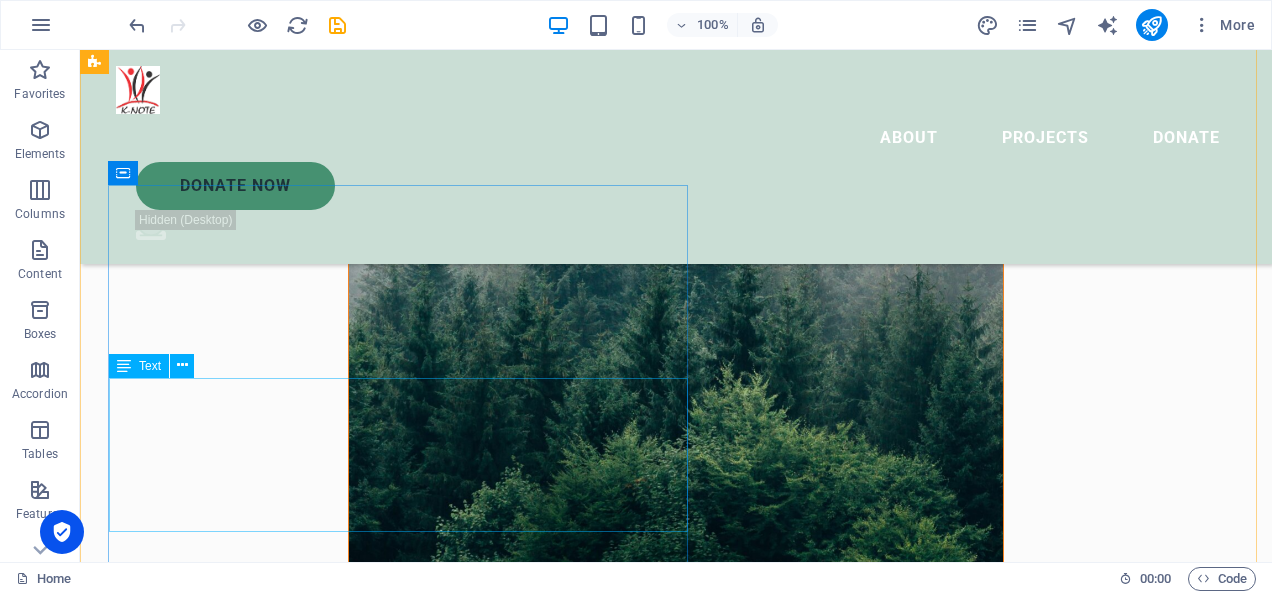click on "Lorem ipsum dolor sit amet consectetur. Bibendum adipiscing morbi orci nibh eget posuere arcu volutpat nulla. Tortor cras suscipit augue sodales risus auctor. Fusce nunc vitae non dui ornare tellus nibh purus lectus. Lorem ipsum dolor sit amet consectetur. Bibendum adipiscing morbi orci nibh eget posuere arcu volutpat nulla. Tortor cras suscipit augue sodales risus auctor. Fusce nunc vitae non dui ornare tellus nibh purus lectus." at bounding box center (664, 1154) 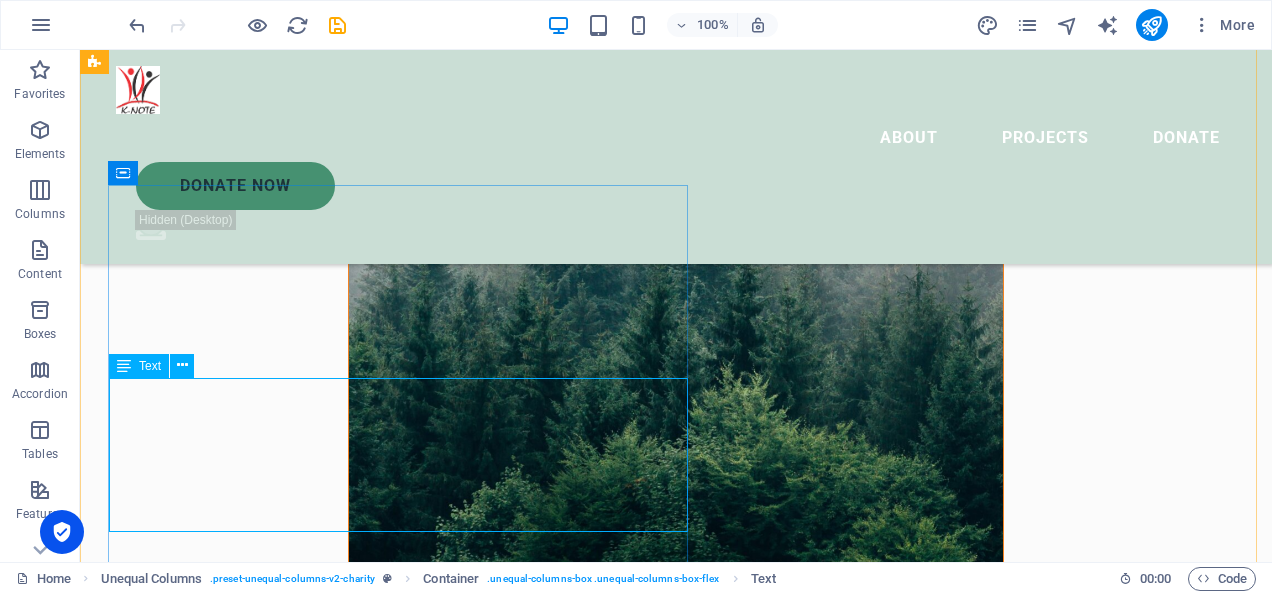 click on "Text" at bounding box center (150, 366) 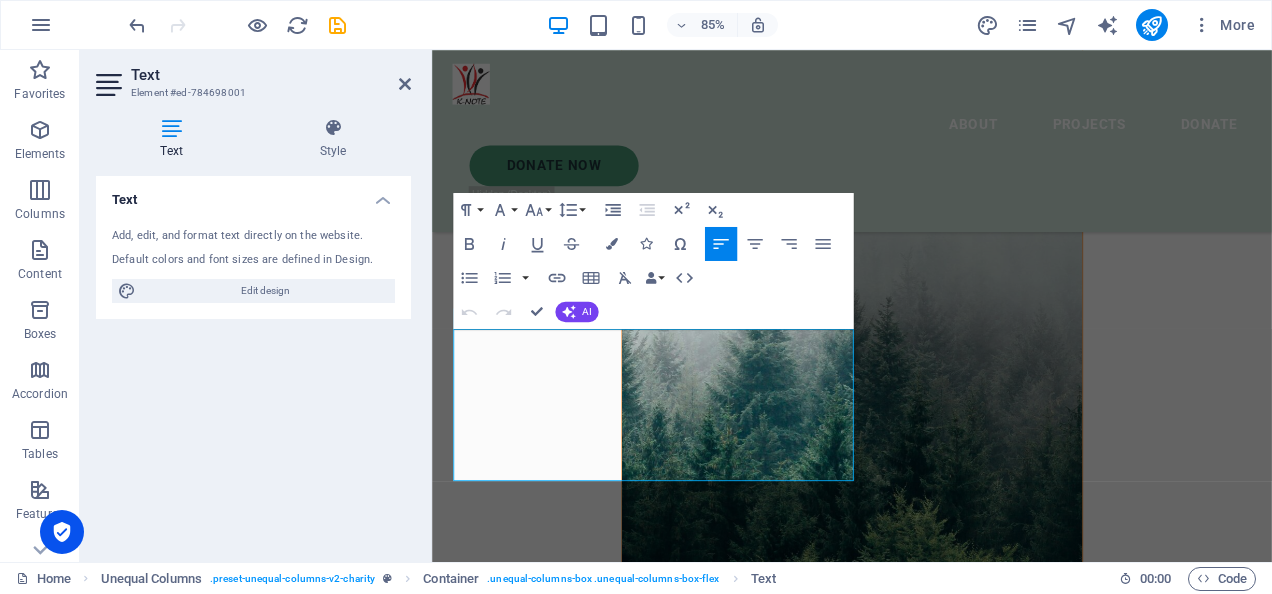 scroll, scrollTop: 1448, scrollLeft: 0, axis: vertical 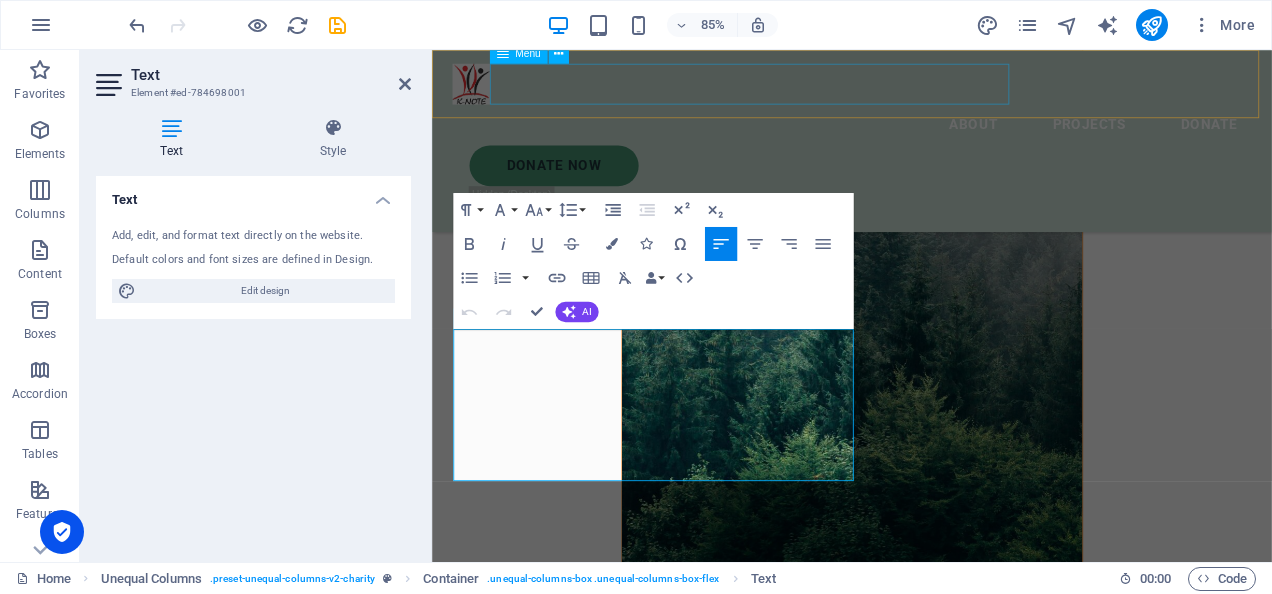 click on "About Projects Donate" at bounding box center (926, 138) 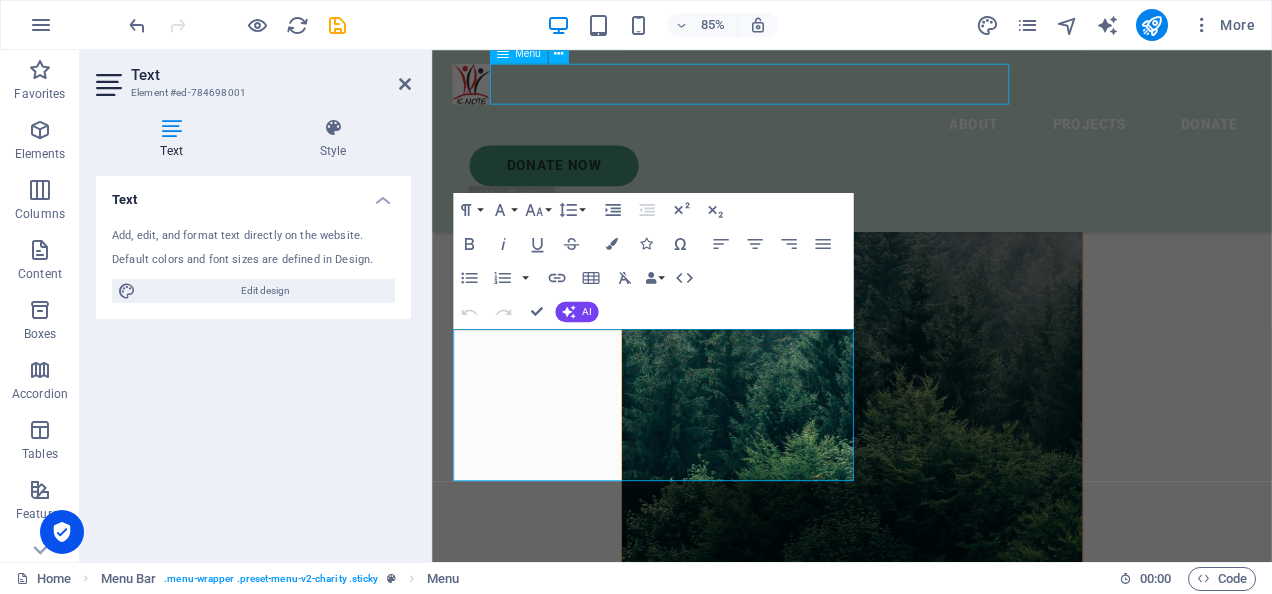scroll, scrollTop: 1304, scrollLeft: 0, axis: vertical 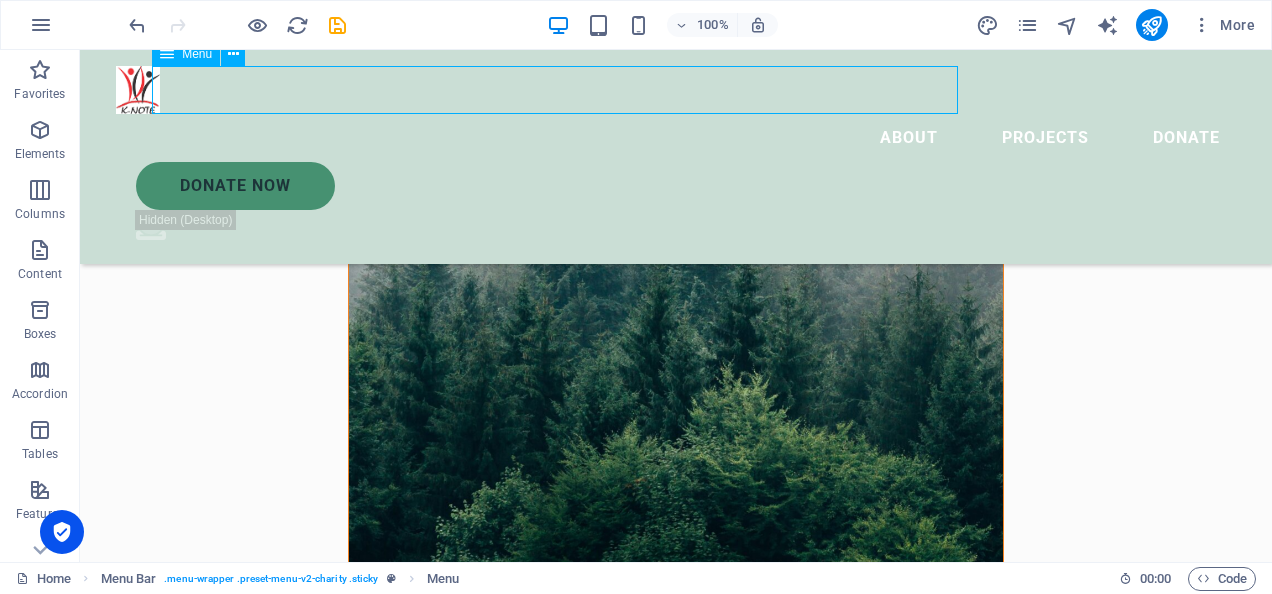 click on "About Projects Donate" at bounding box center [676, 138] 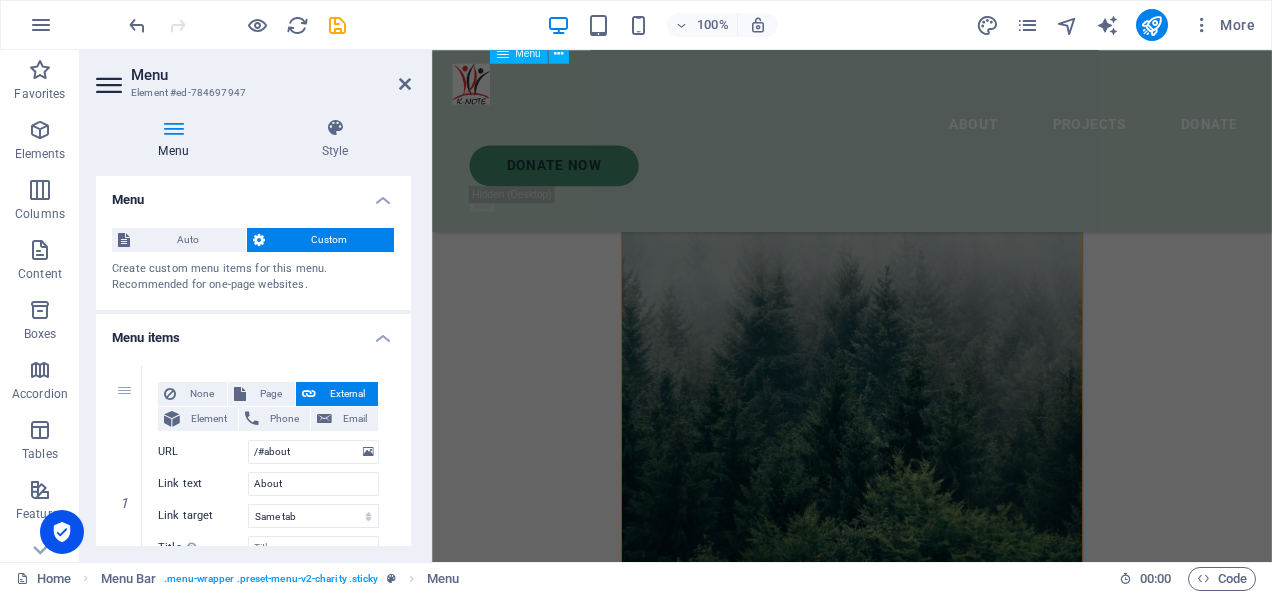 scroll, scrollTop: 1448, scrollLeft: 0, axis: vertical 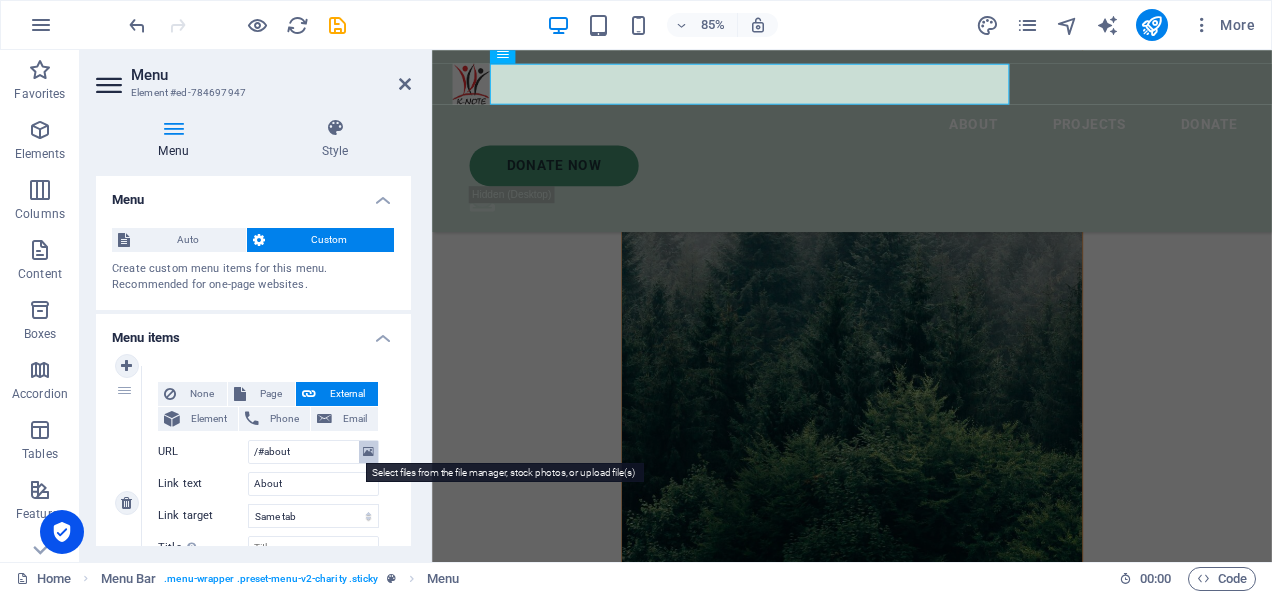 click at bounding box center [368, 452] 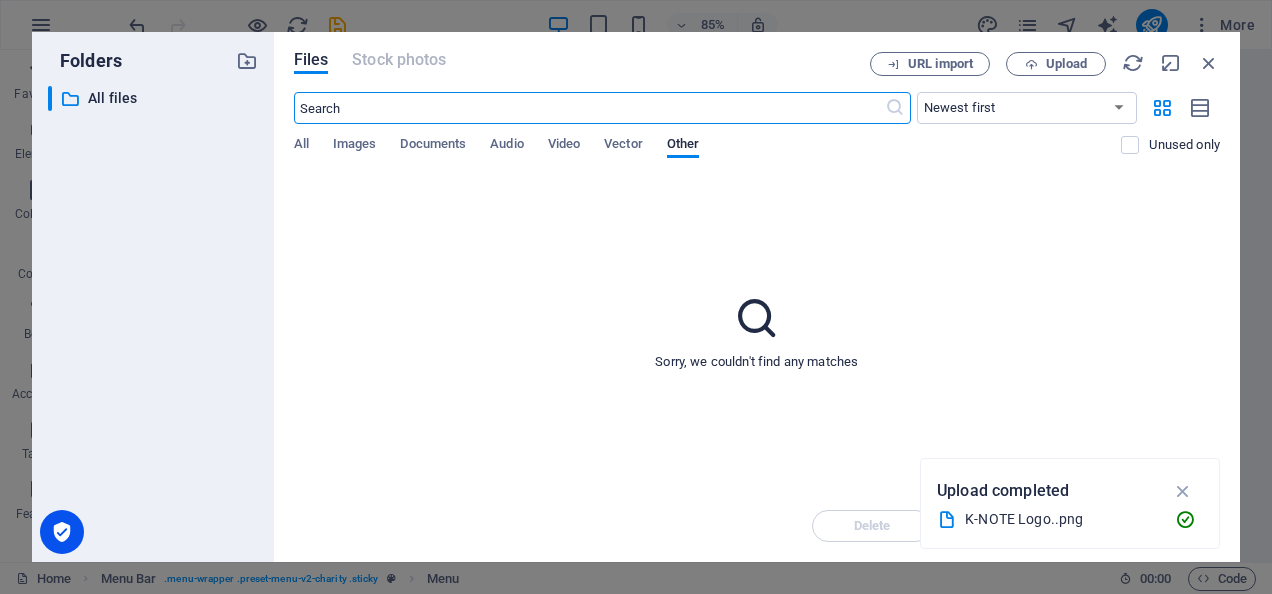 scroll, scrollTop: 2308, scrollLeft: 0, axis: vertical 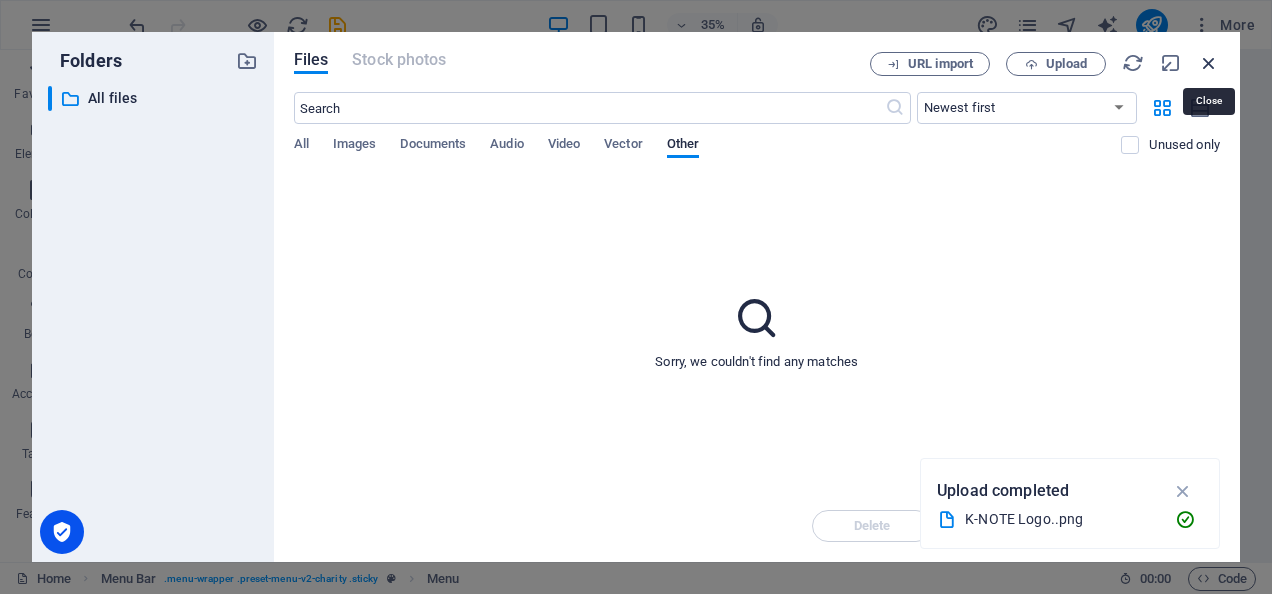 click at bounding box center [1209, 63] 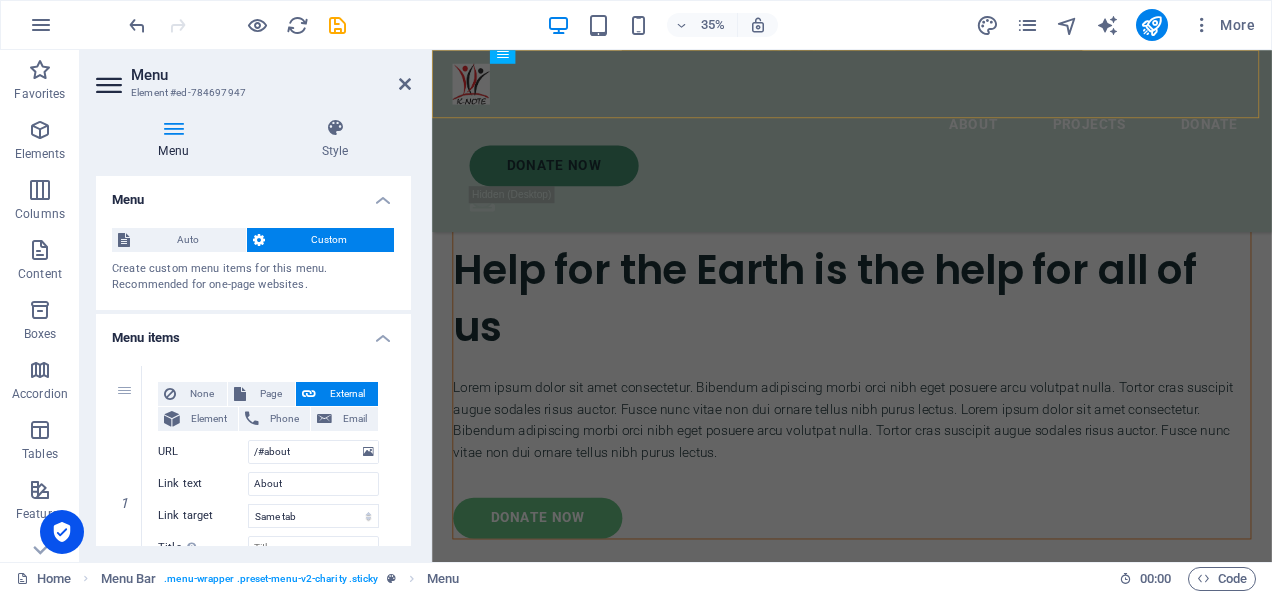 scroll, scrollTop: 1448, scrollLeft: 0, axis: vertical 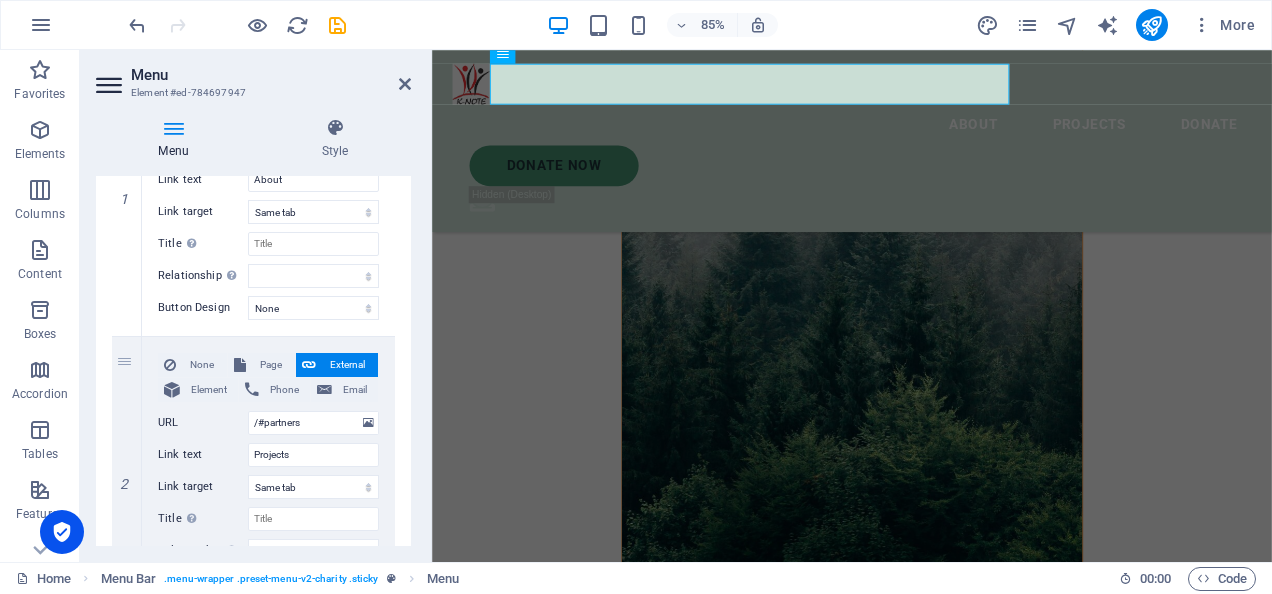 click at bounding box center (111, 85) 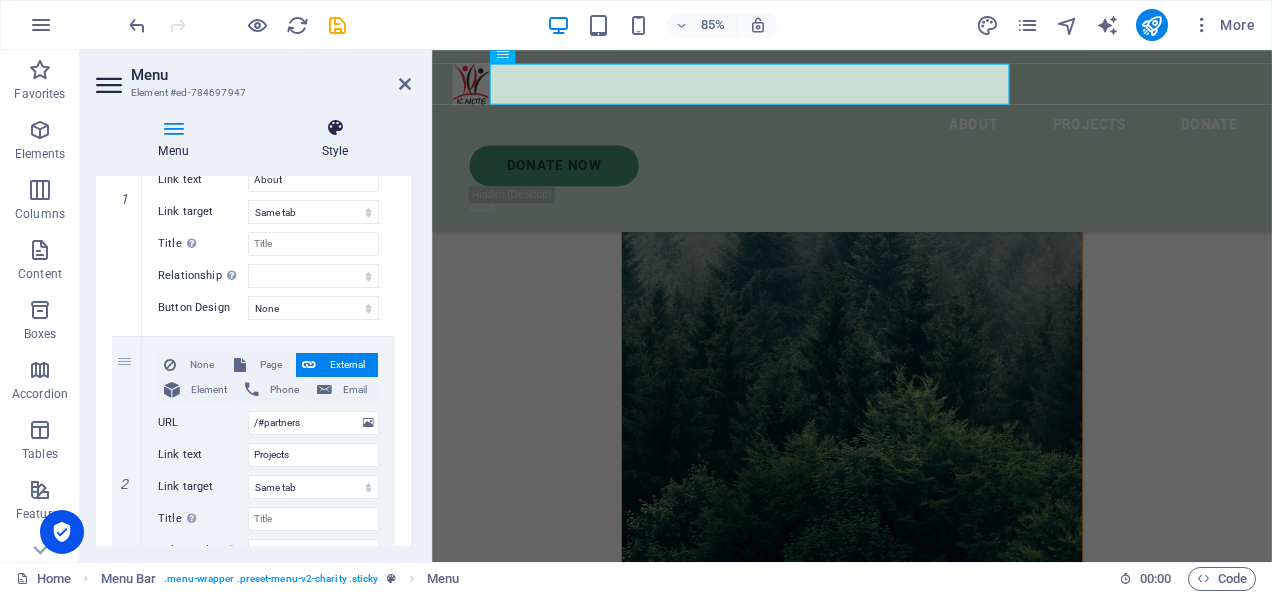 click on "Style" at bounding box center [335, 139] 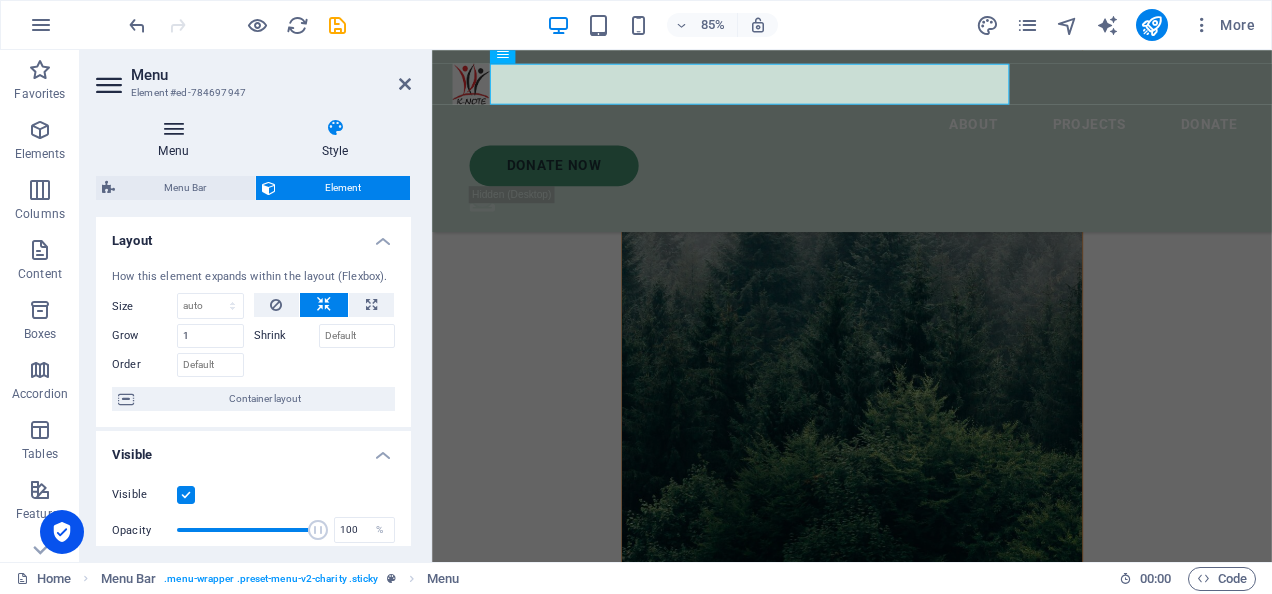 click at bounding box center (173, 128) 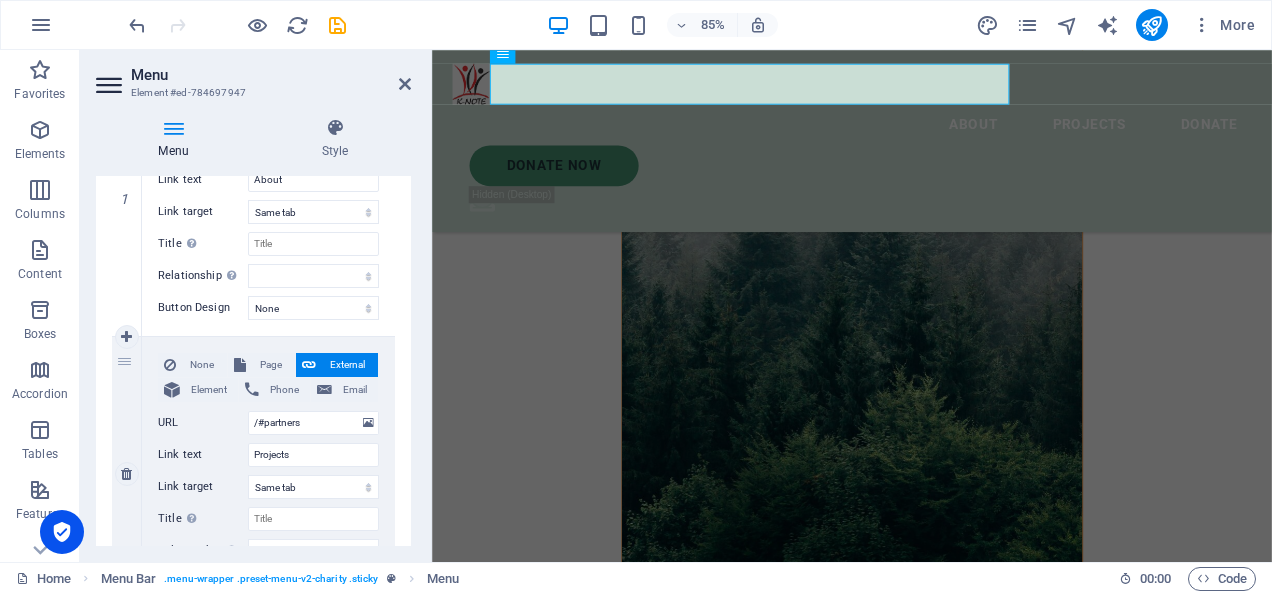 click on "External" at bounding box center [347, 365] 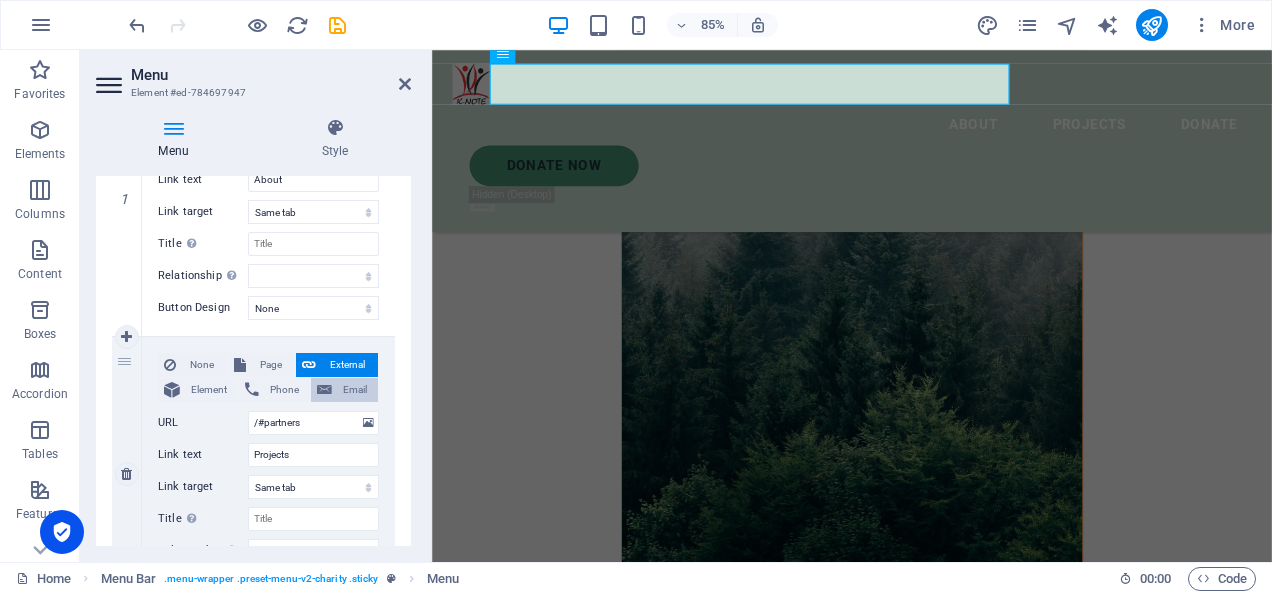 click on "Email" at bounding box center (355, 390) 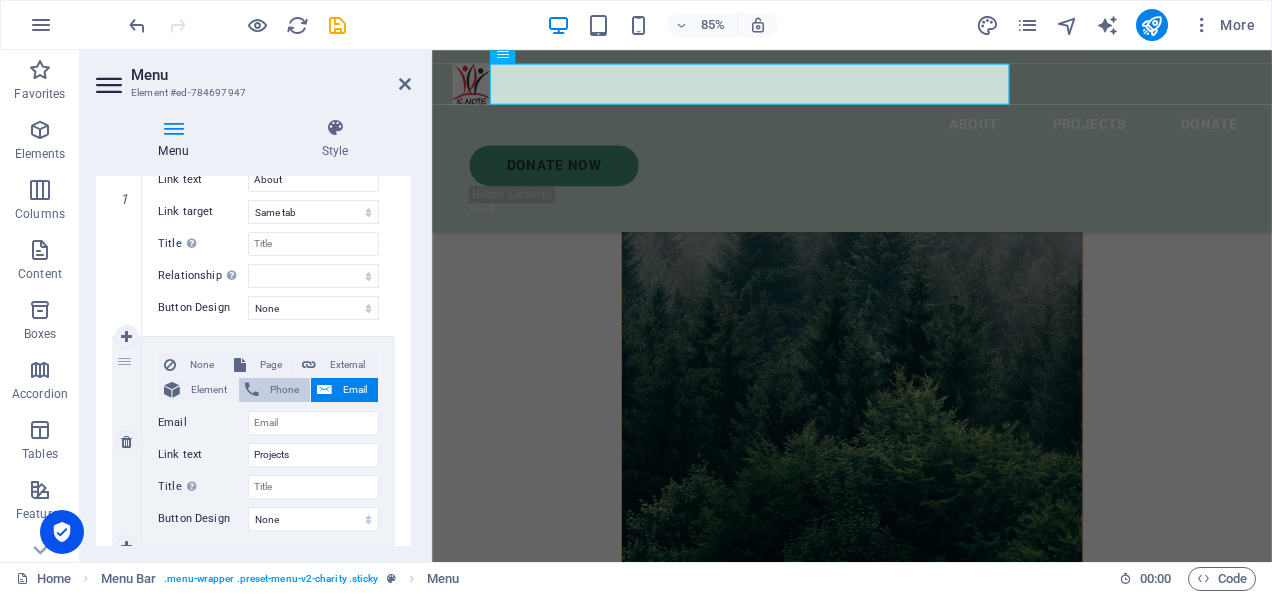 click on "Phone" at bounding box center [284, 390] 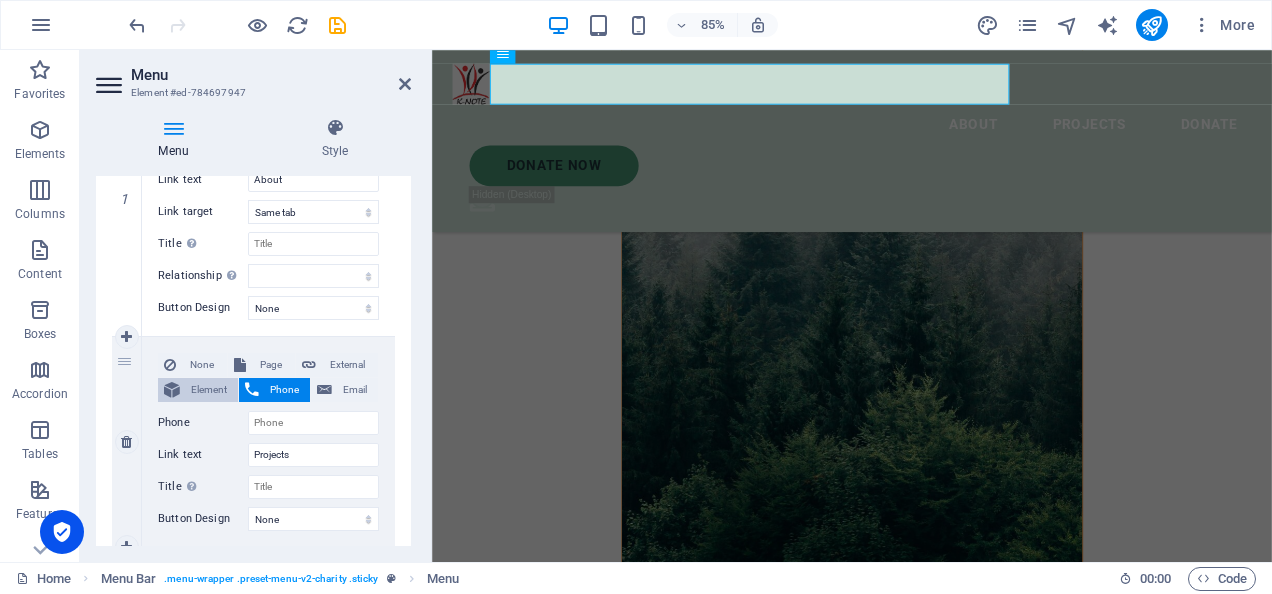 click on "Element" at bounding box center [209, 390] 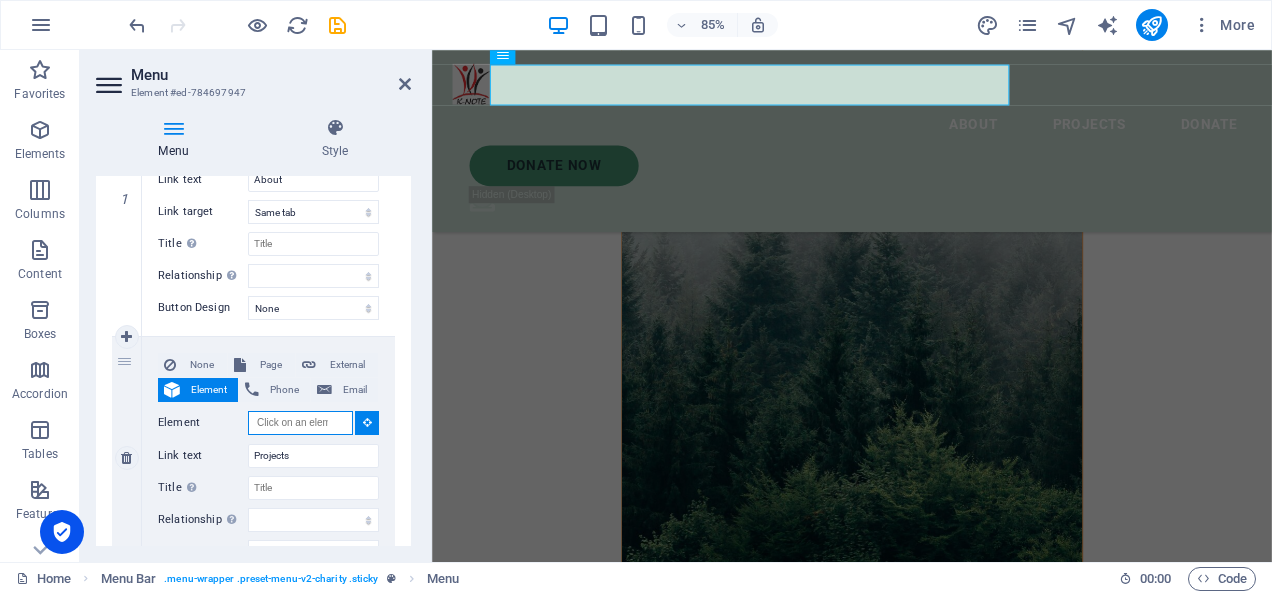 scroll, scrollTop: 1368, scrollLeft: 0, axis: vertical 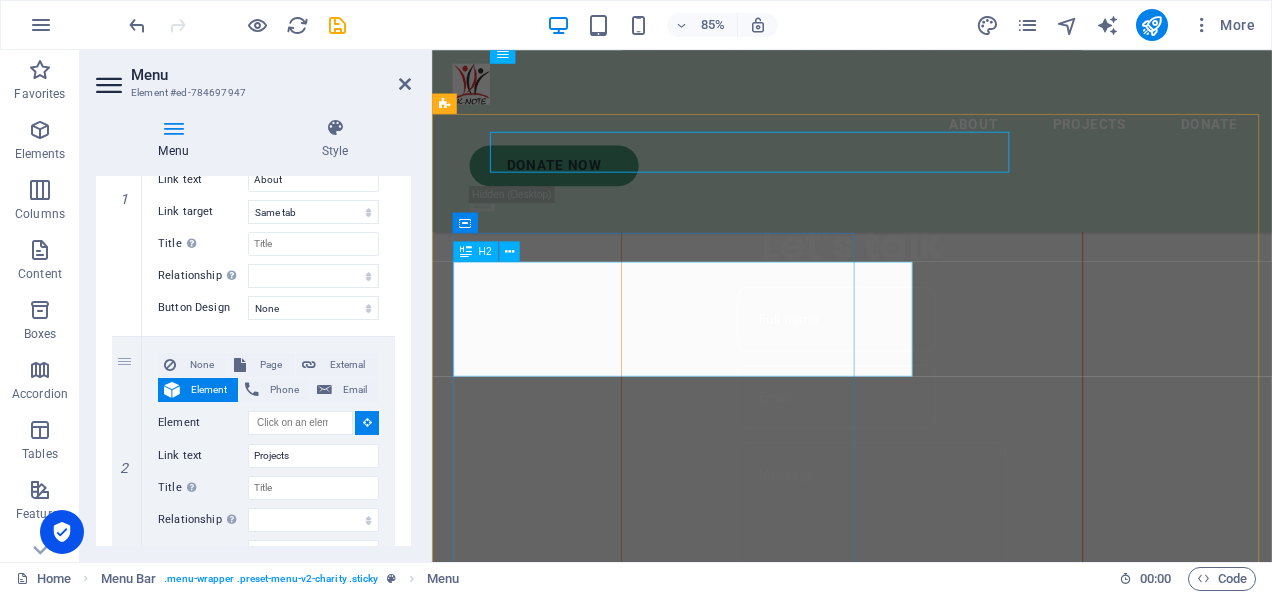 click on "Help for the Earth is the help for all of us" at bounding box center (926, 1283) 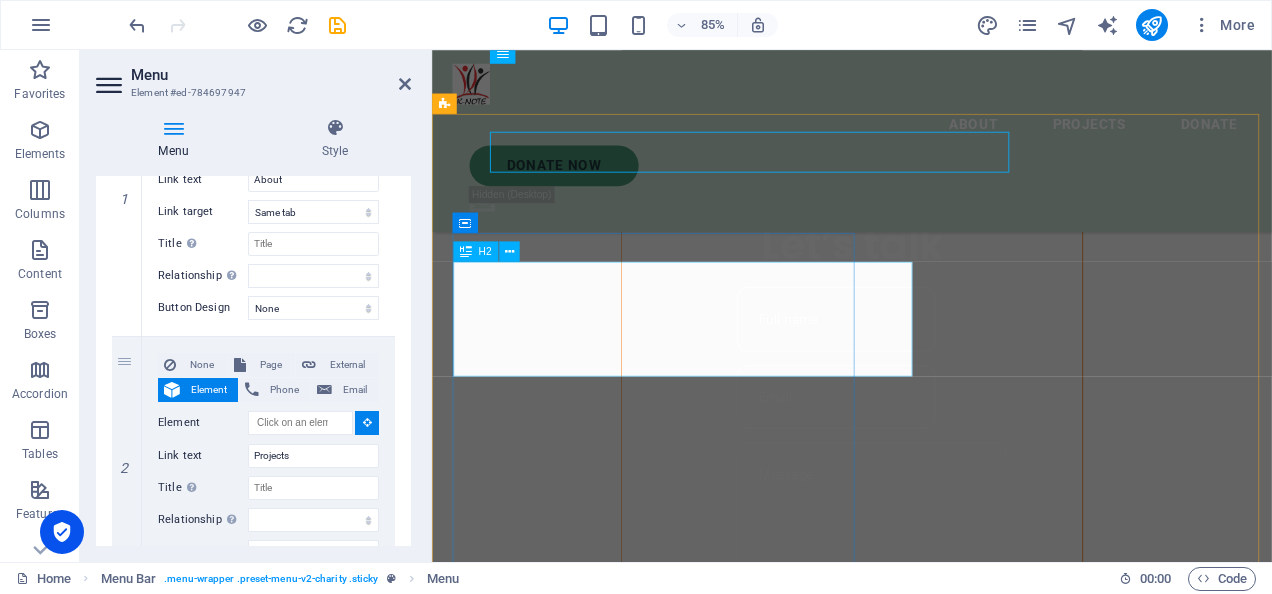 select 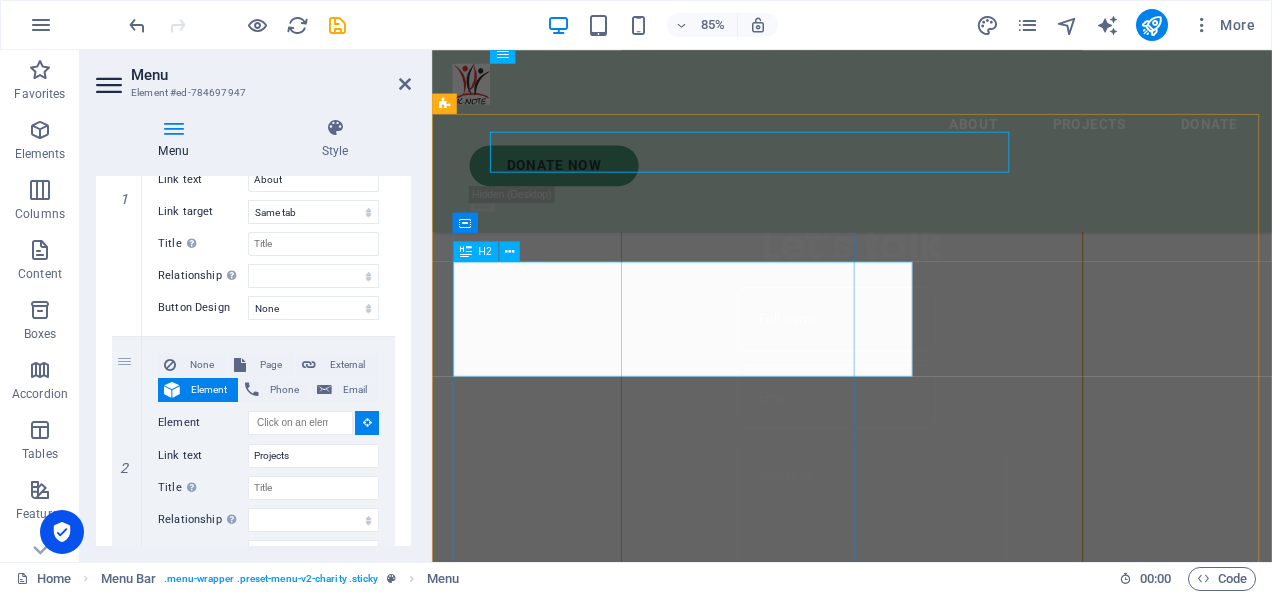 select 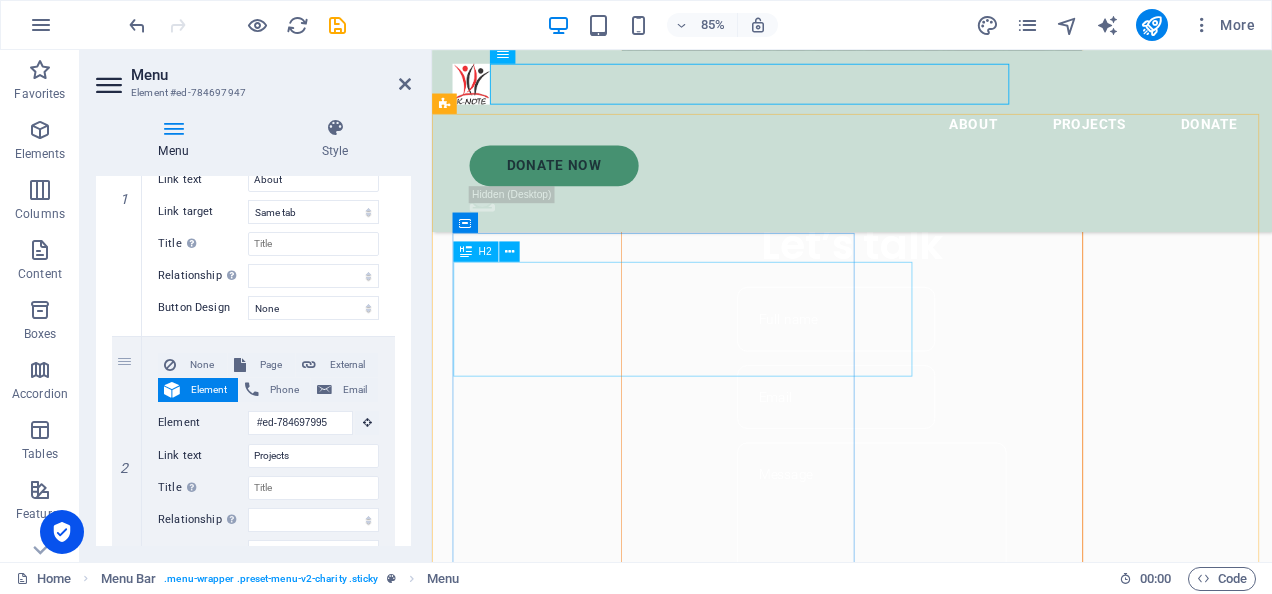 click on "Help for the Earth is the help for all of us" at bounding box center (926, 1283) 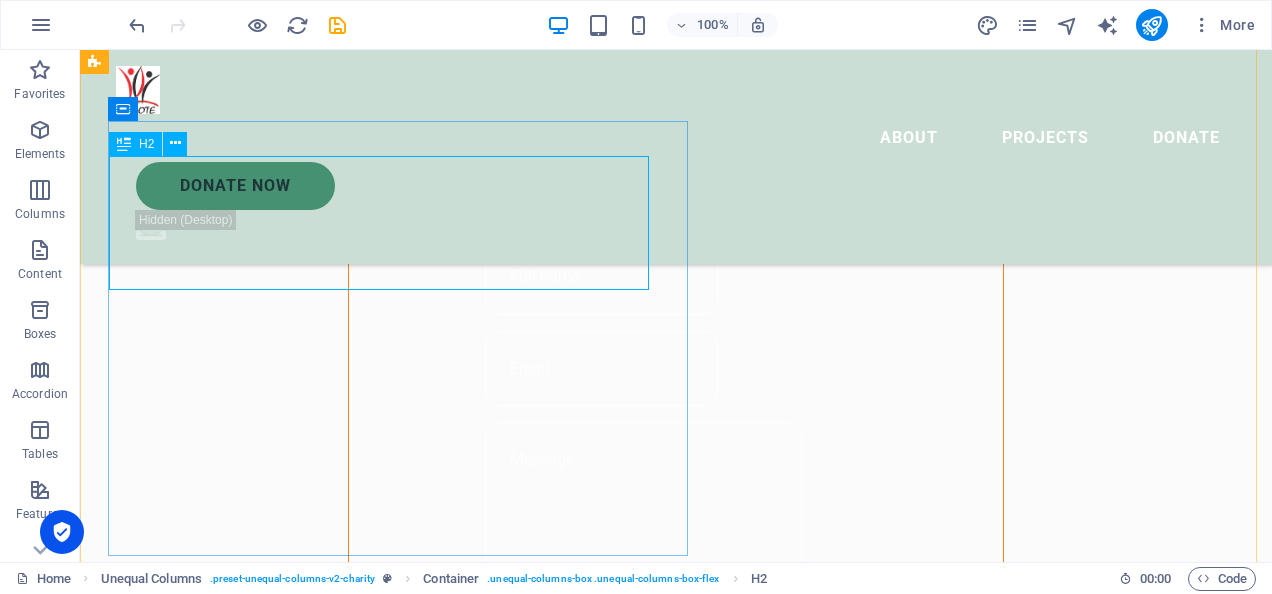 click on "Help for the Earth is the help for all of us" at bounding box center [664, 1060] 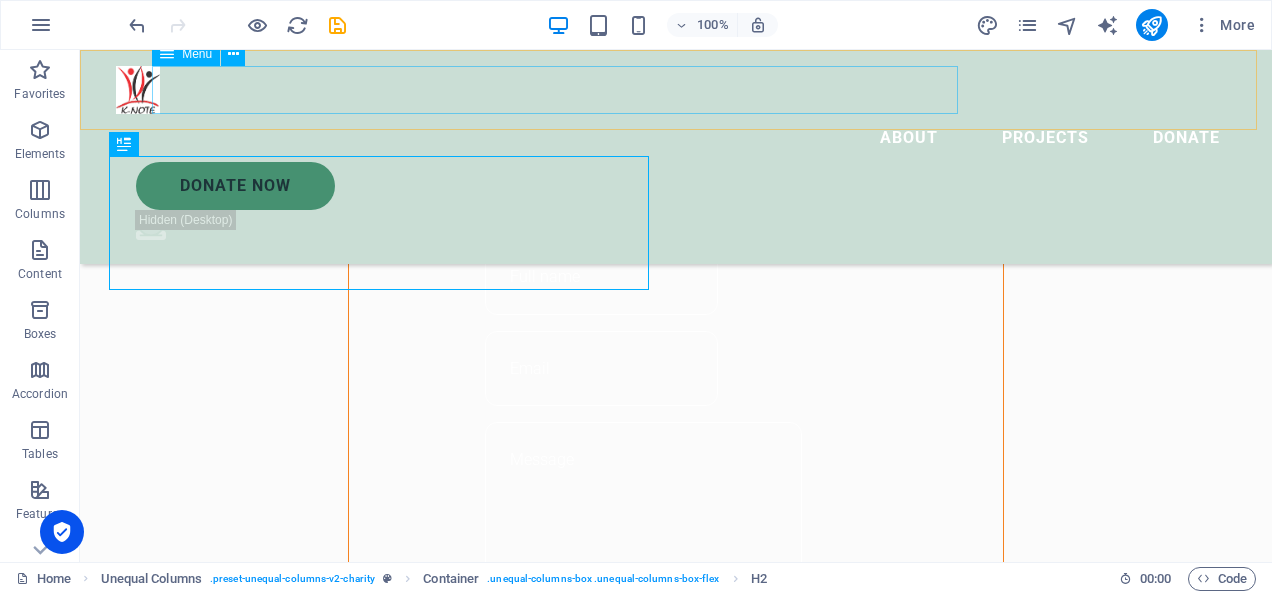 click on "About Projects Donate" at bounding box center [676, 138] 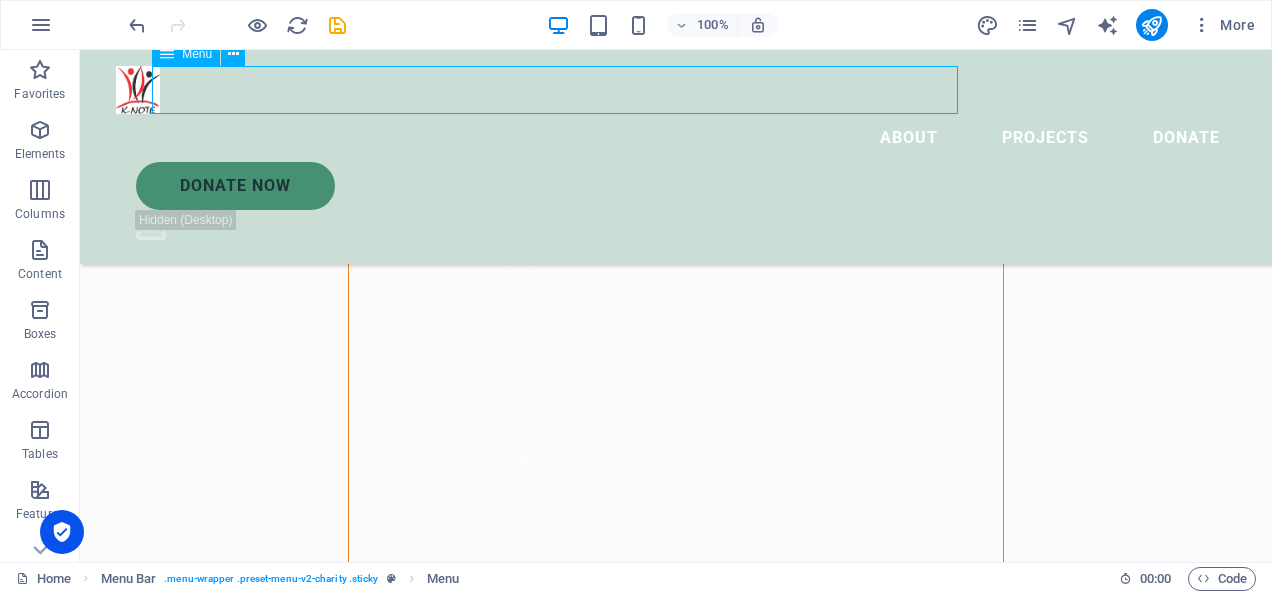 click on "About Projects Donate" at bounding box center [676, 138] 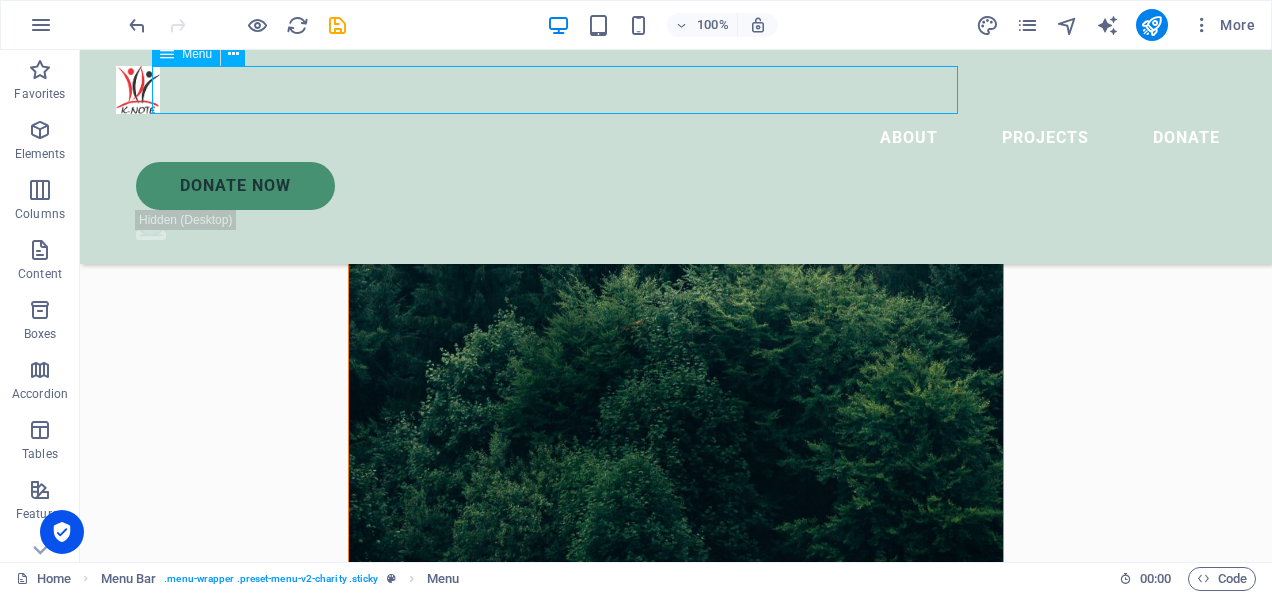 select 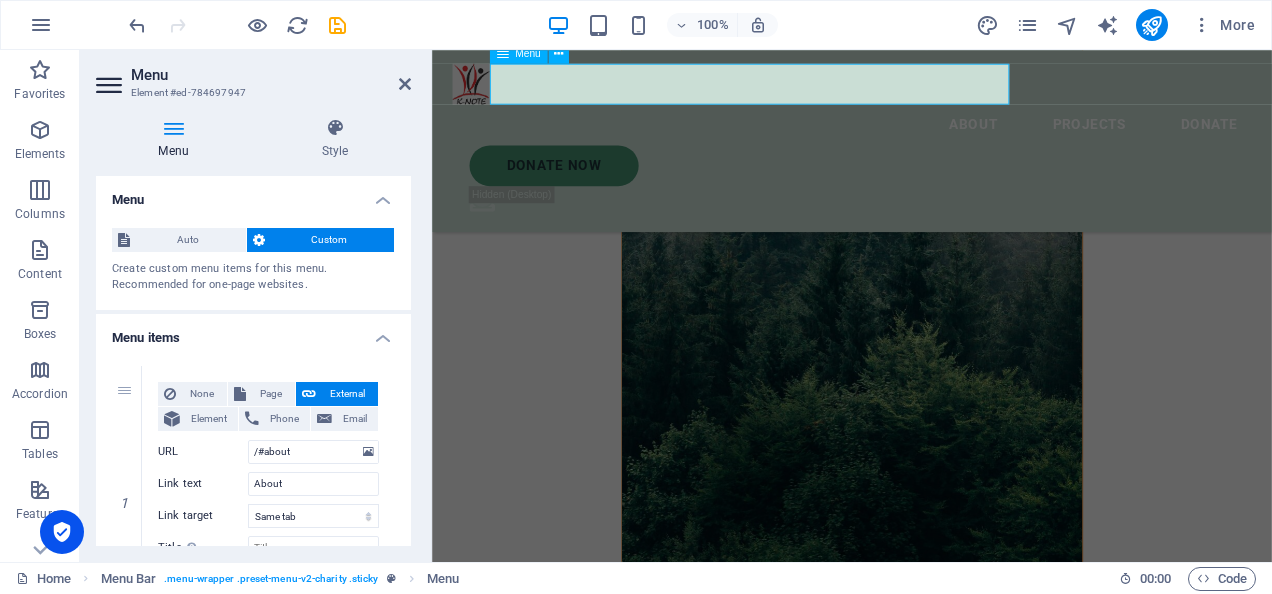 click on "About Projects Donate" at bounding box center [926, 138] 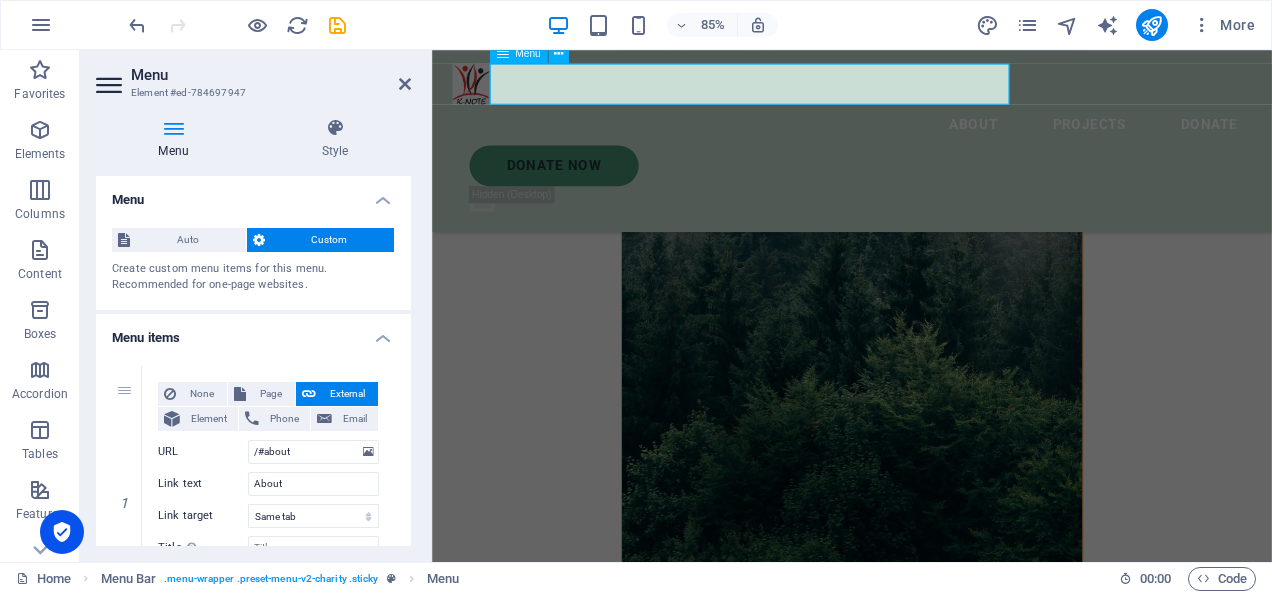 click on "About Projects Donate" at bounding box center (926, 138) 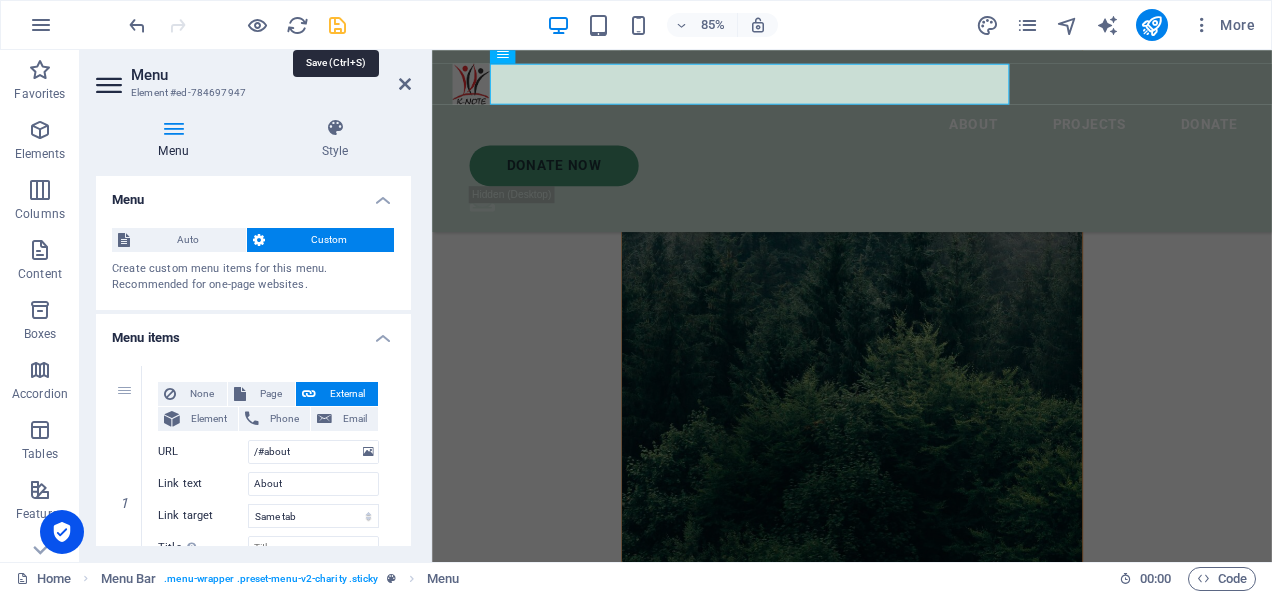 click at bounding box center (337, 25) 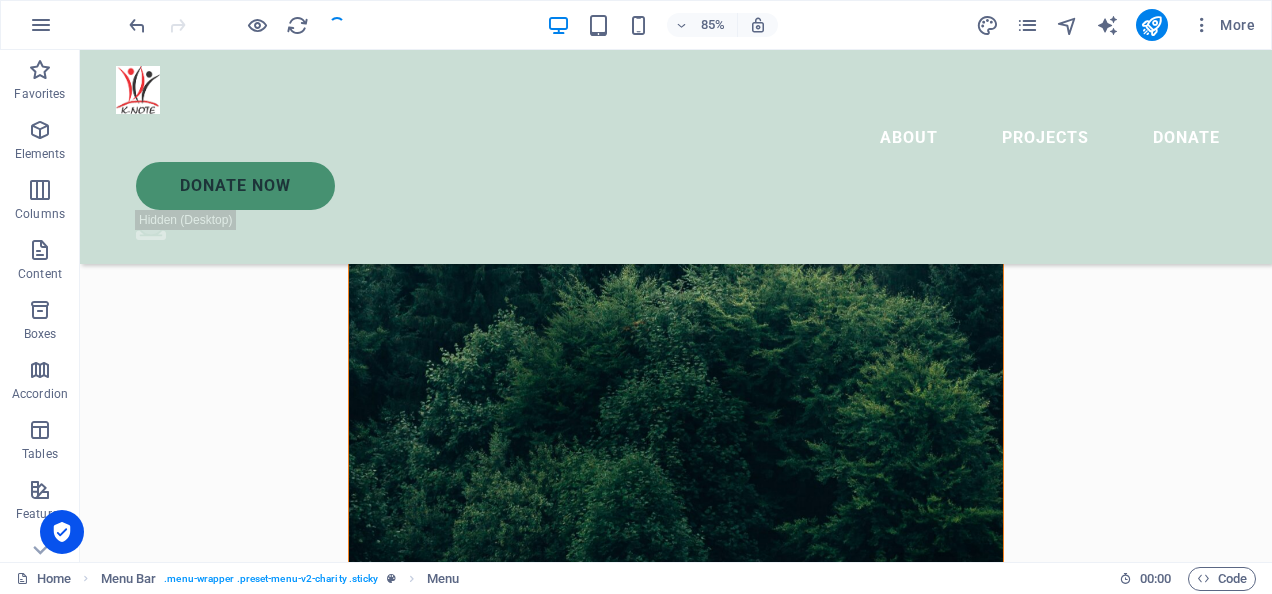 scroll, scrollTop: 1368, scrollLeft: 0, axis: vertical 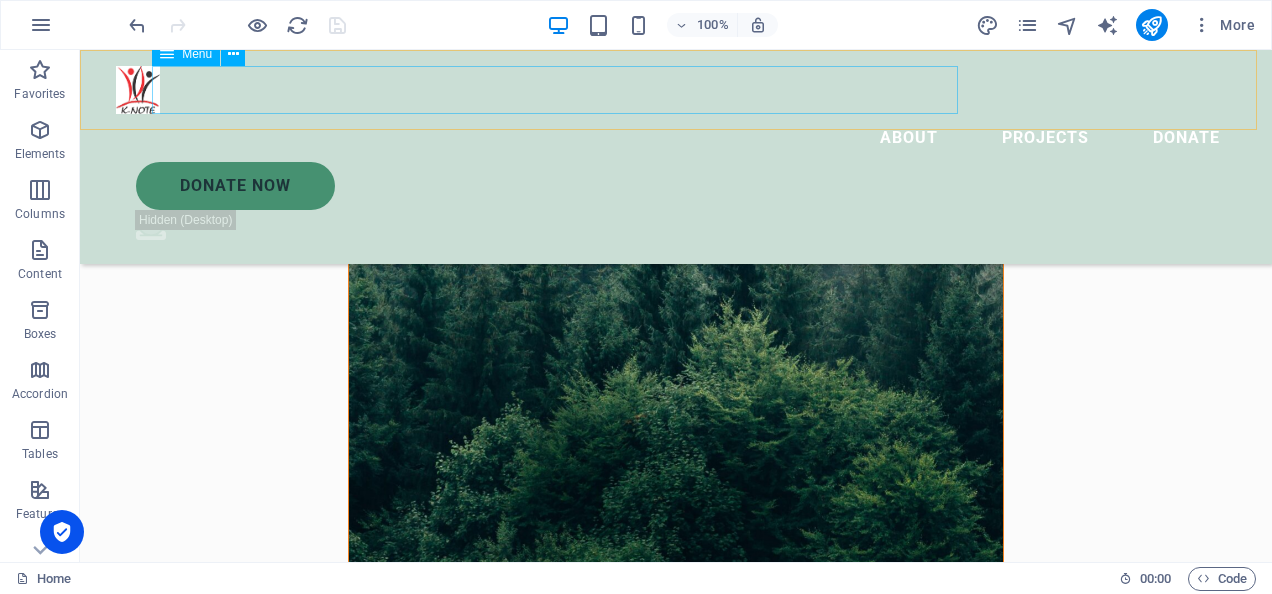 click on "About Projects Donate" at bounding box center (676, 138) 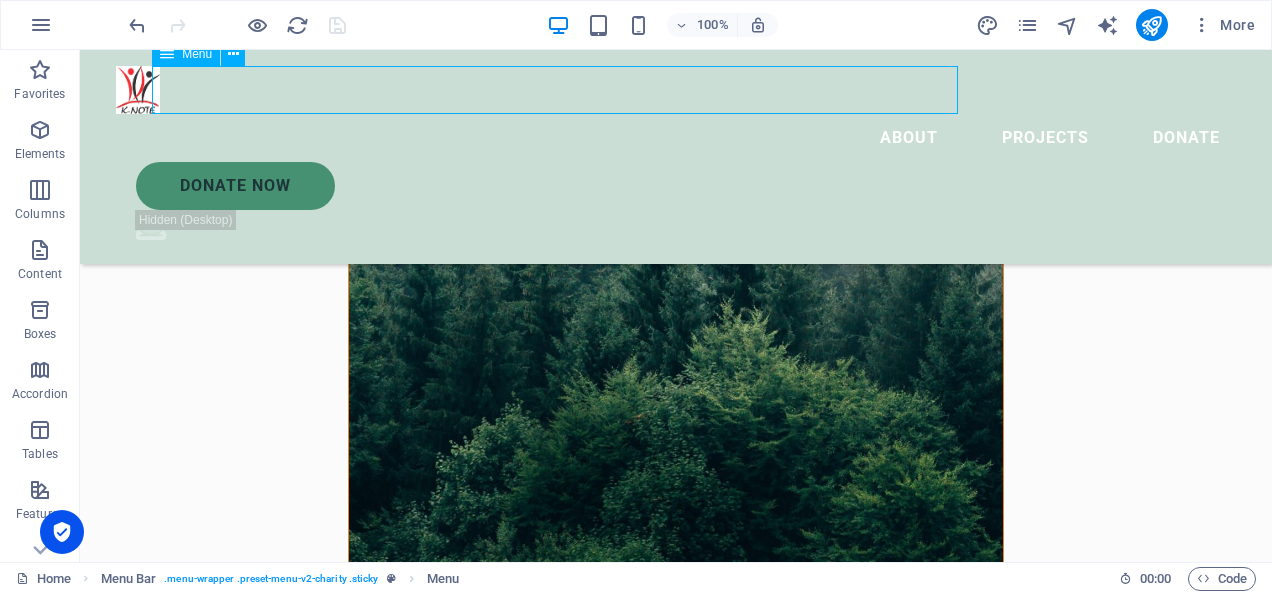 click on "About Projects Donate" at bounding box center [676, 138] 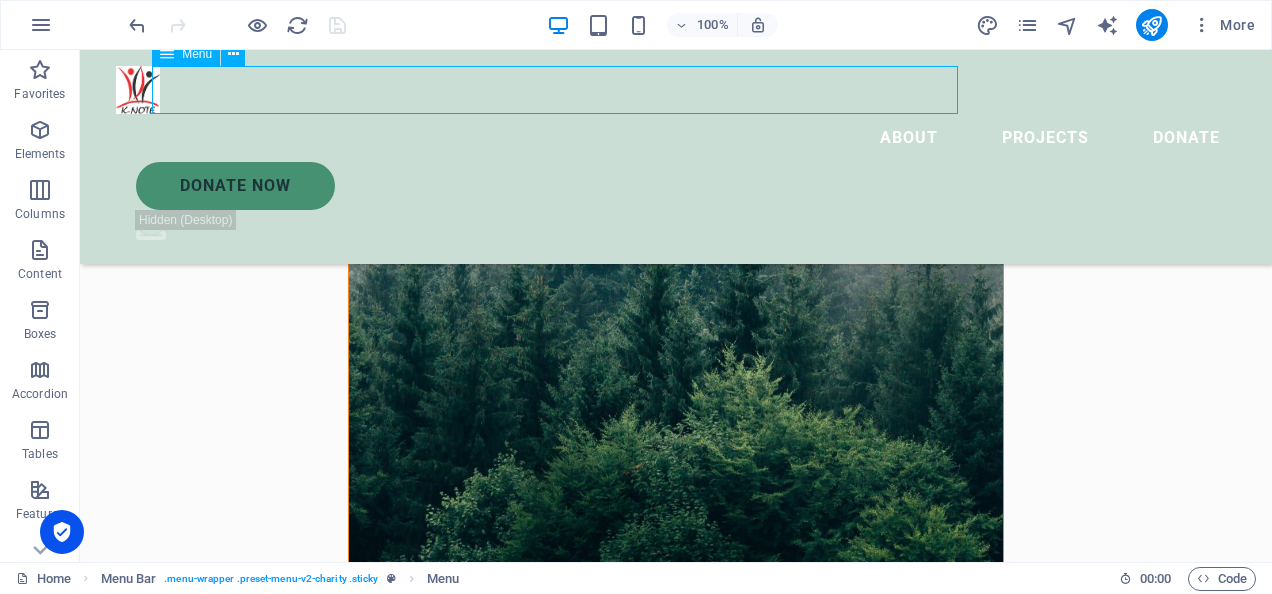 select 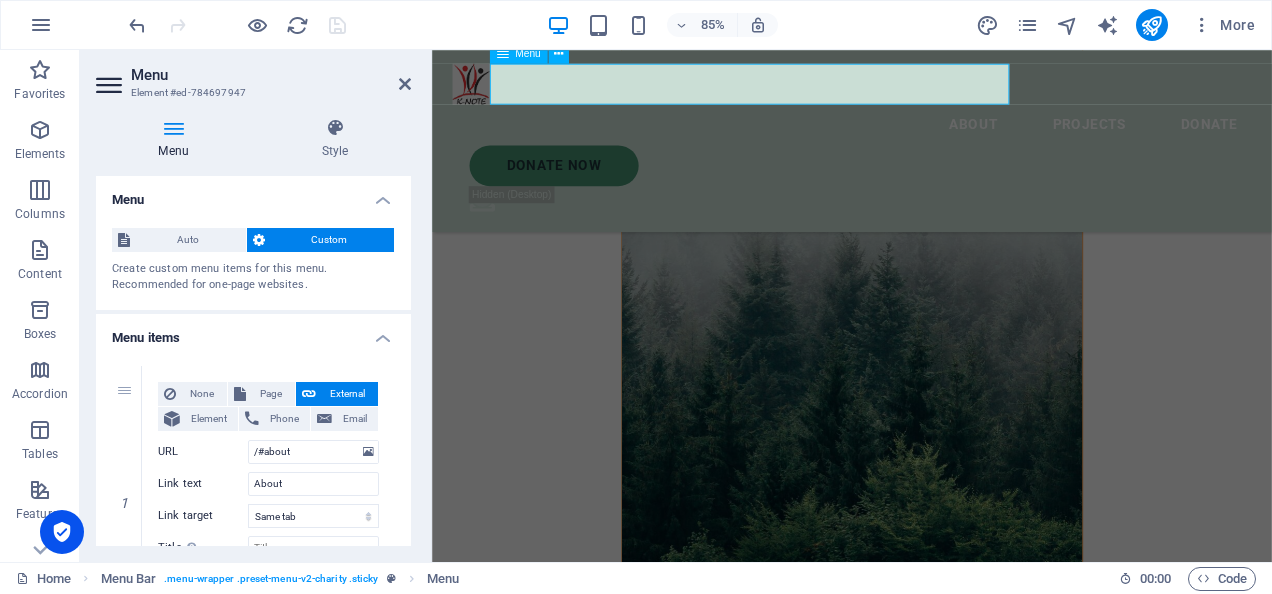 scroll, scrollTop: 1512, scrollLeft: 0, axis: vertical 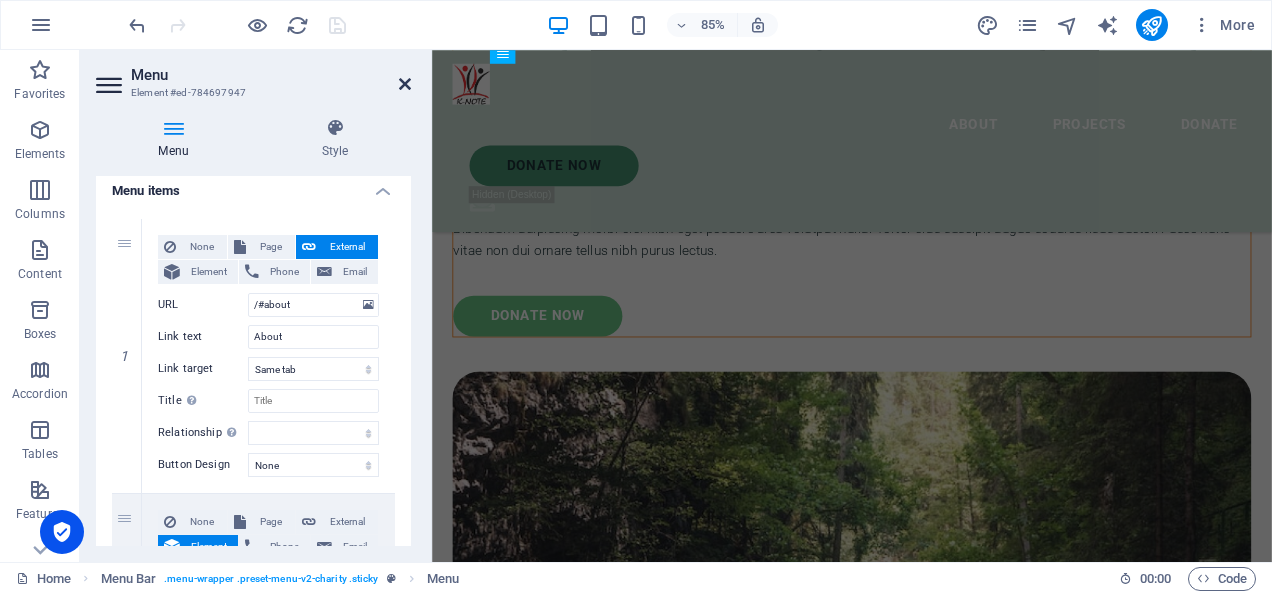 click at bounding box center (405, 84) 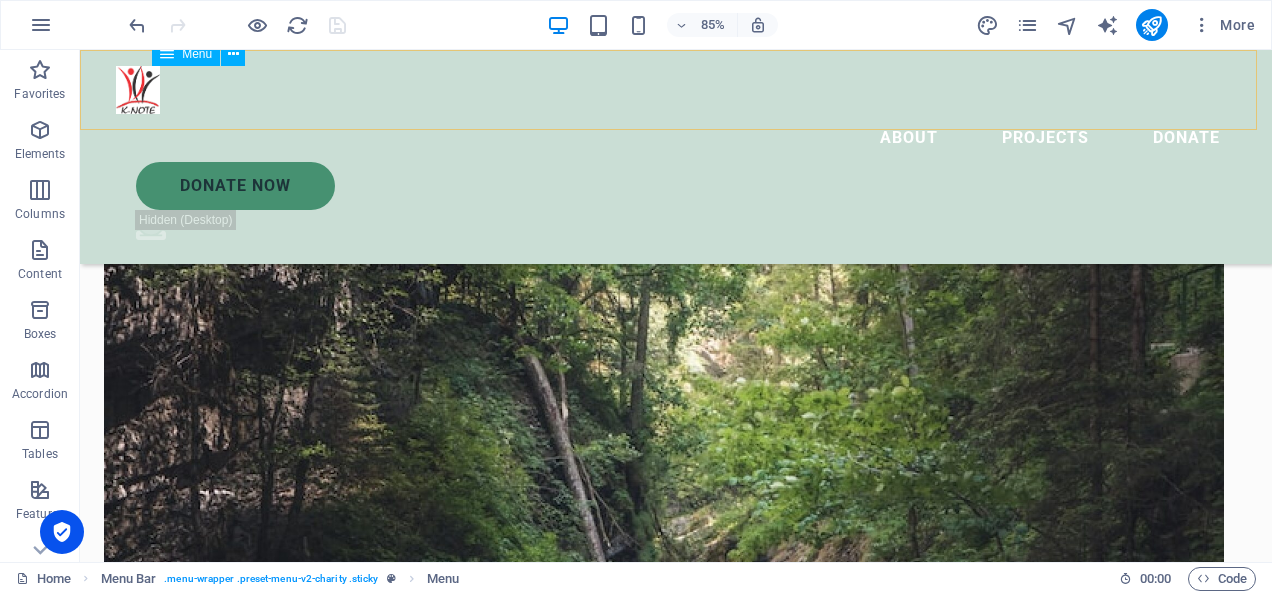 scroll, scrollTop: 2390, scrollLeft: 0, axis: vertical 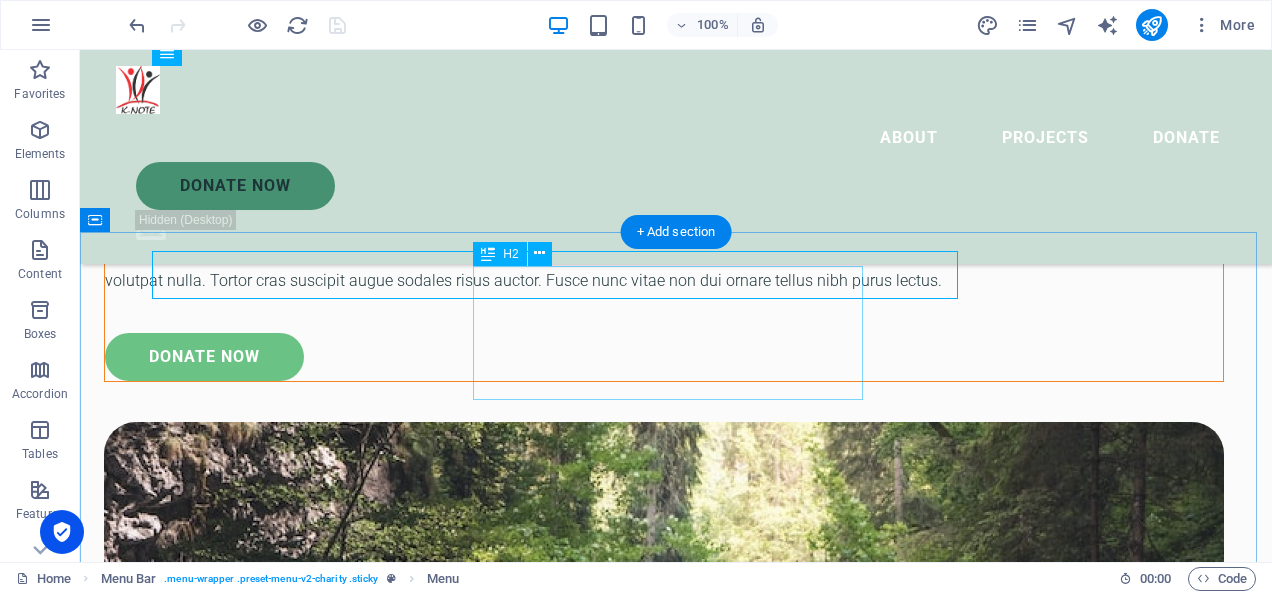 click on "What we’ve done so far" at bounding box center (676, 2355) 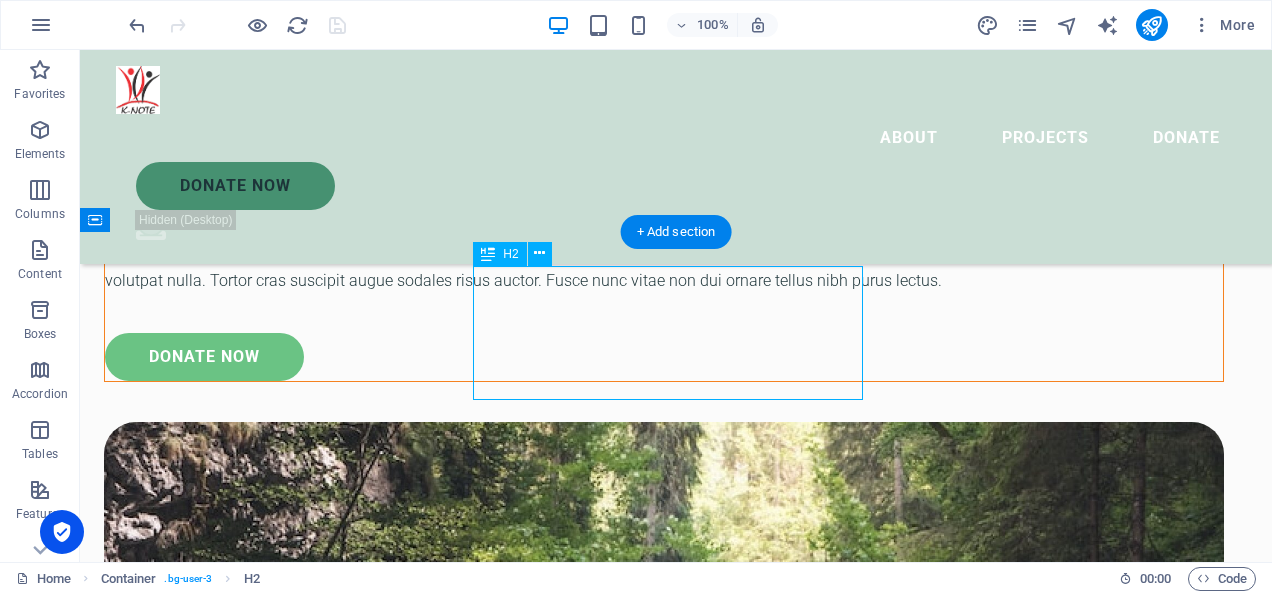 click on "What we’ve done so far" at bounding box center (676, 2355) 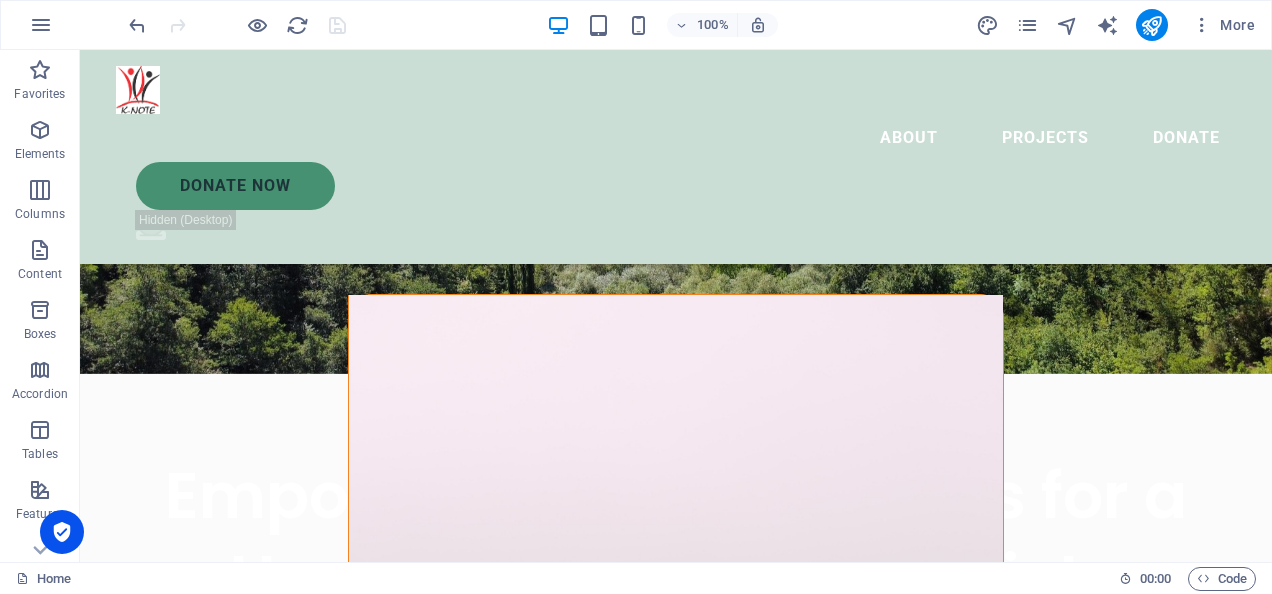 scroll, scrollTop: 238, scrollLeft: 0, axis: vertical 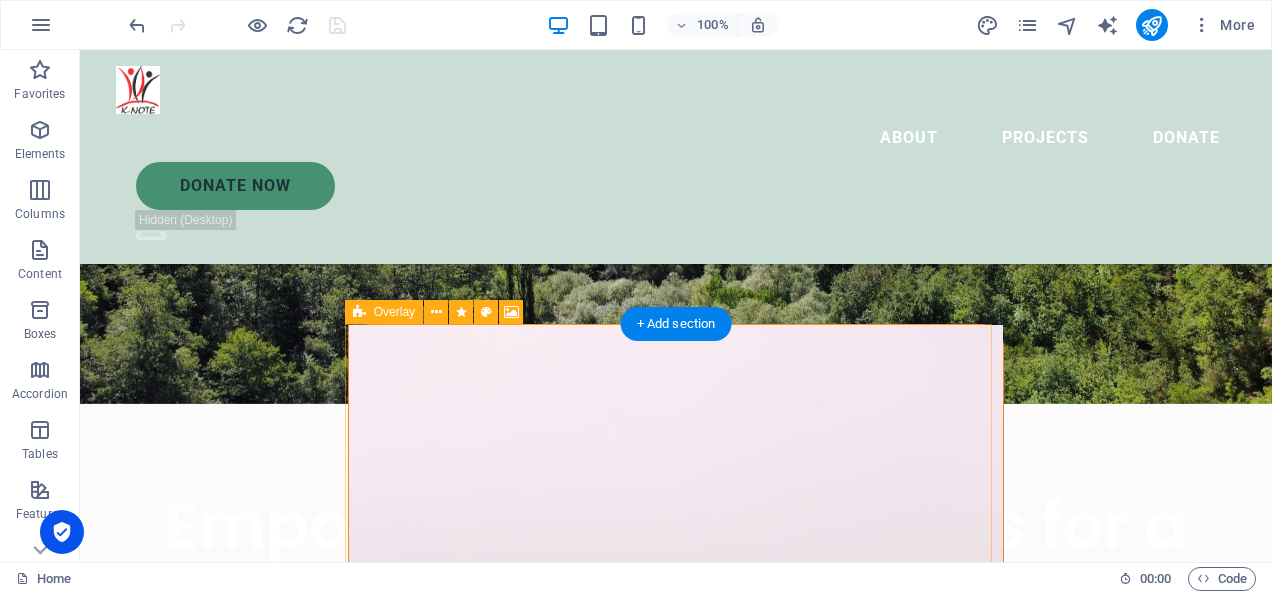 click at bounding box center (676, 712) 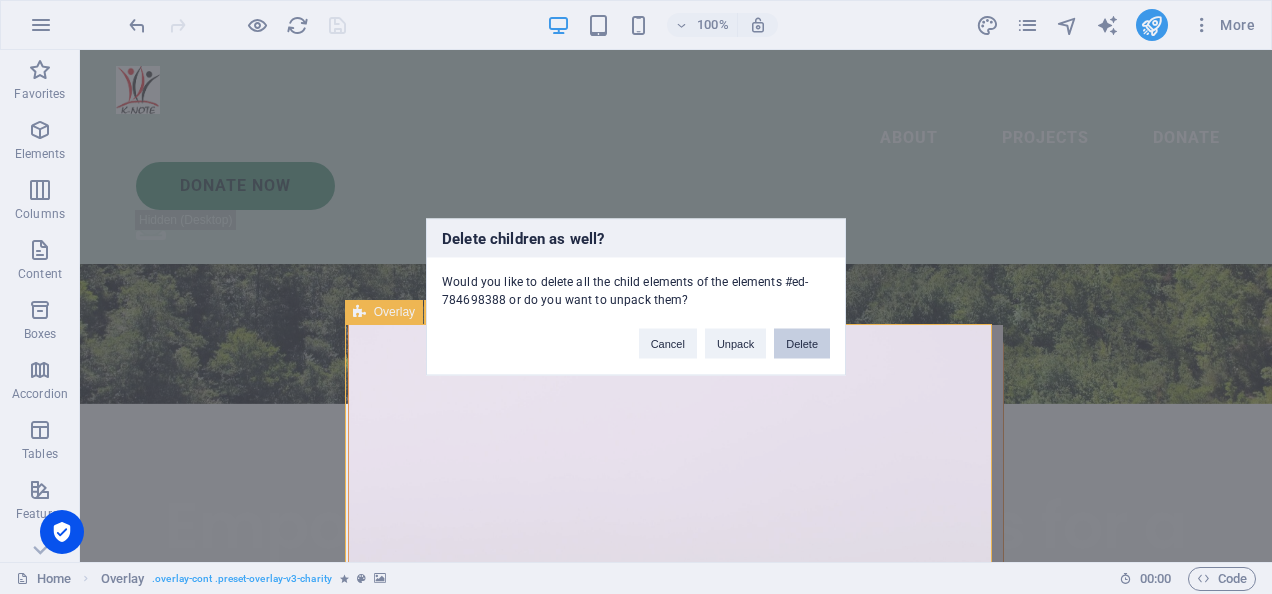 type 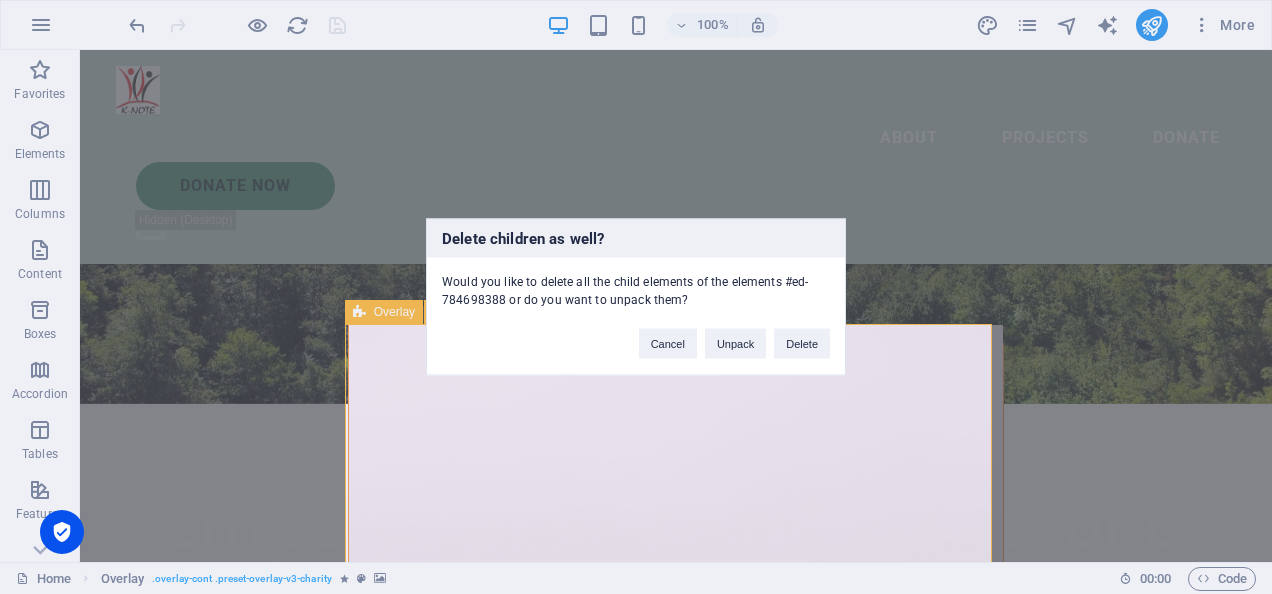 click on "Delete children as well? Would you like to delete all the child elements of the elements #ed-784698388 or do you want to unpack them? Cancel Unpack Delete" at bounding box center [636, 297] 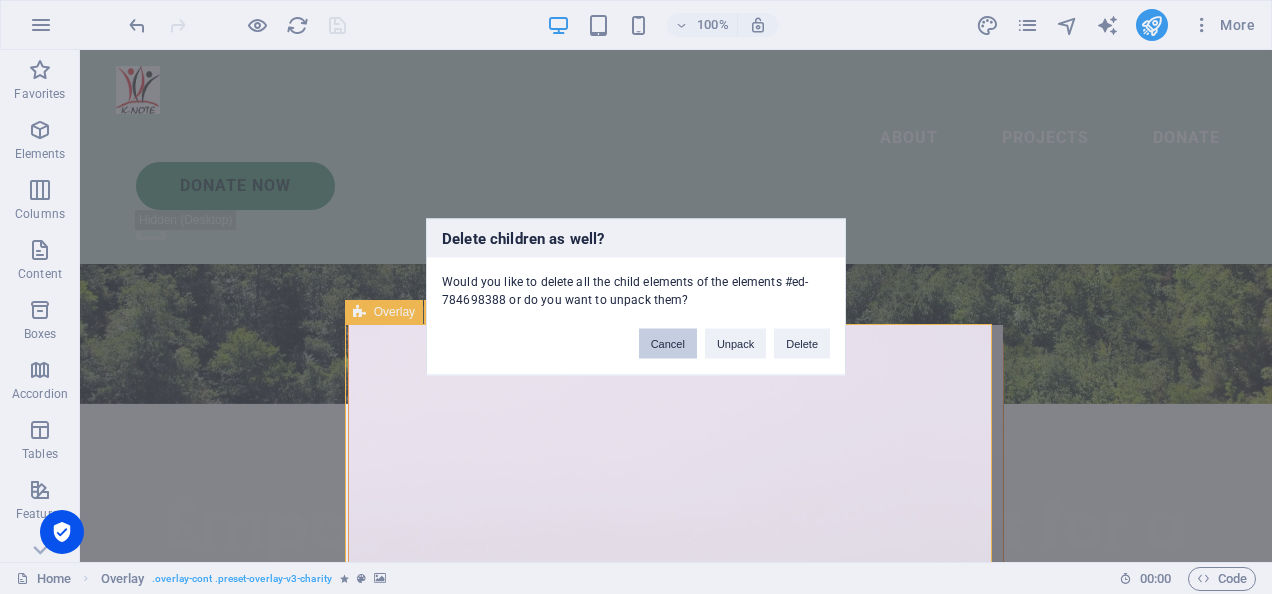 click on "Cancel" at bounding box center (668, 344) 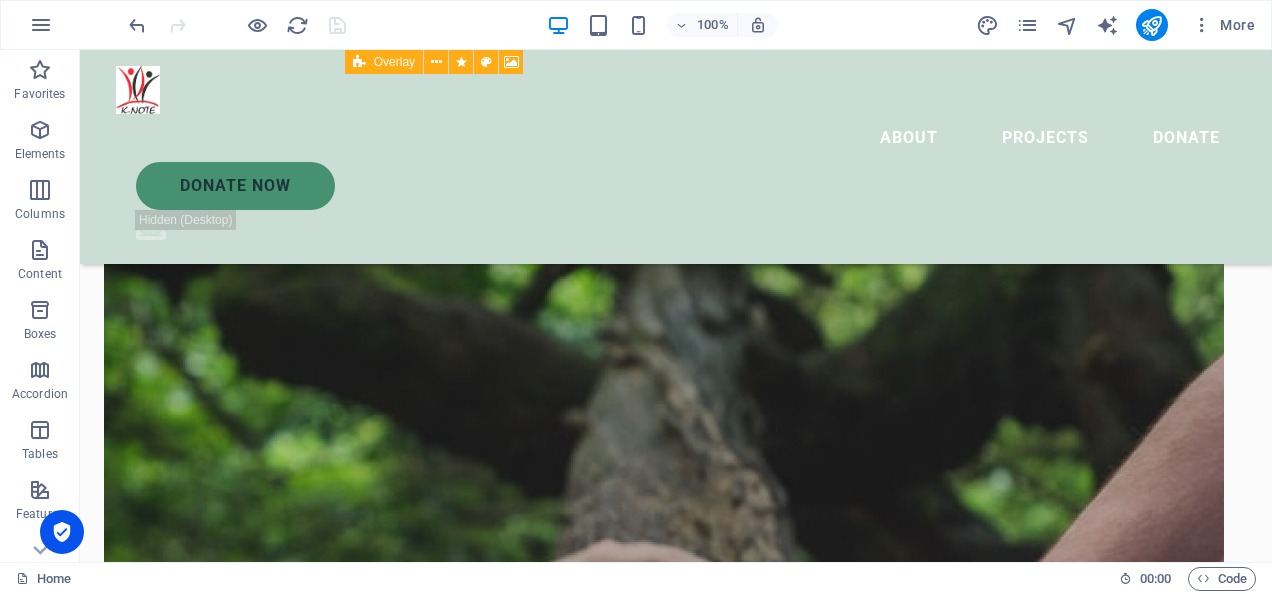 scroll, scrollTop: 6582, scrollLeft: 0, axis: vertical 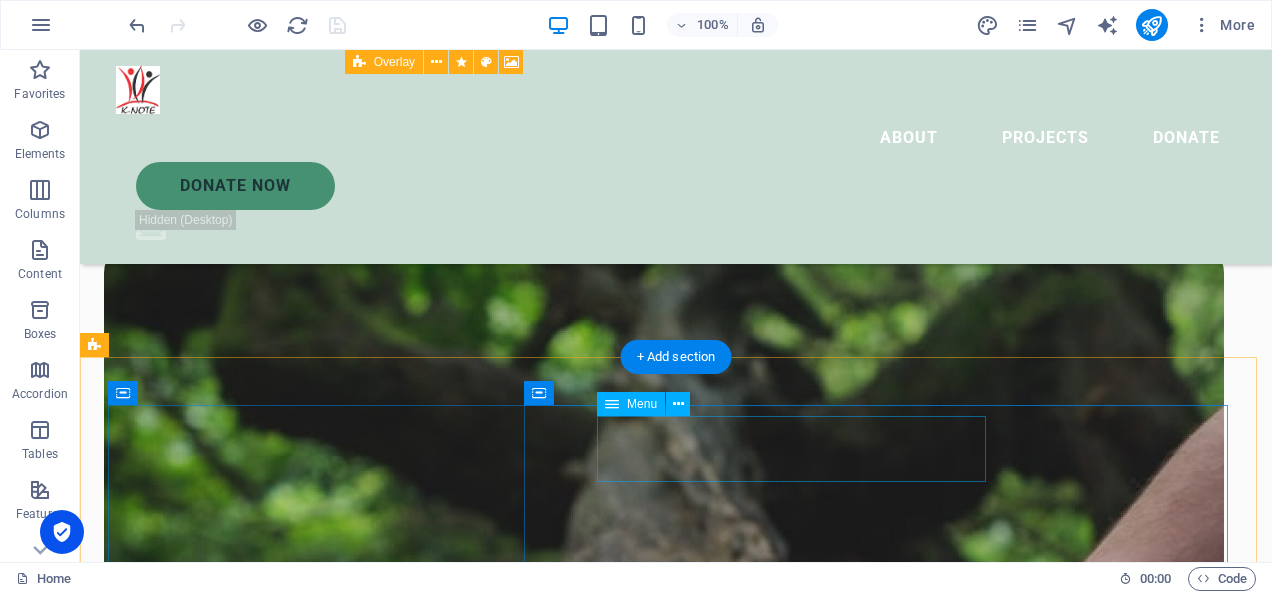 click on "About Partners Donate" at bounding box center [468, 9996] 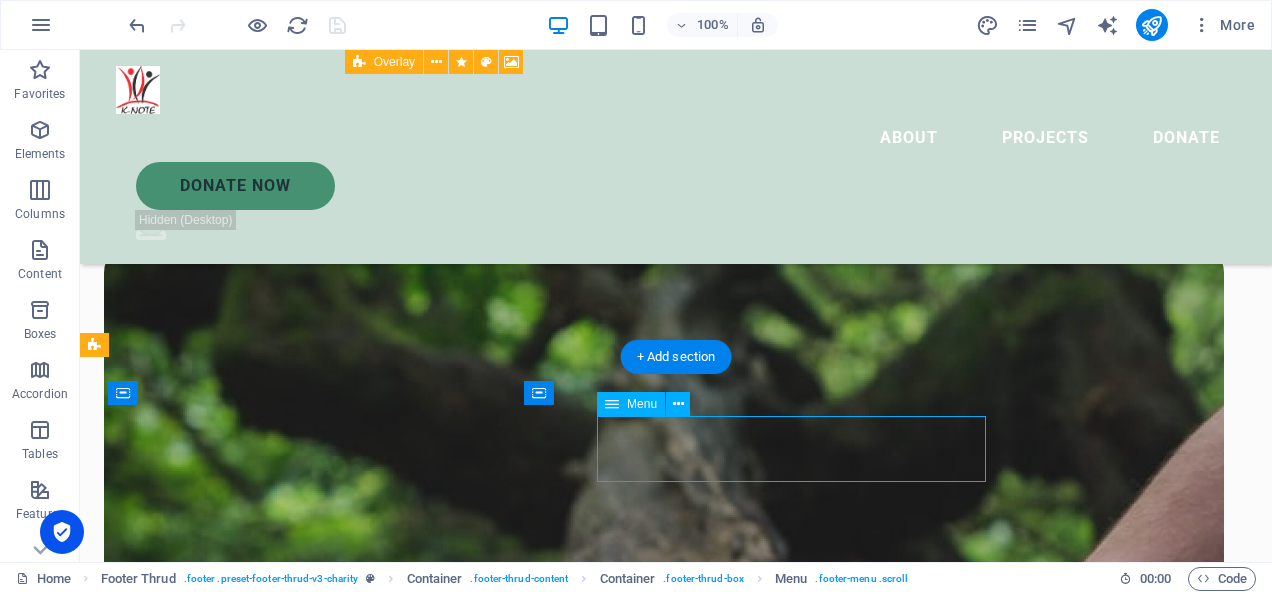 click on "About Partners Donate" at bounding box center [468, 9996] 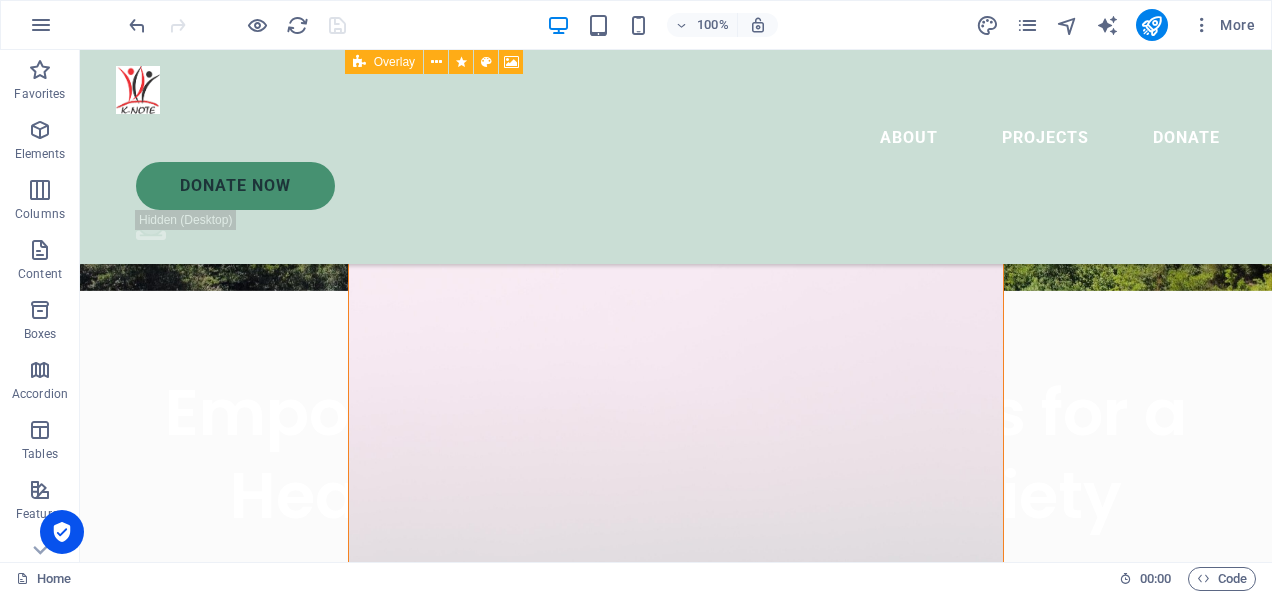 scroll, scrollTop: 0, scrollLeft: 0, axis: both 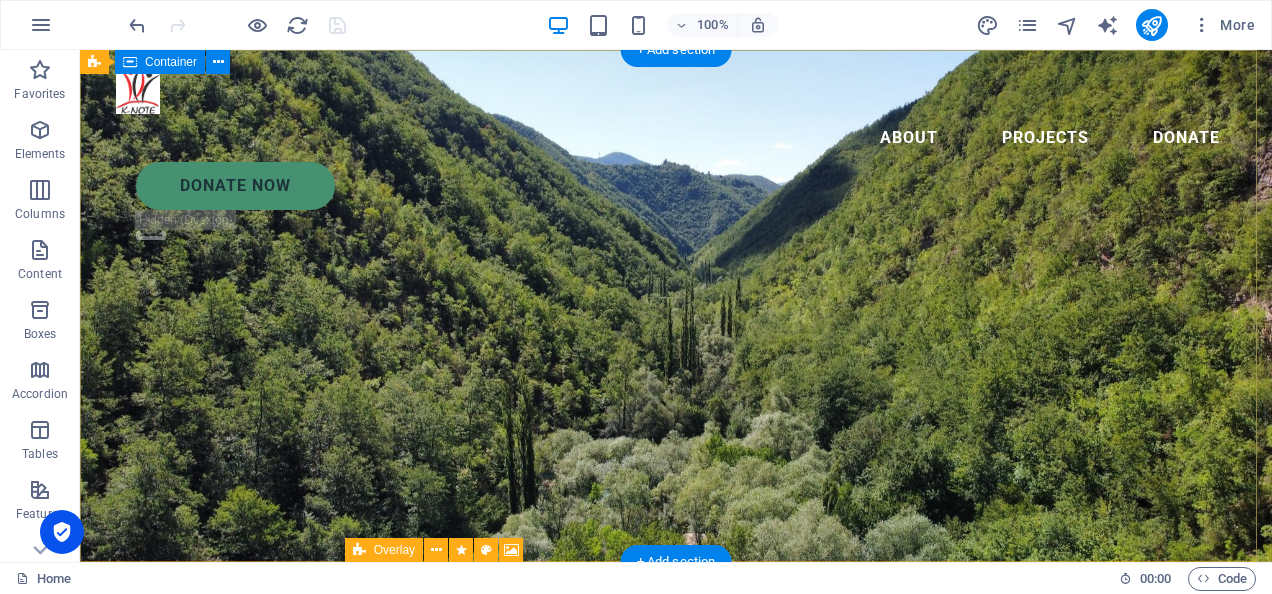 click on "Empowering Communities for a Healthier, Wealthier Society At K-NOTE, we work tirelessly to improve health and economic development in Kenya, creating sustainable futures for communities.   At K-NOTE, we work tirelessly to improve health and economic development in Kenya, creating sustainable futures for communities. At K-NOTE, we work tirelessly to improve health and economic development in Kenya, creating sustainable futures for communities." at bounding box center [676, 791] 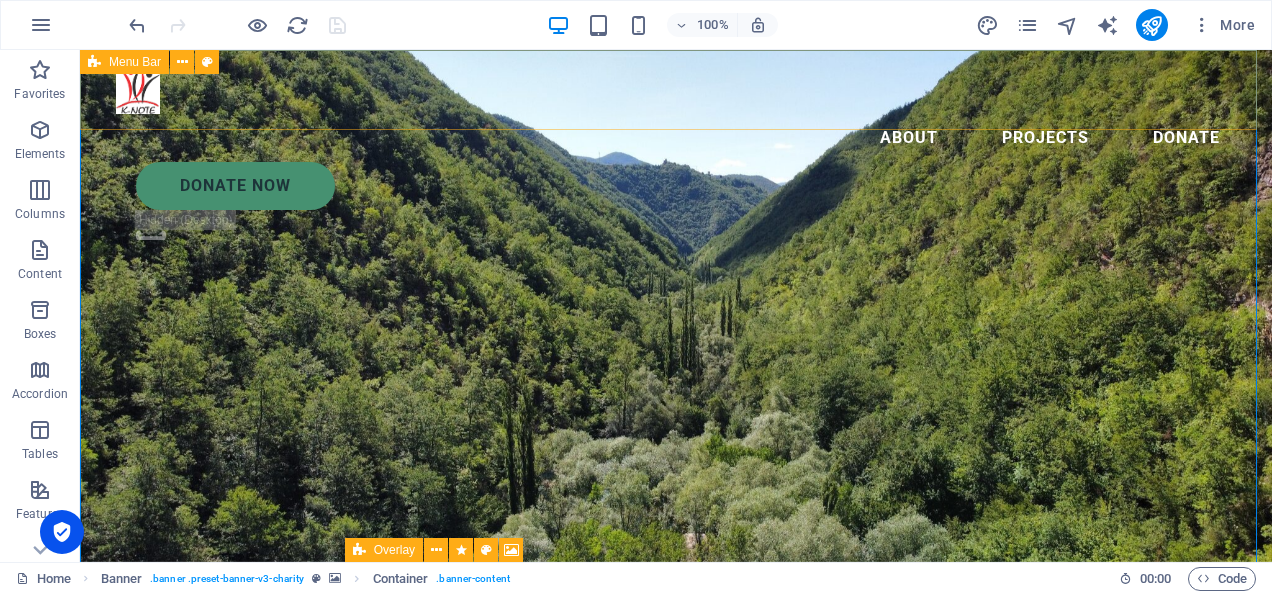 click on "About Projects Donate Donate Now .fa-secondary{opacity:.4}" at bounding box center (676, 157) 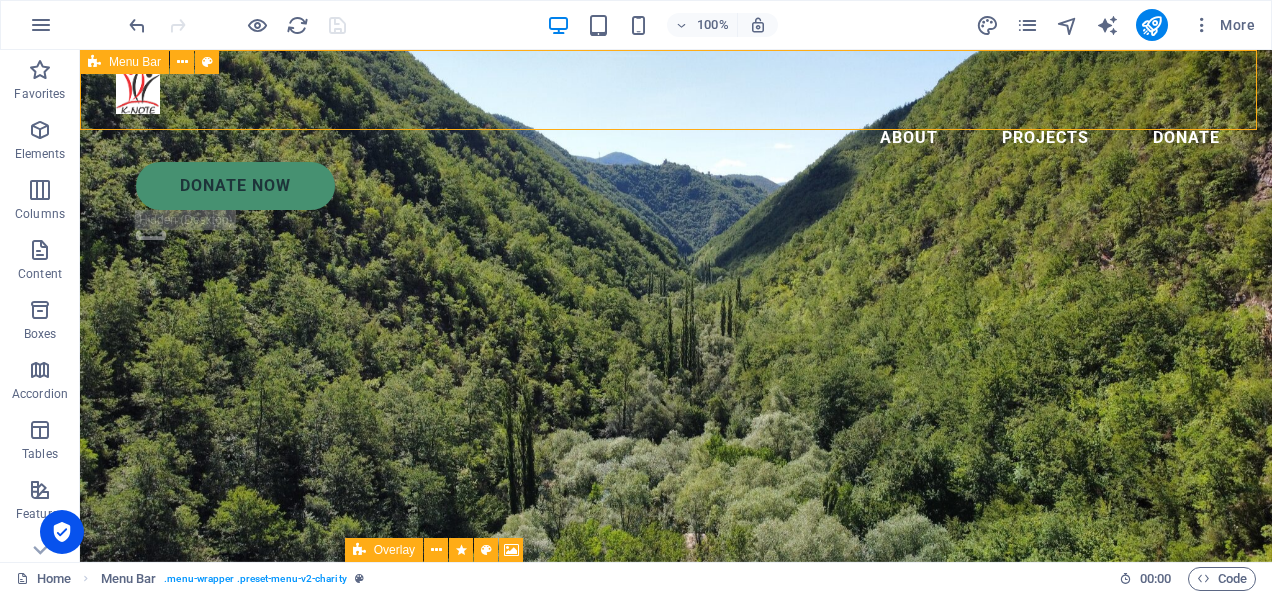 click on "About Projects Donate Donate Now .fa-secondary{opacity:.4}" at bounding box center (676, 157) 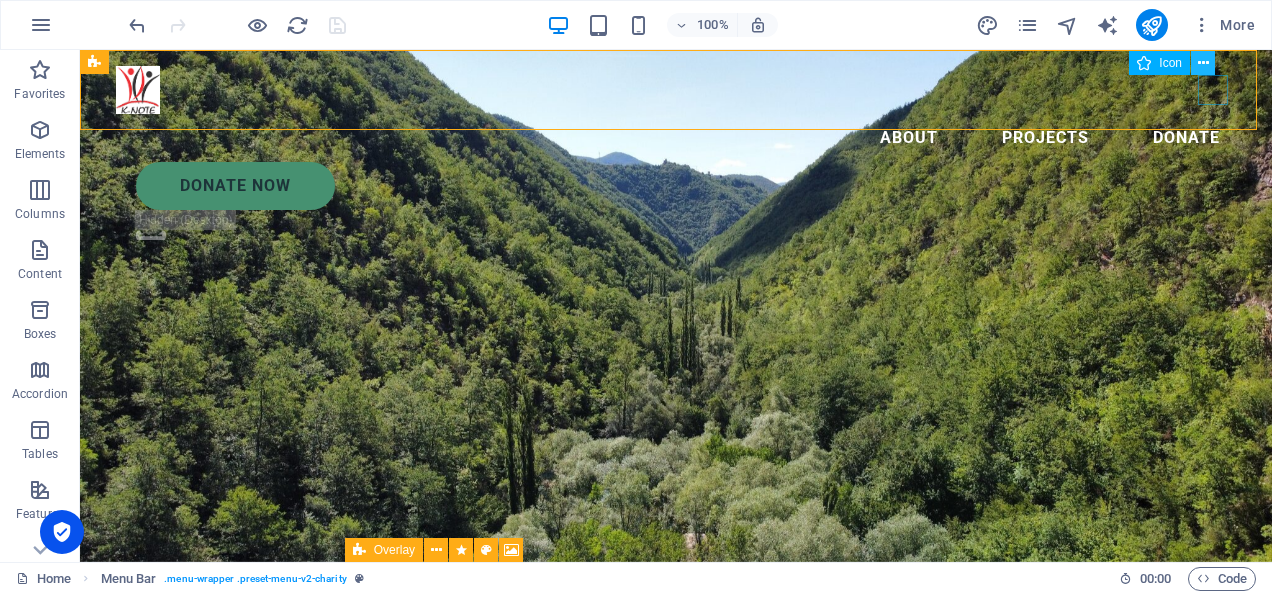click at bounding box center [1203, 63] 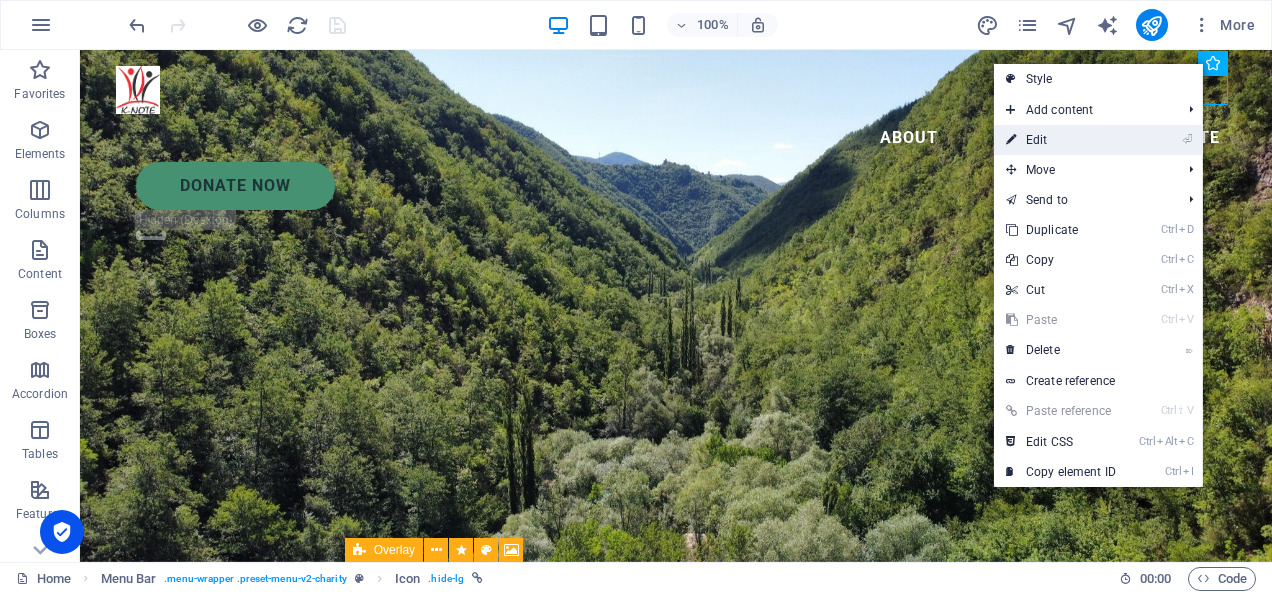 click on "⏎  Edit" at bounding box center (1061, 140) 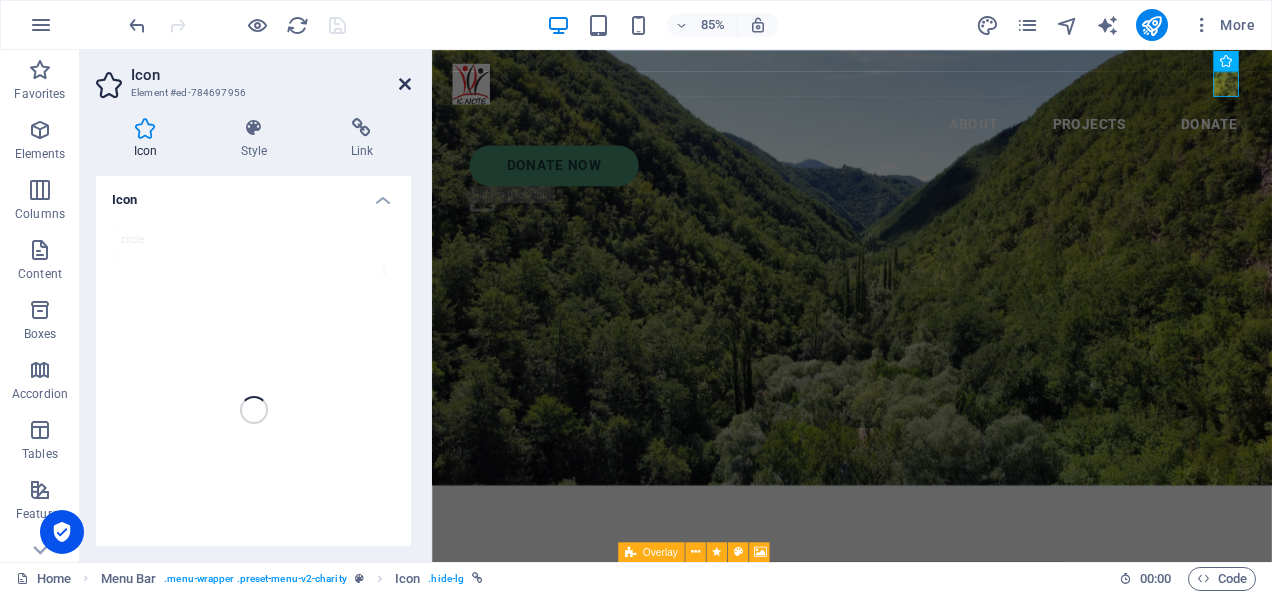 click at bounding box center [405, 84] 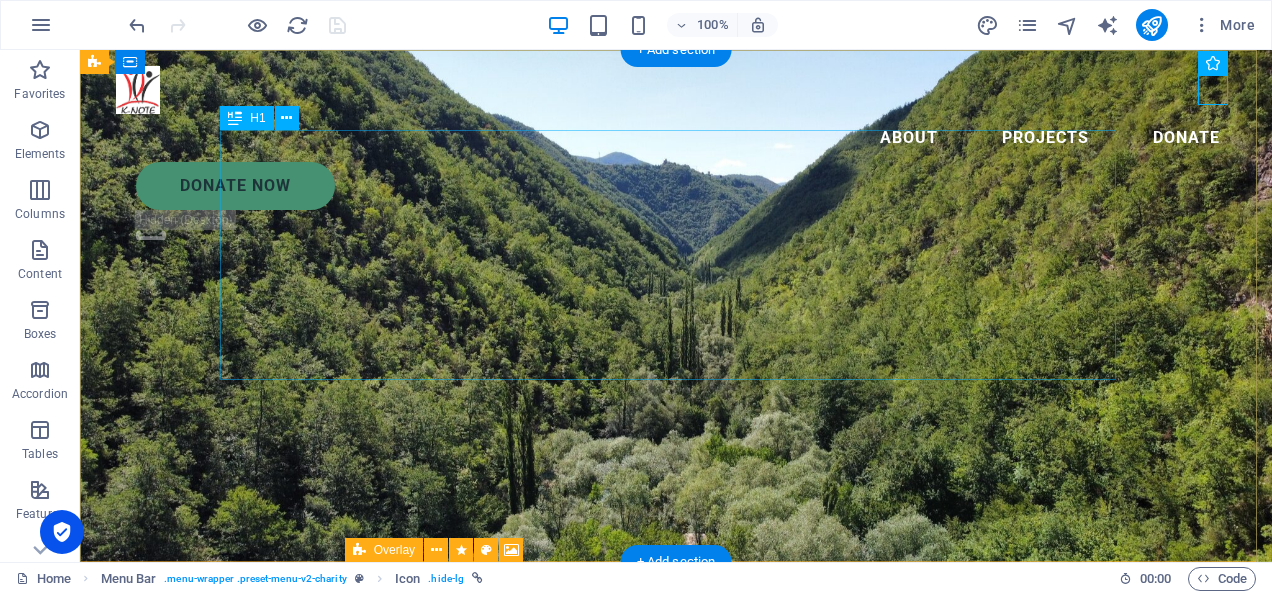 click on "Empowering Communities for a Healthier, Wealthier Society" at bounding box center (676, 725) 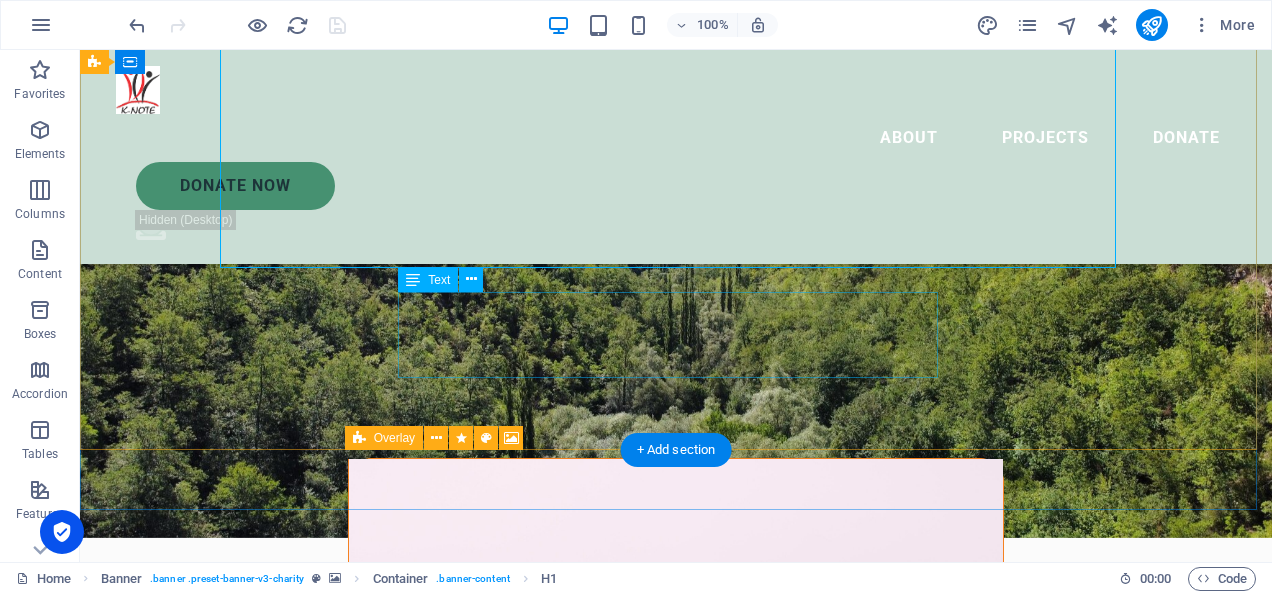 scroll, scrollTop: 102, scrollLeft: 0, axis: vertical 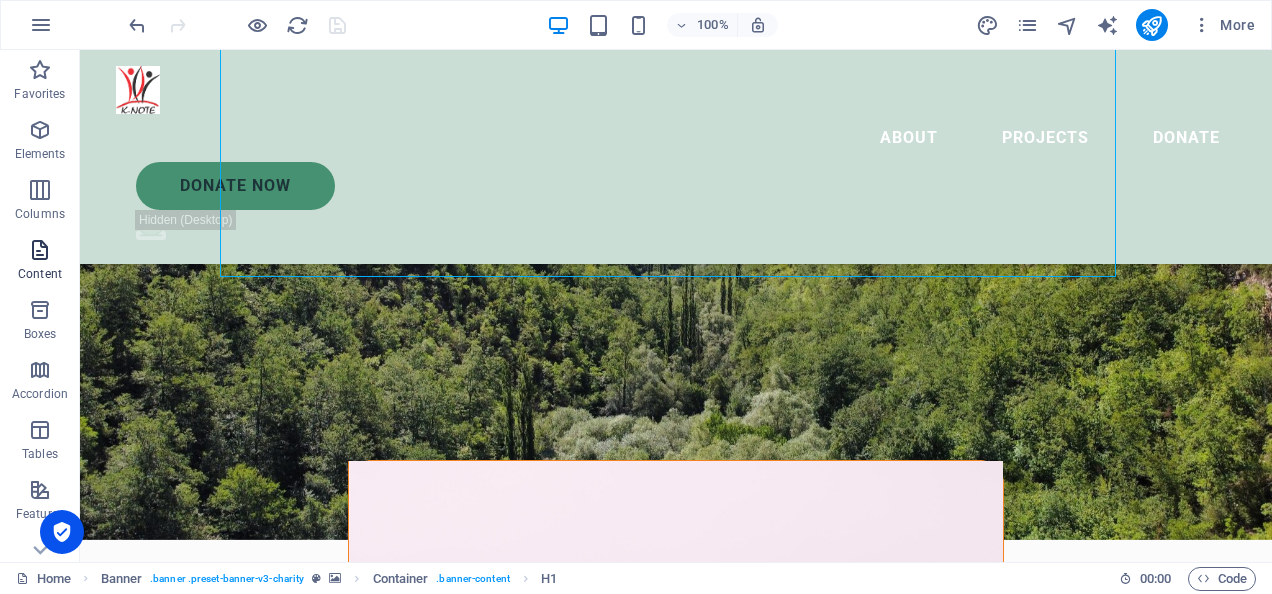 click at bounding box center (40, 250) 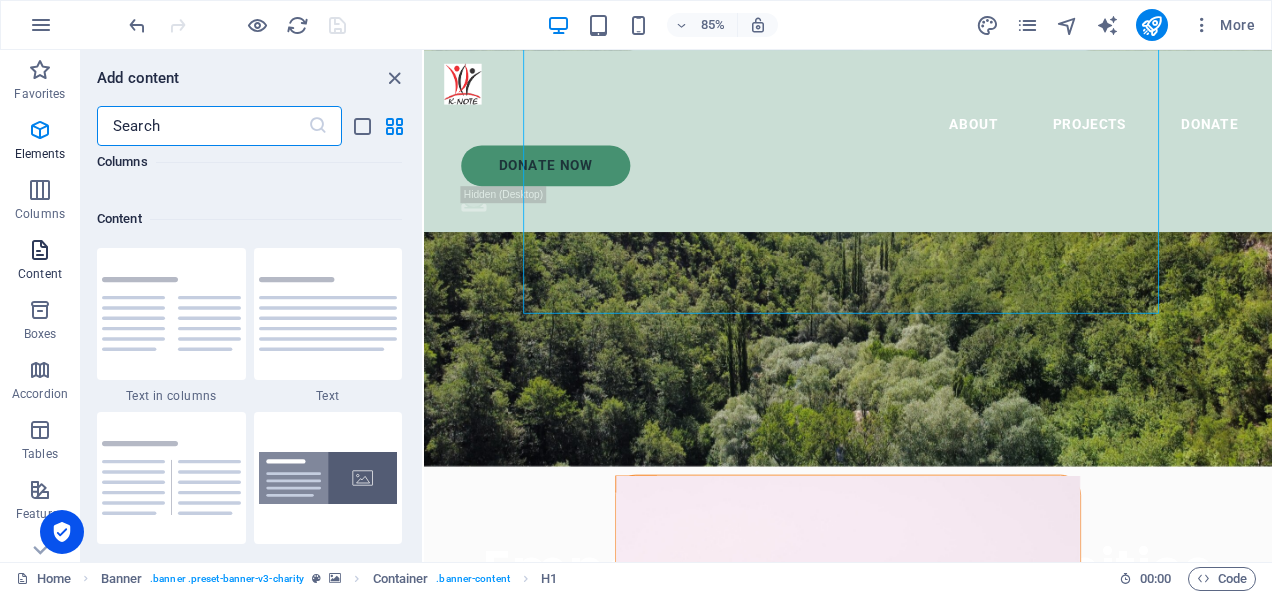 scroll, scrollTop: 3499, scrollLeft: 0, axis: vertical 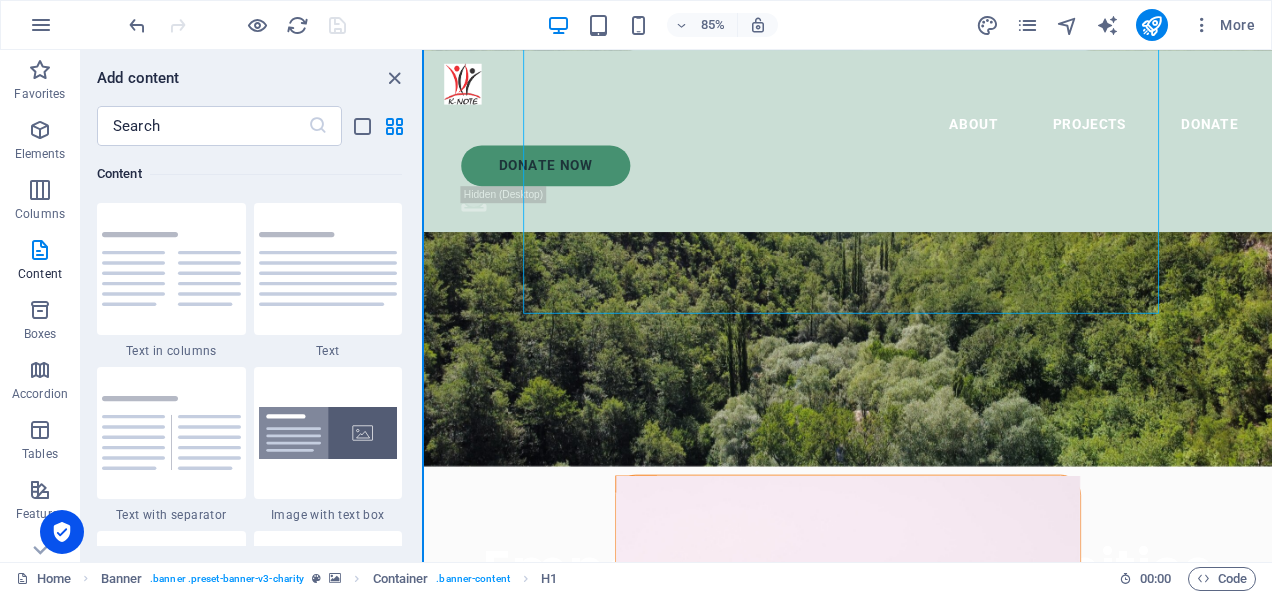 drag, startPoint x: 416, startPoint y: 230, endPoint x: 422, endPoint y: 240, distance: 11.661903 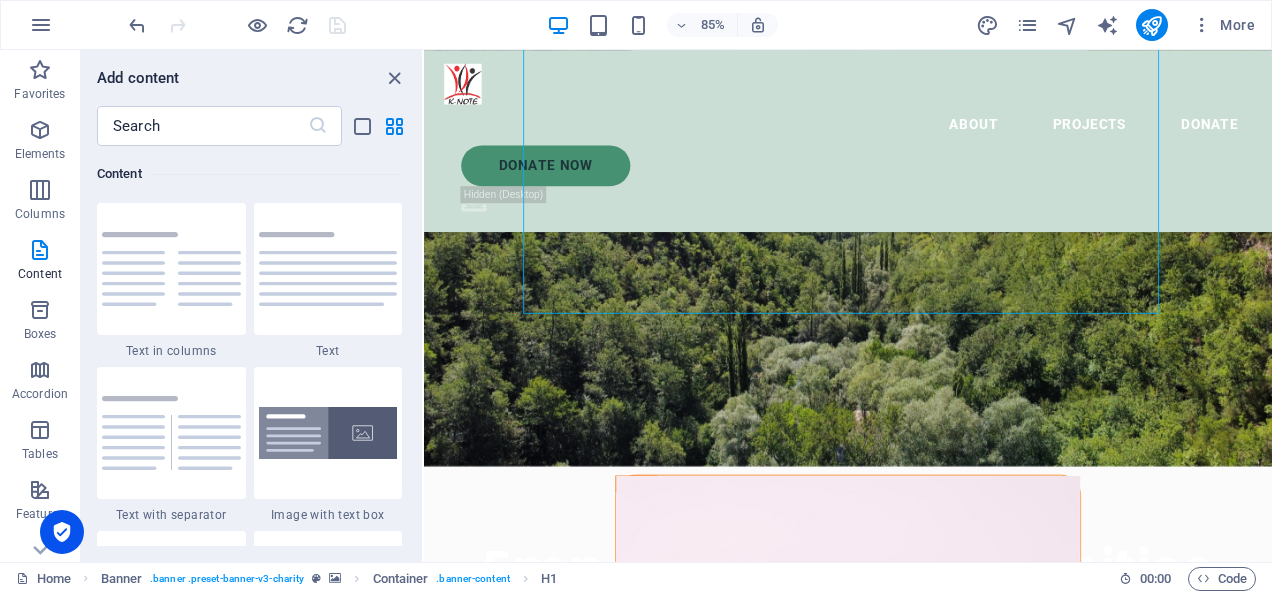 drag, startPoint x: 422, startPoint y: 271, endPoint x: 414, endPoint y: 230, distance: 41.773197 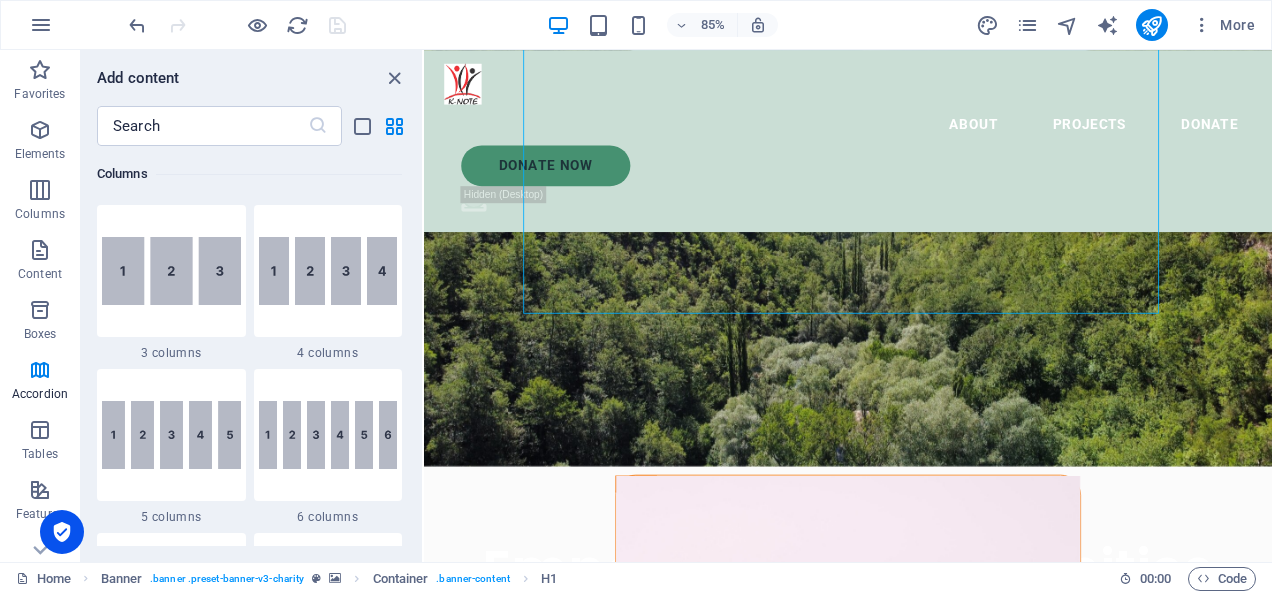 scroll, scrollTop: 0, scrollLeft: 0, axis: both 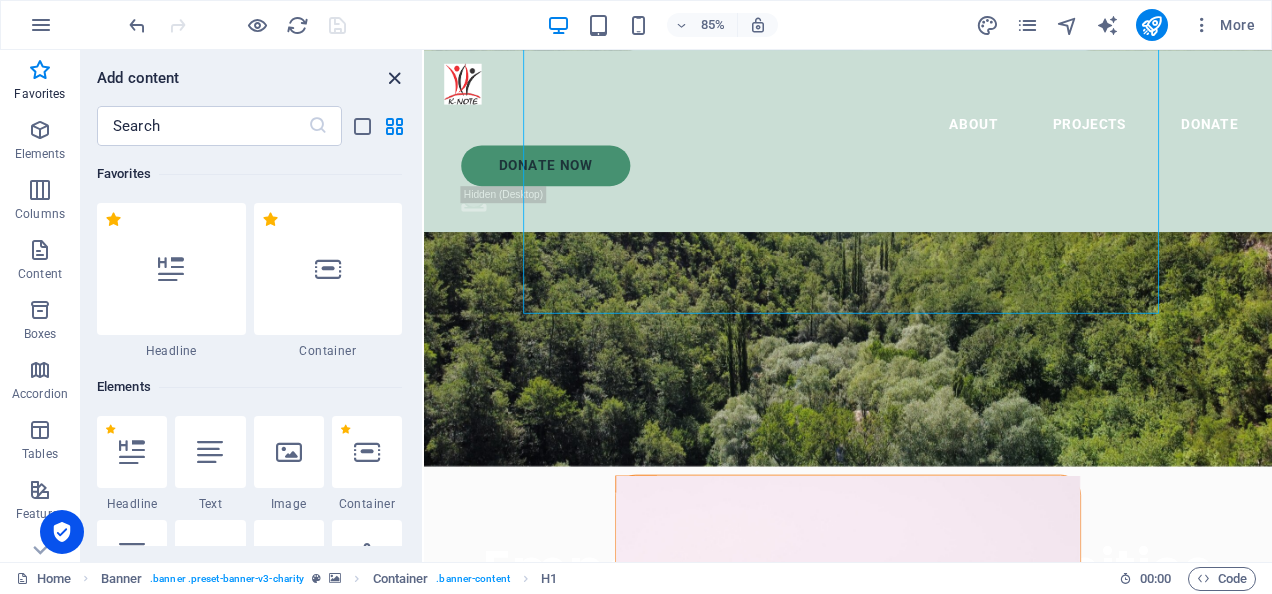click at bounding box center (394, 78) 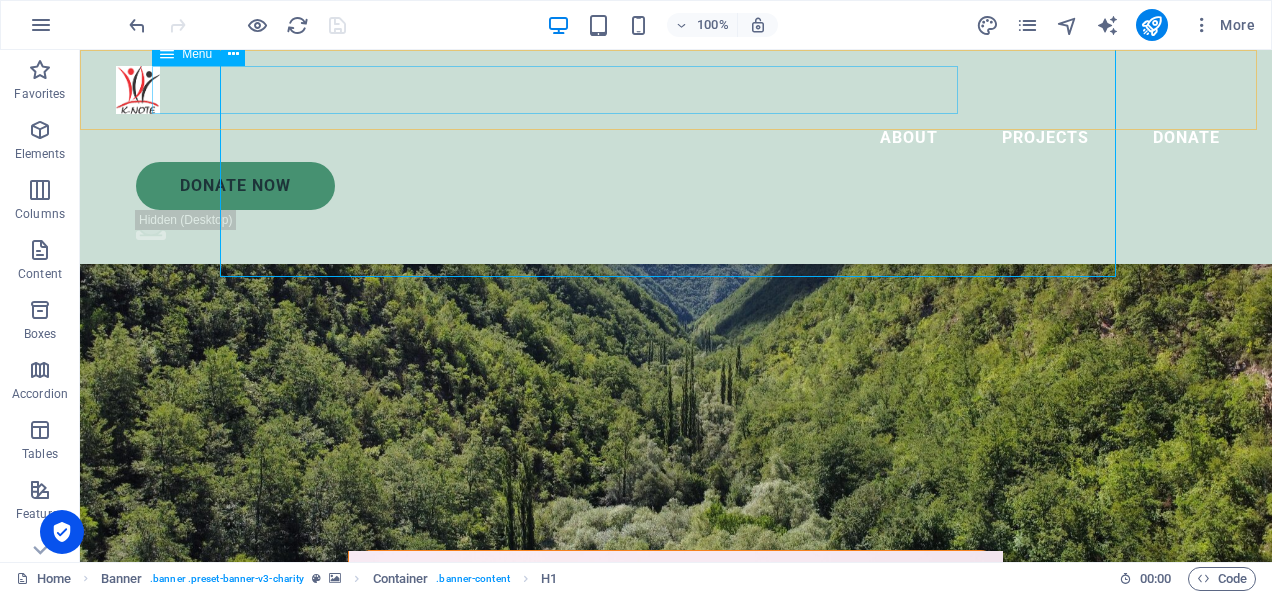 scroll, scrollTop: 0, scrollLeft: 0, axis: both 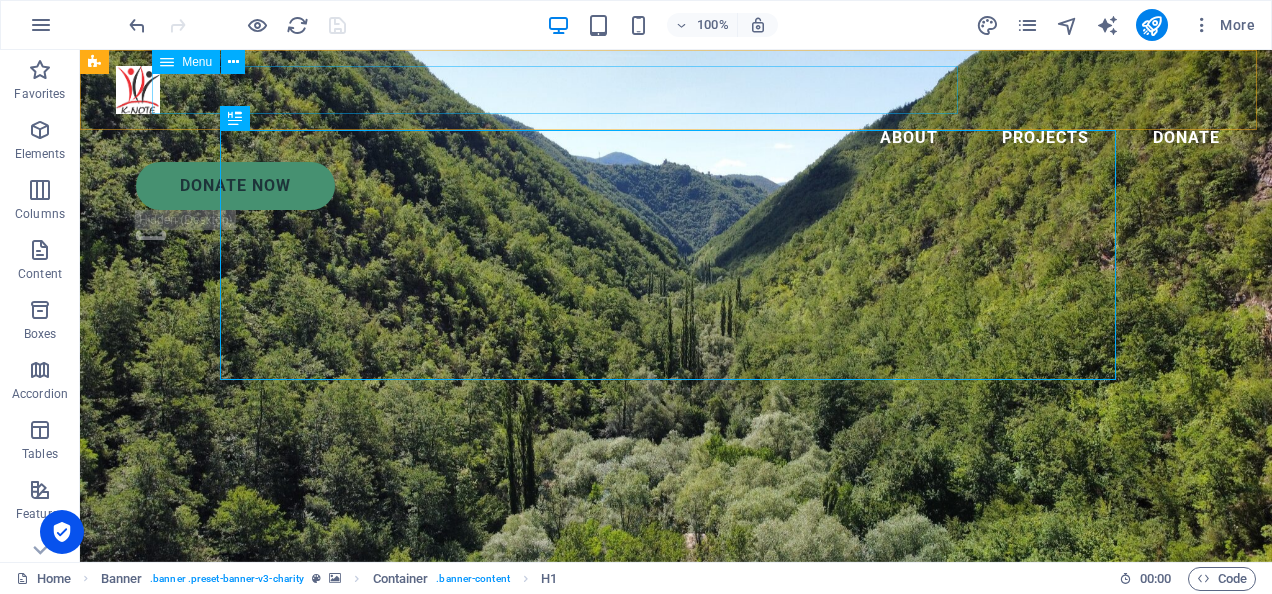 click on "About Projects Donate" at bounding box center (676, 138) 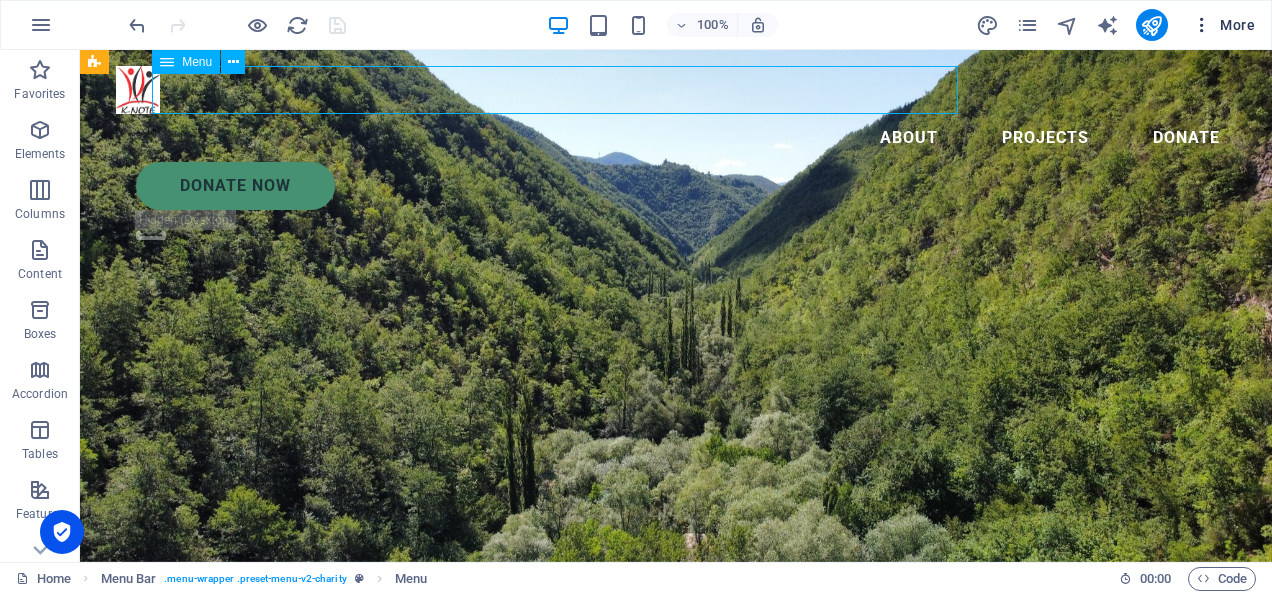 click at bounding box center [1202, 25] 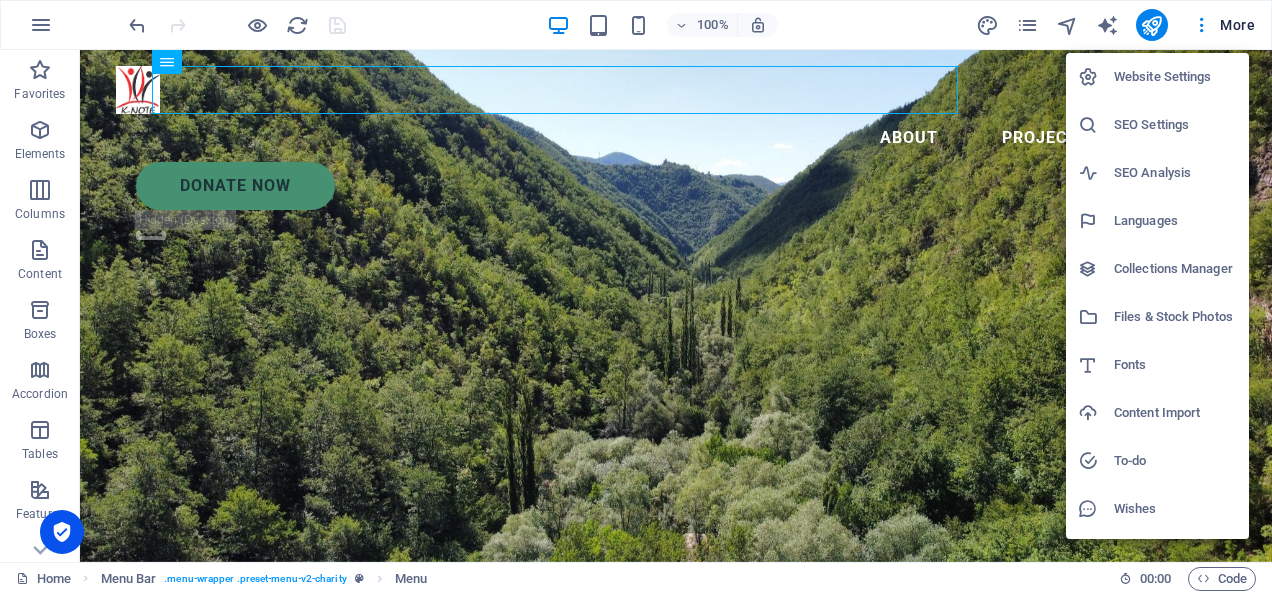 click on "Content Import" at bounding box center [1175, 413] 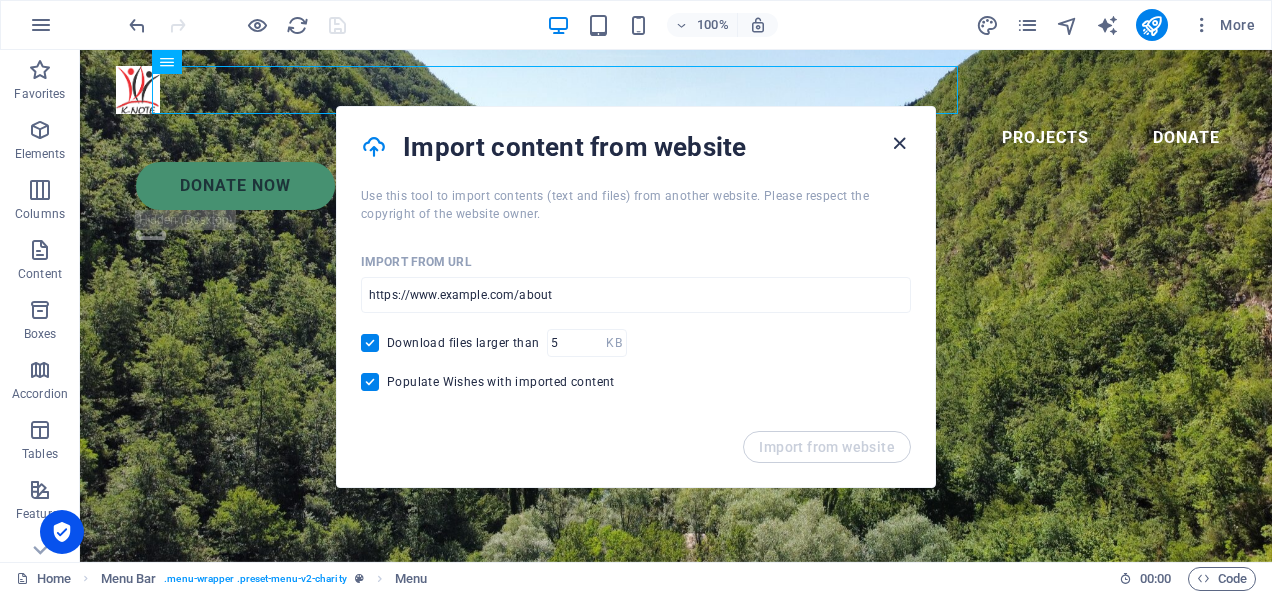 click at bounding box center [899, 143] 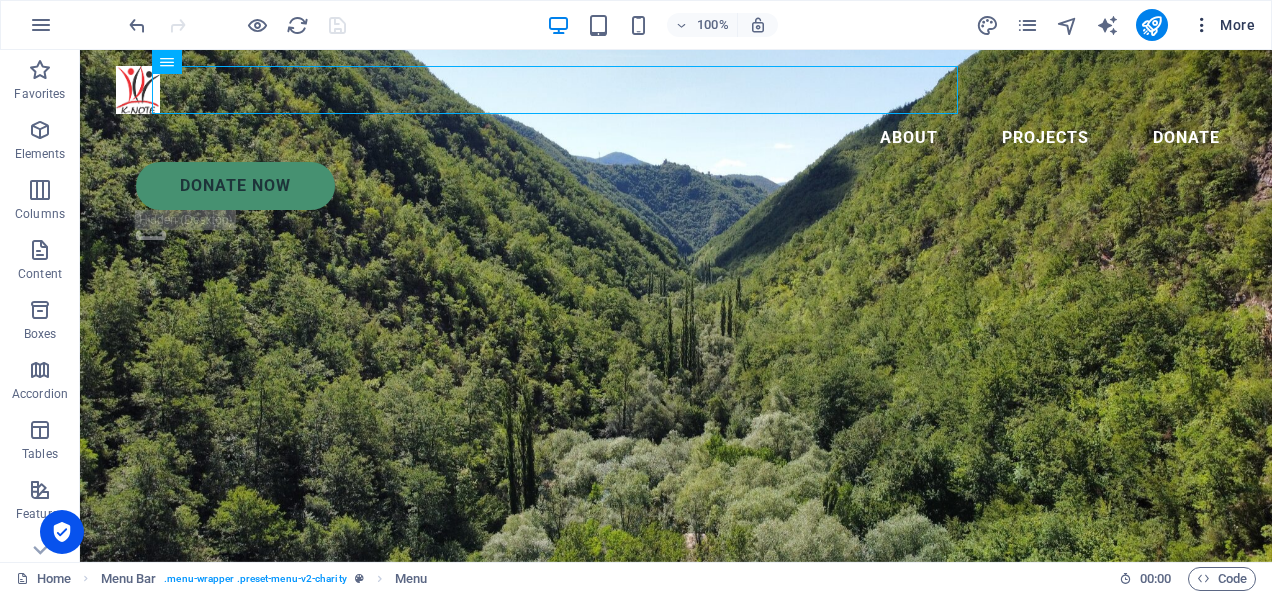 click on "More" at bounding box center (1223, 25) 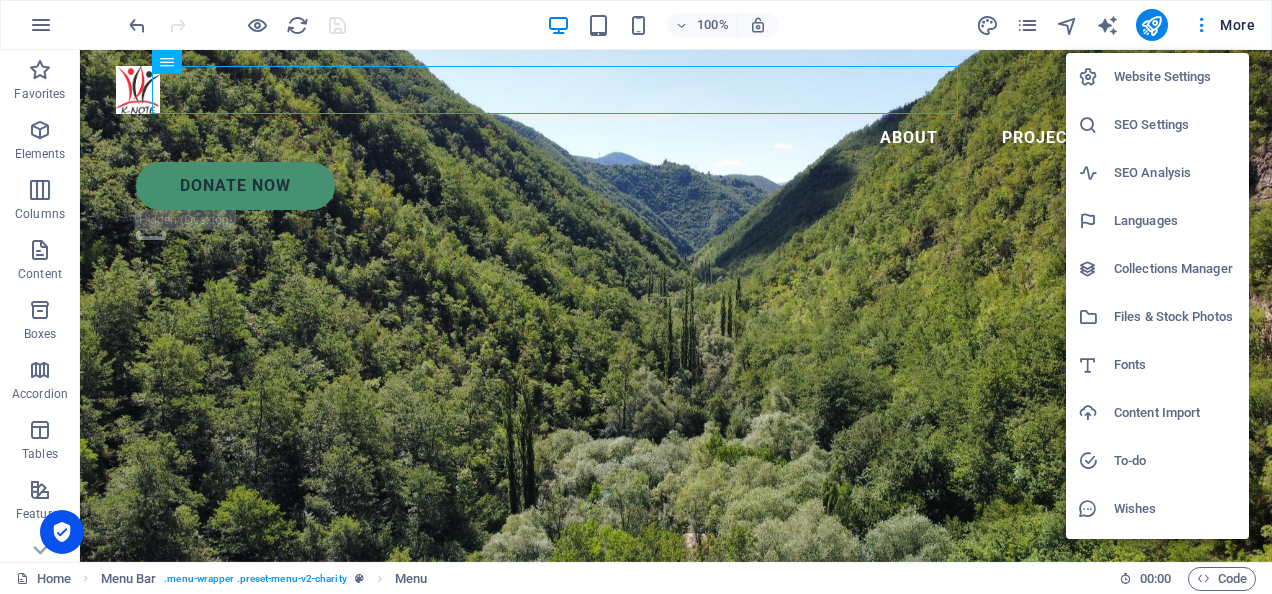 click on "Languages" at bounding box center (1157, 221) 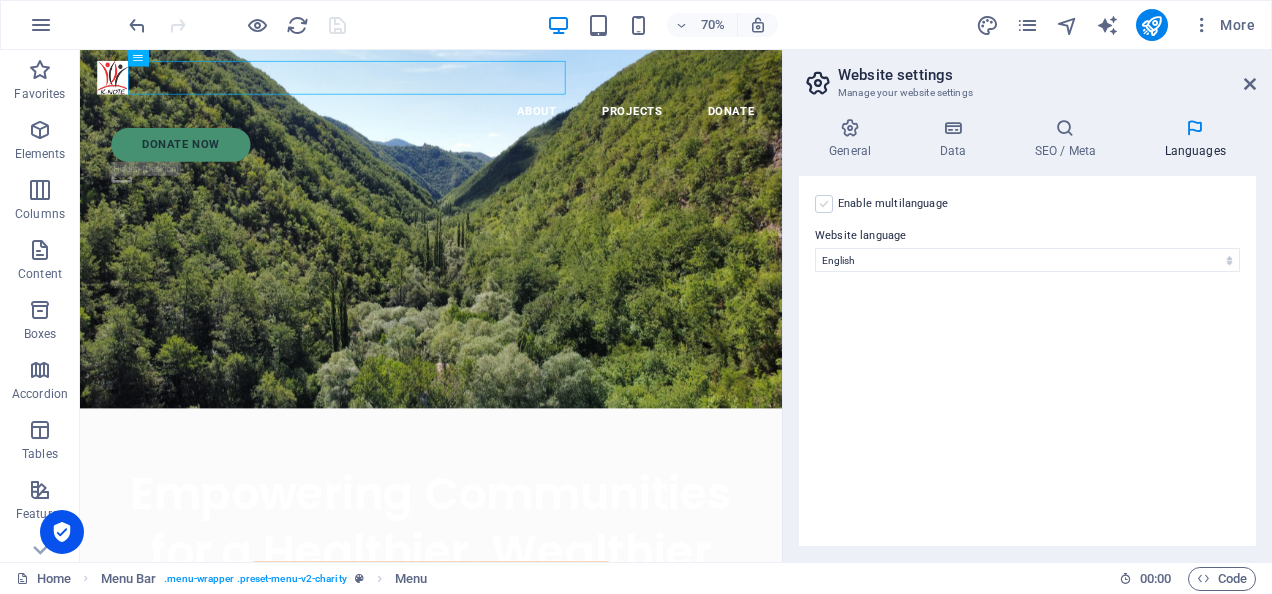 click at bounding box center (824, 204) 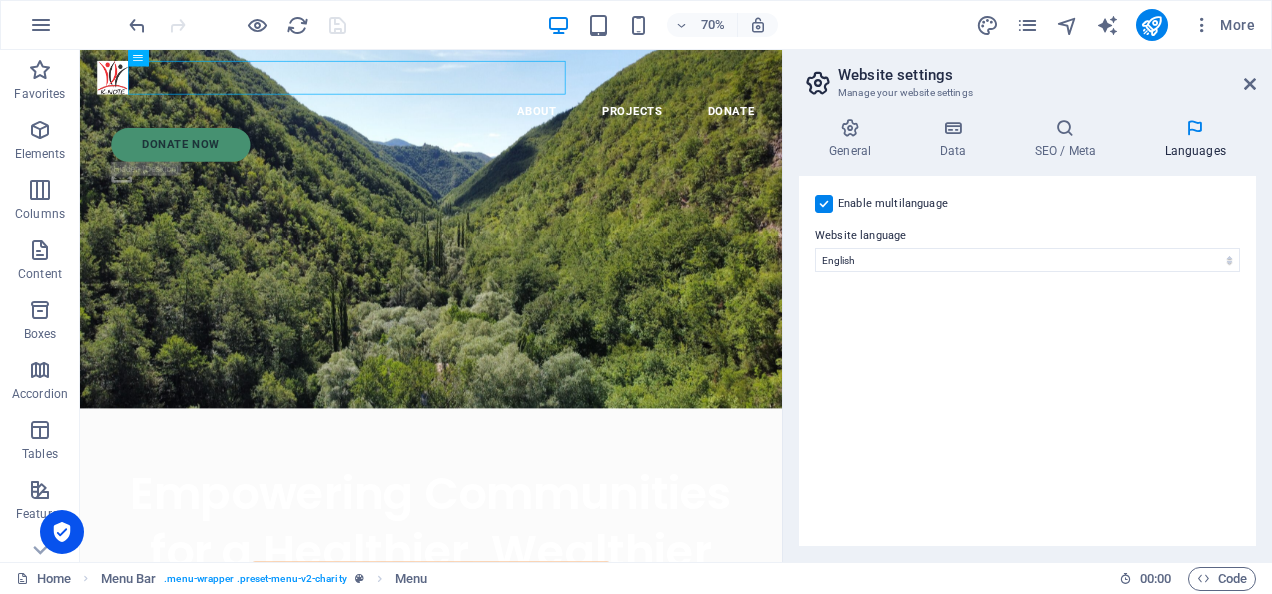 select 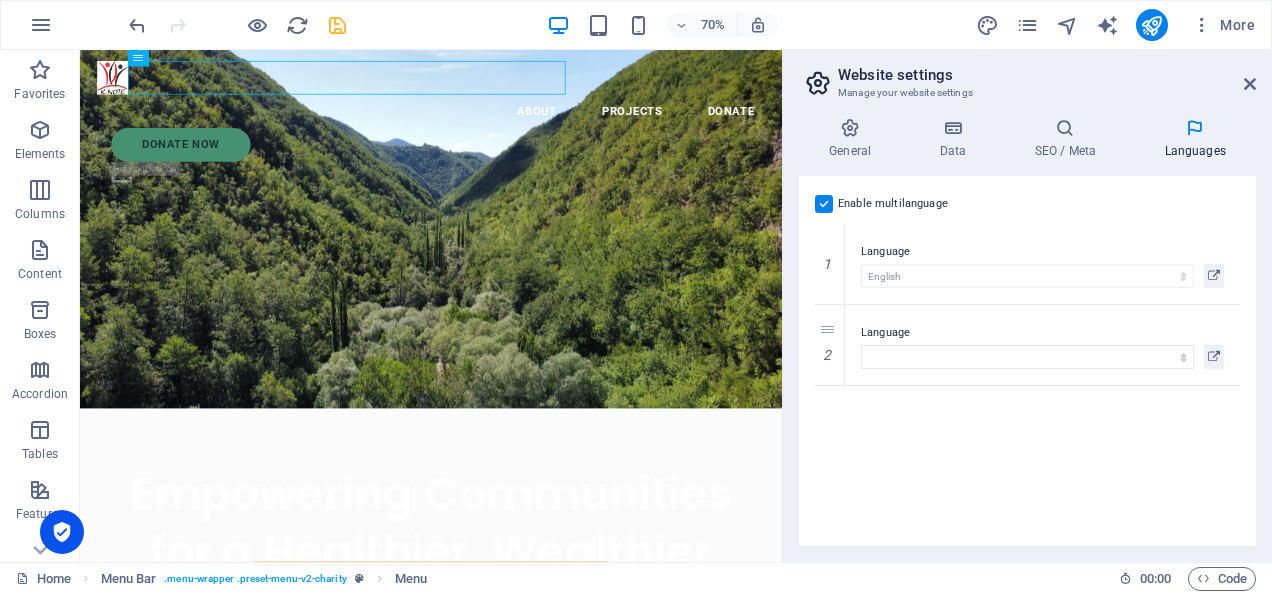 click at bounding box center (824, 204) 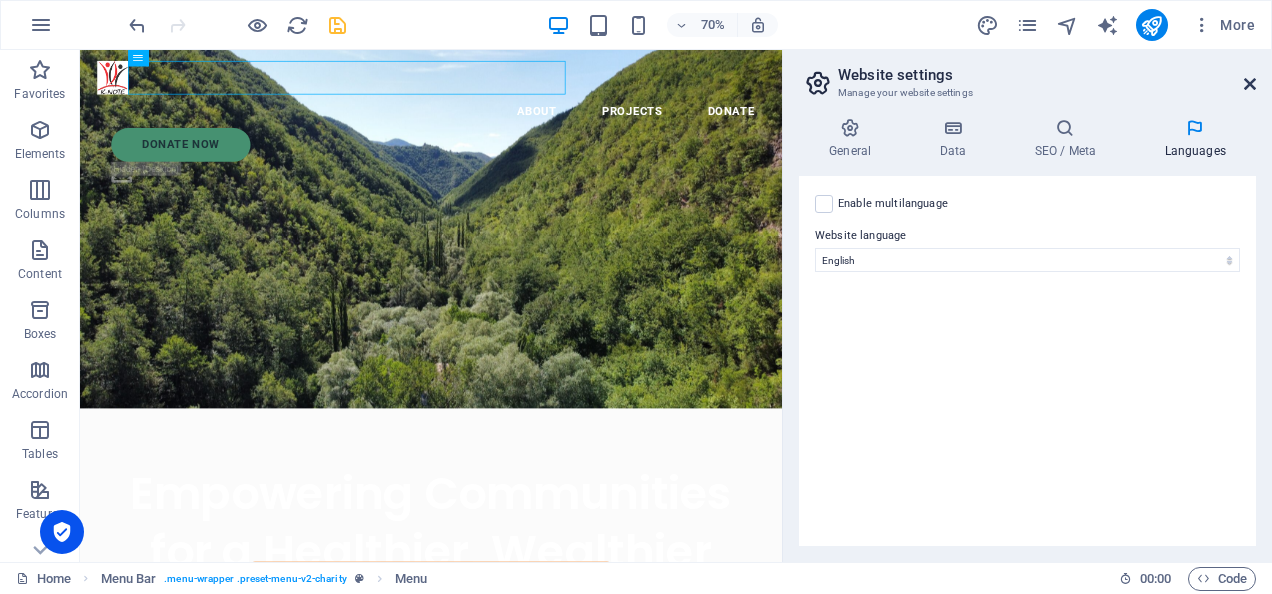 click at bounding box center [1250, 84] 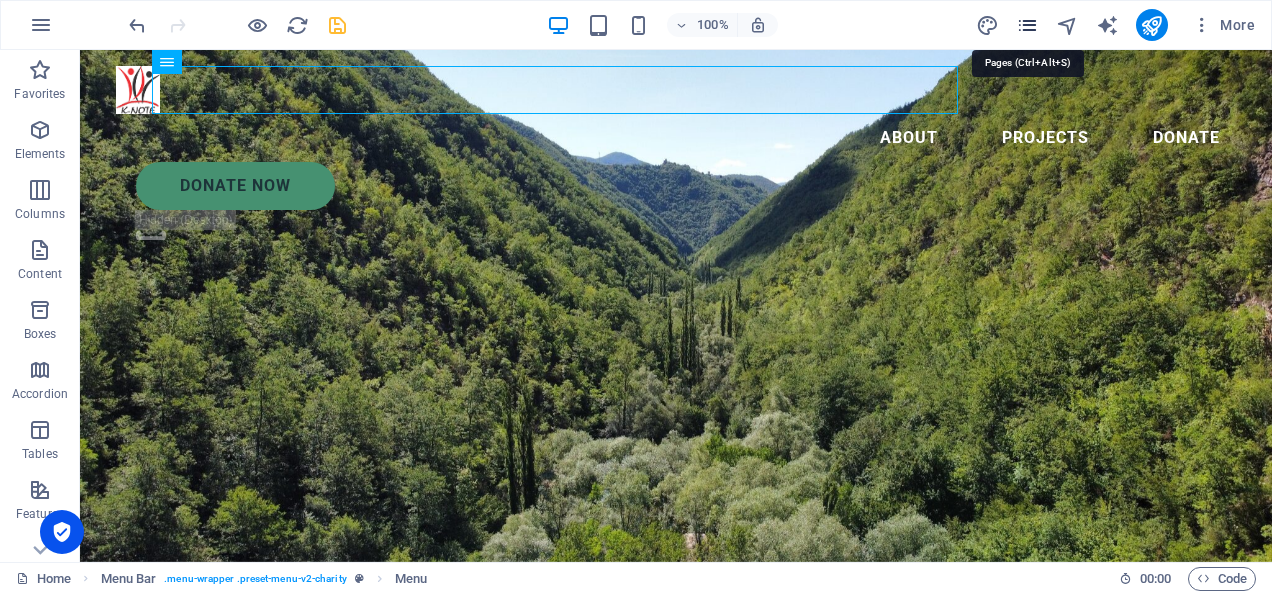 click at bounding box center (1027, 25) 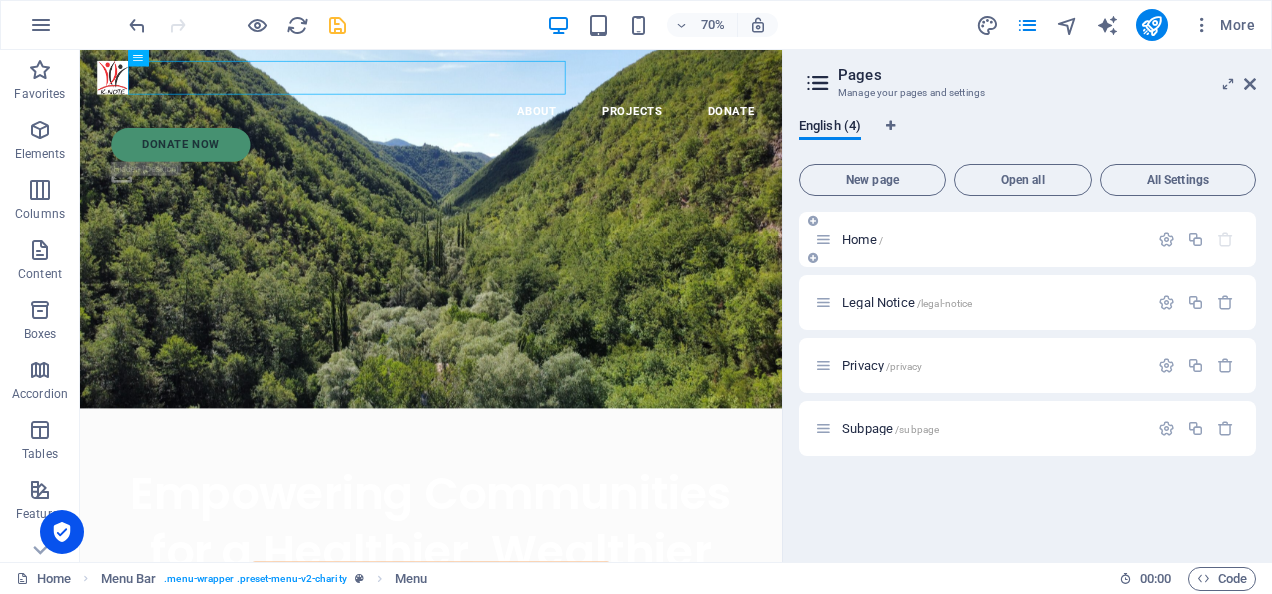 click on "Home /" at bounding box center [862, 239] 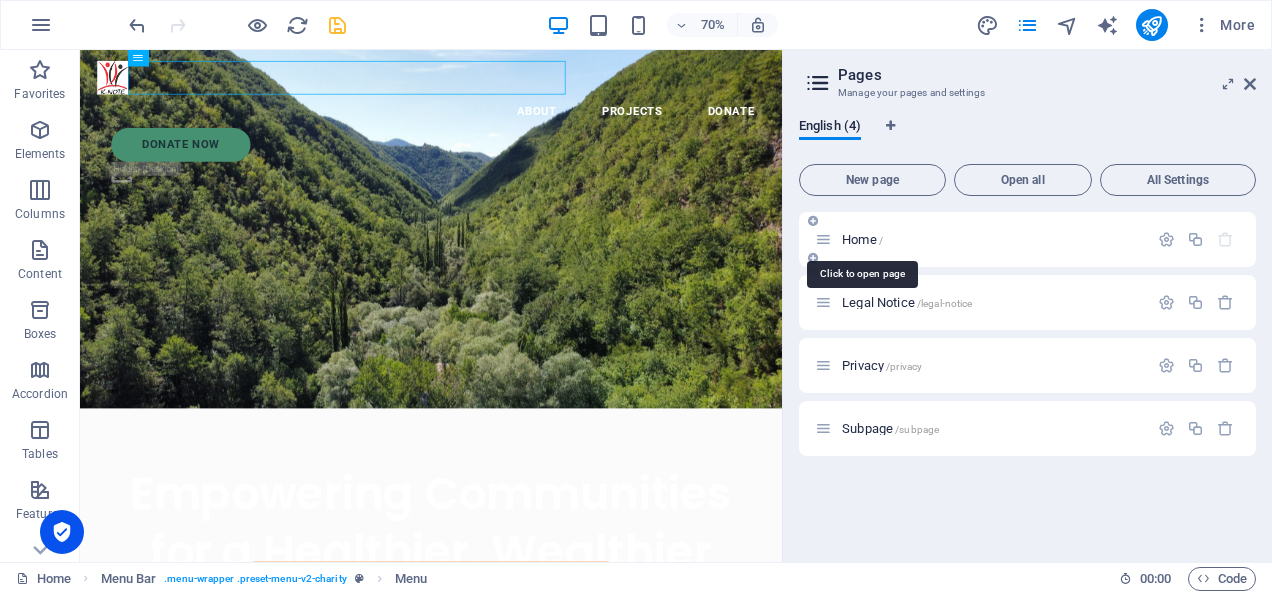 click on "Home /" at bounding box center (862, 239) 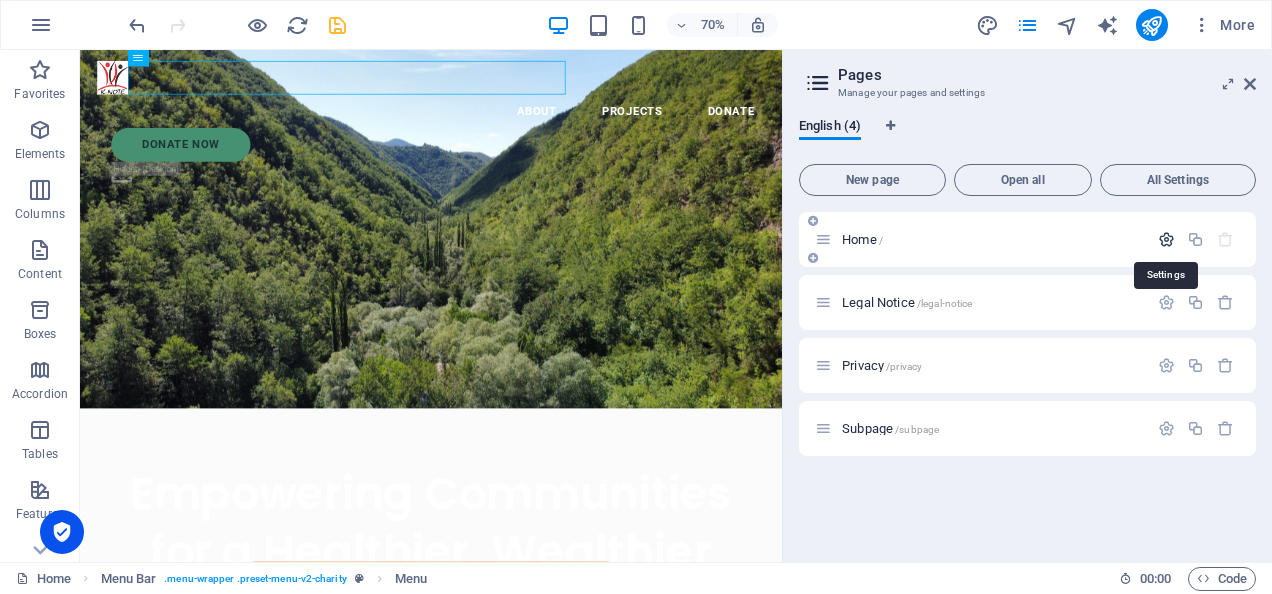 click at bounding box center [1166, 239] 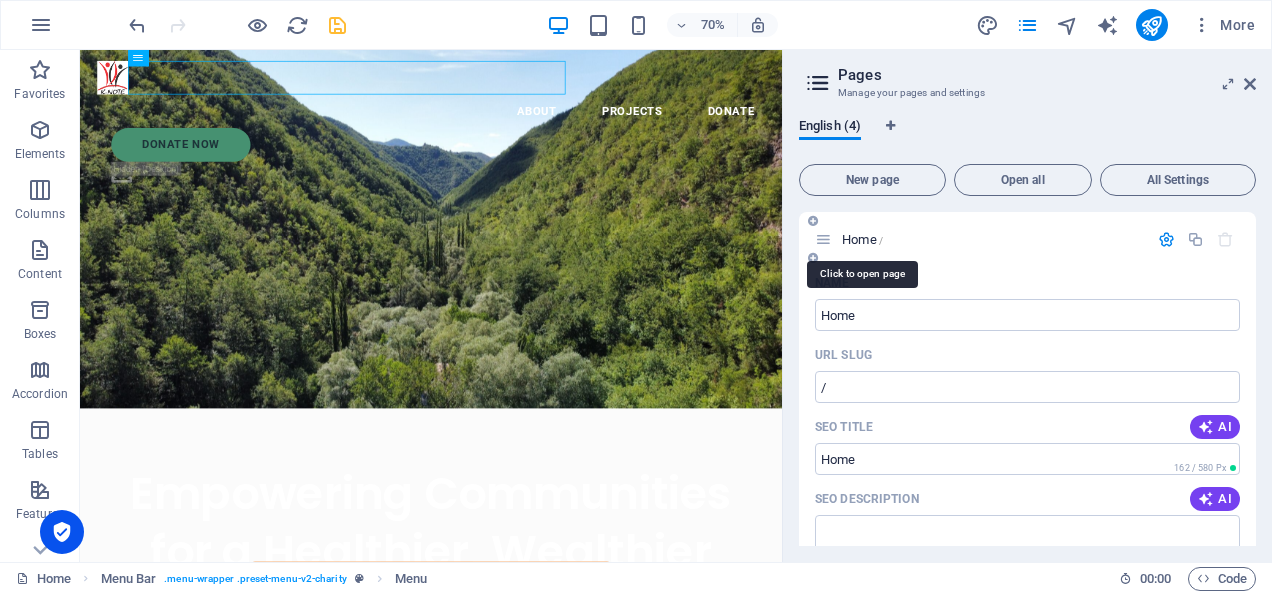 click on "Home /" at bounding box center (862, 239) 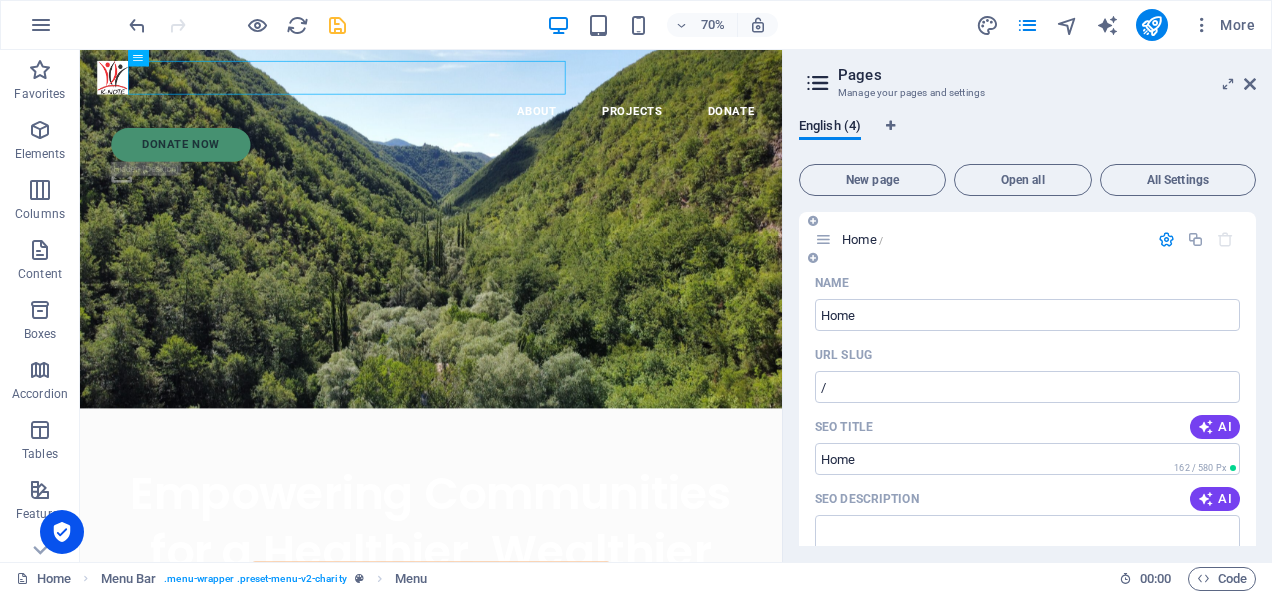 click at bounding box center [823, 239] 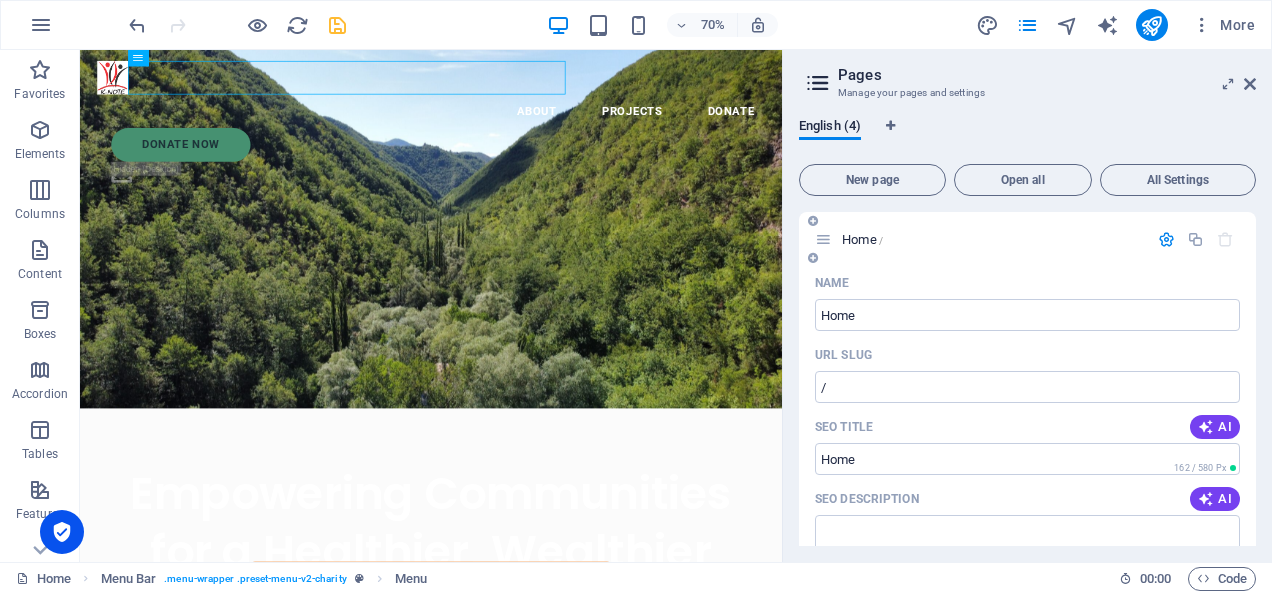 click at bounding box center [823, 239] 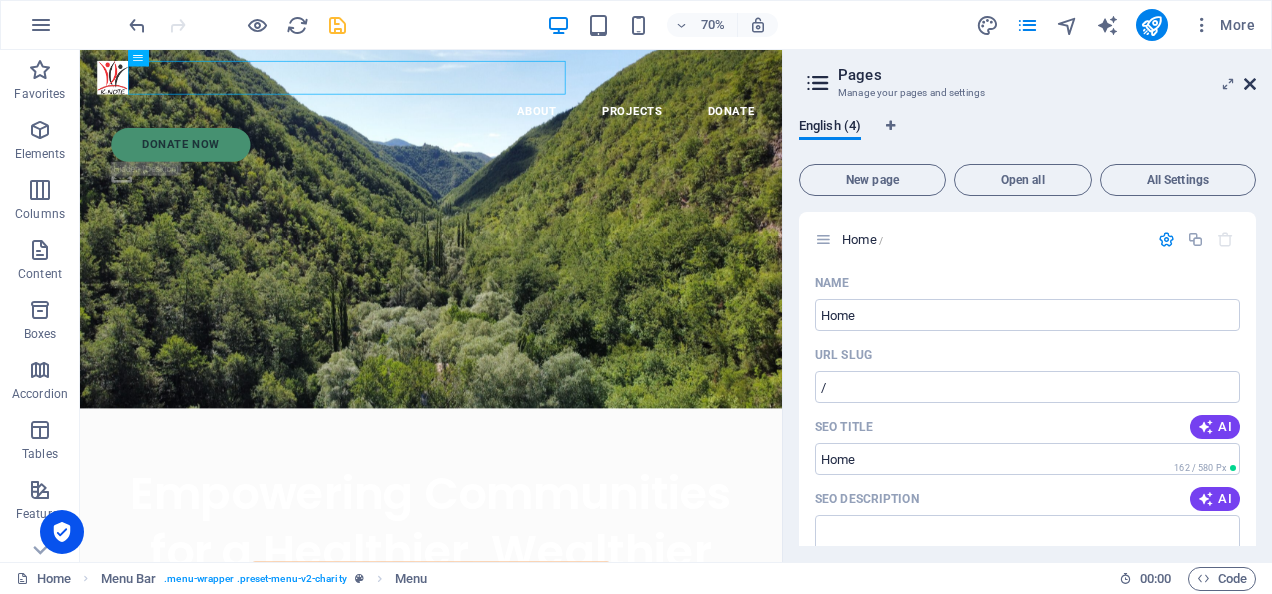click at bounding box center (1250, 84) 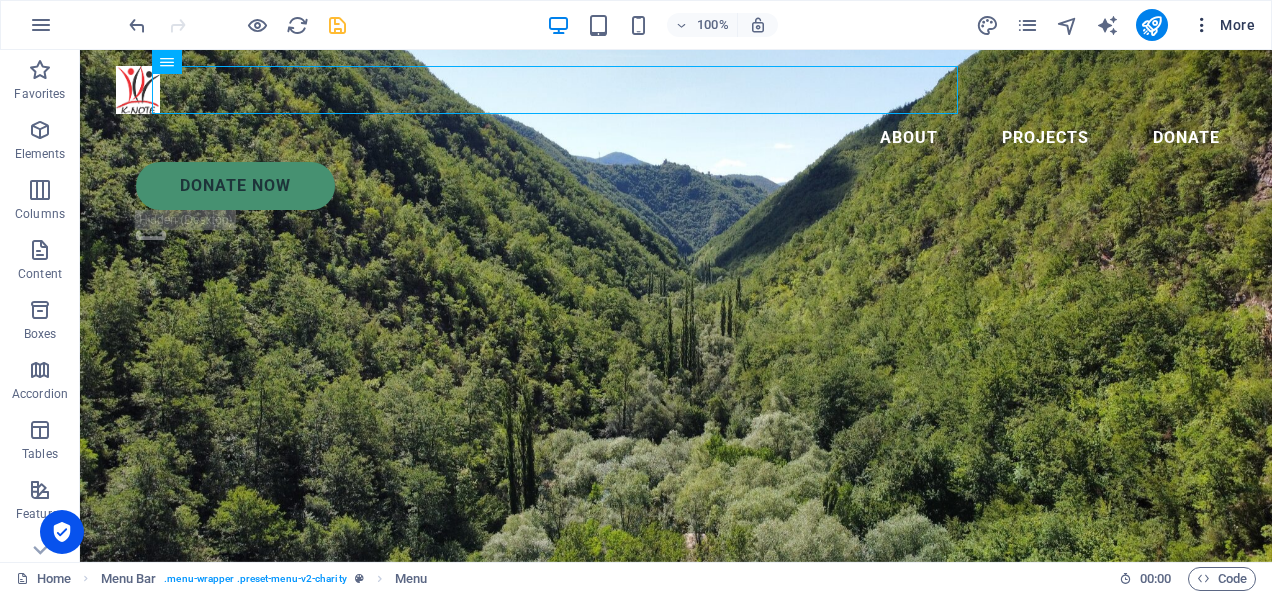click on "More" at bounding box center [1223, 25] 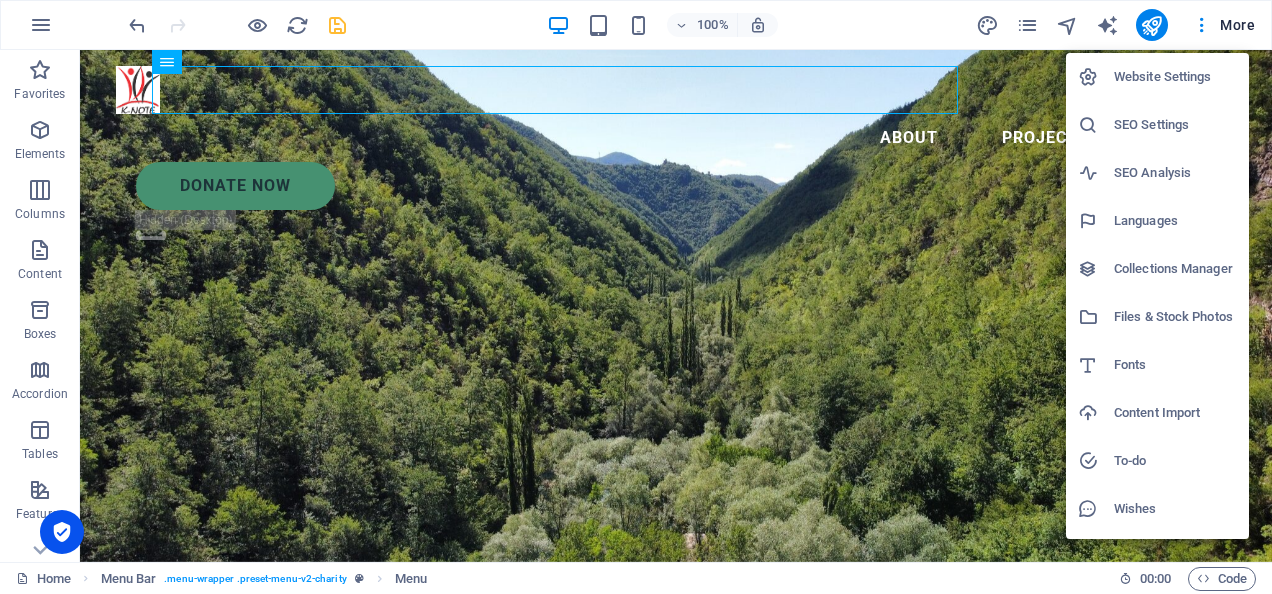 click on "Files & Stock Photos" at bounding box center [1175, 317] 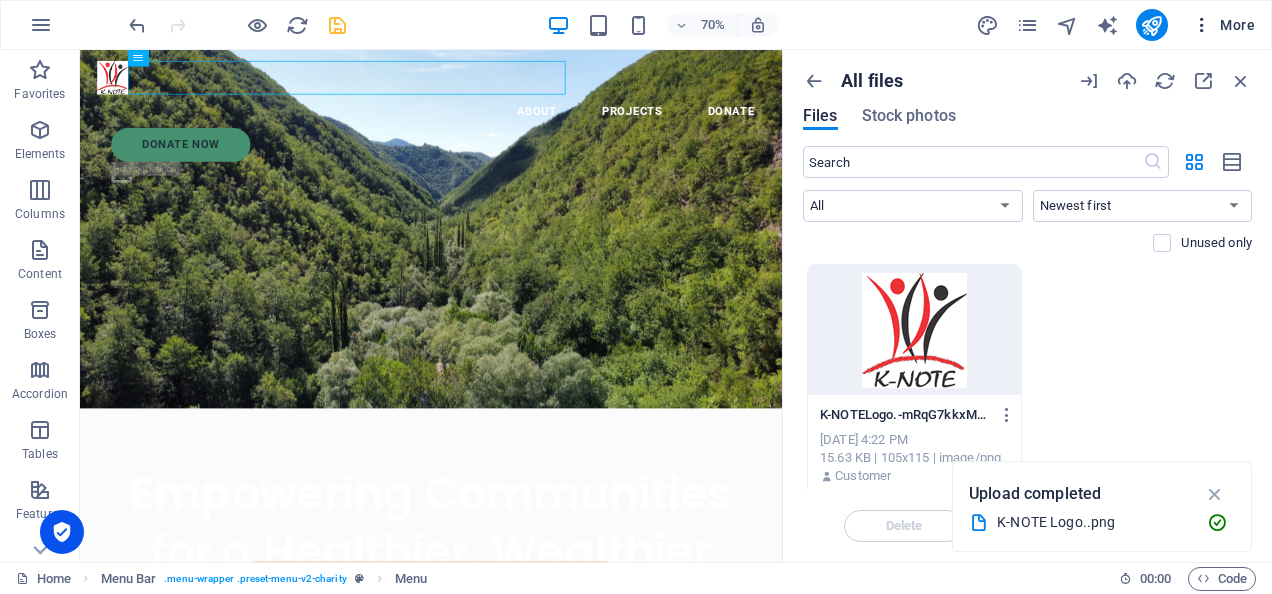 click at bounding box center (1202, 25) 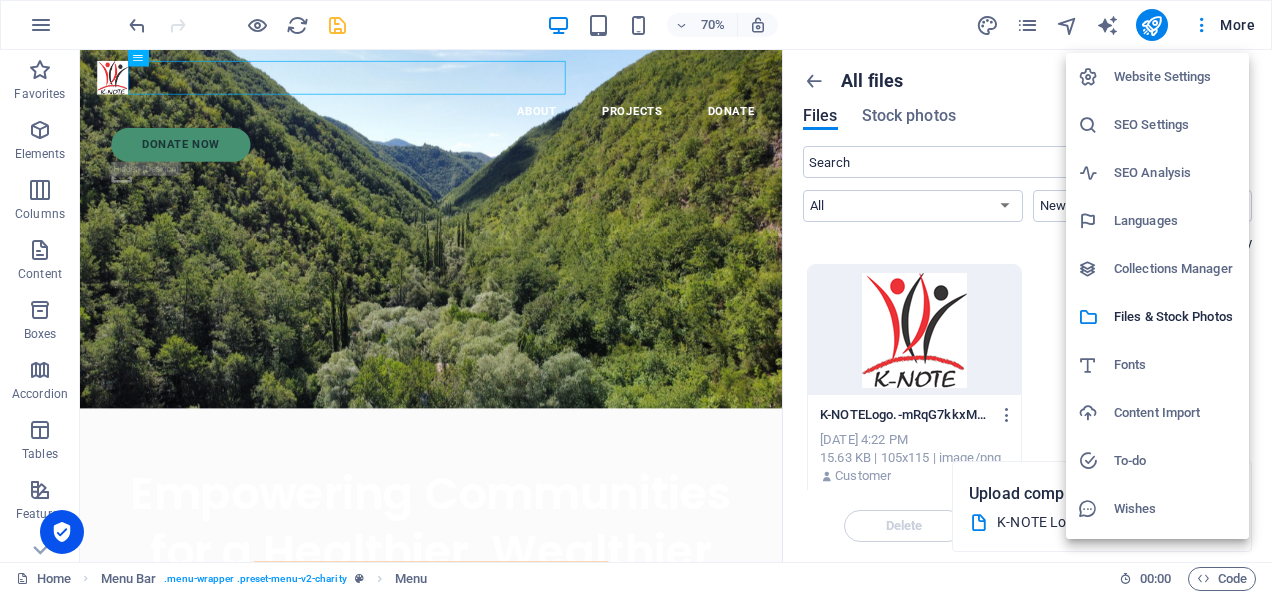 click on "Website Settings" at bounding box center (1175, 77) 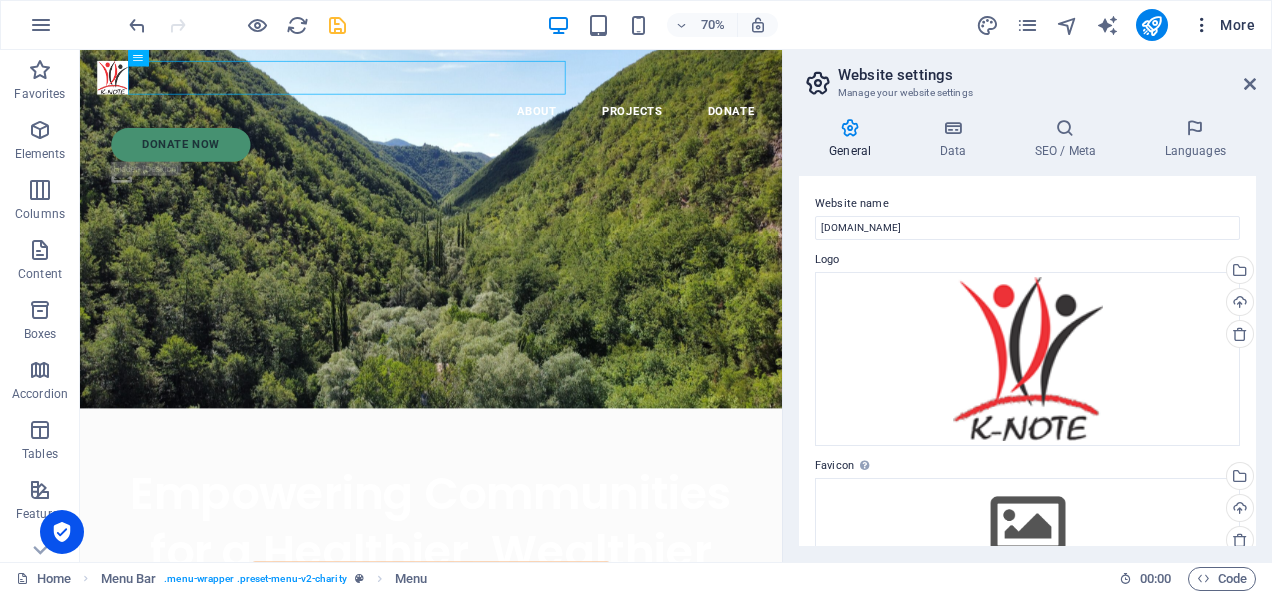 click at bounding box center [1202, 25] 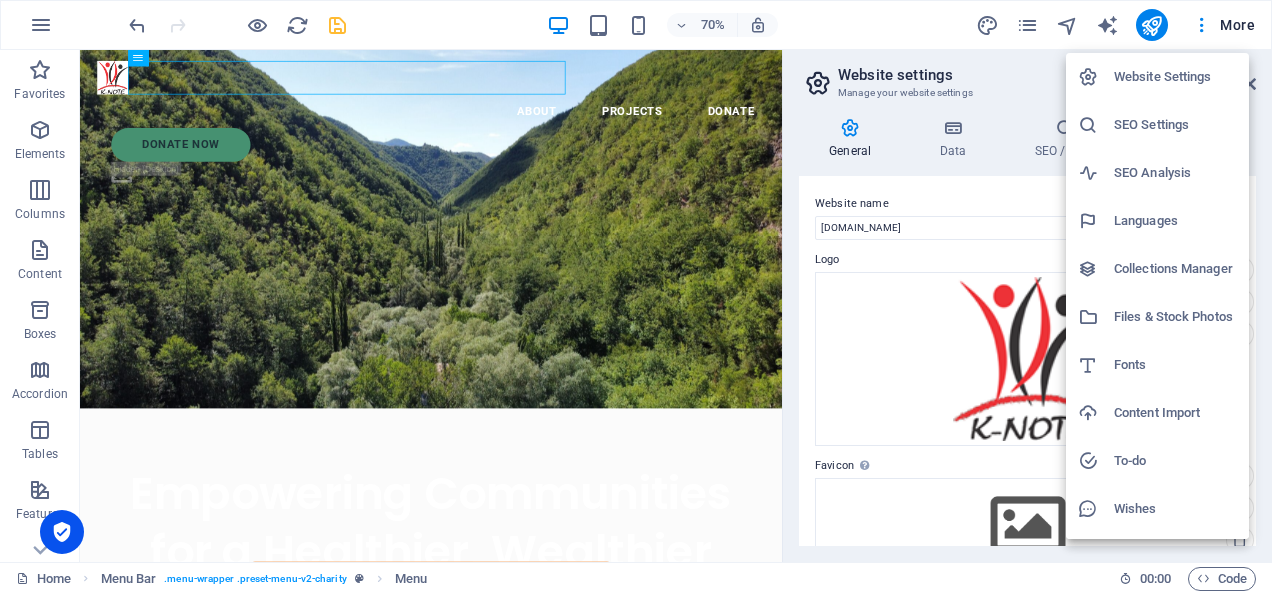 click at bounding box center [636, 297] 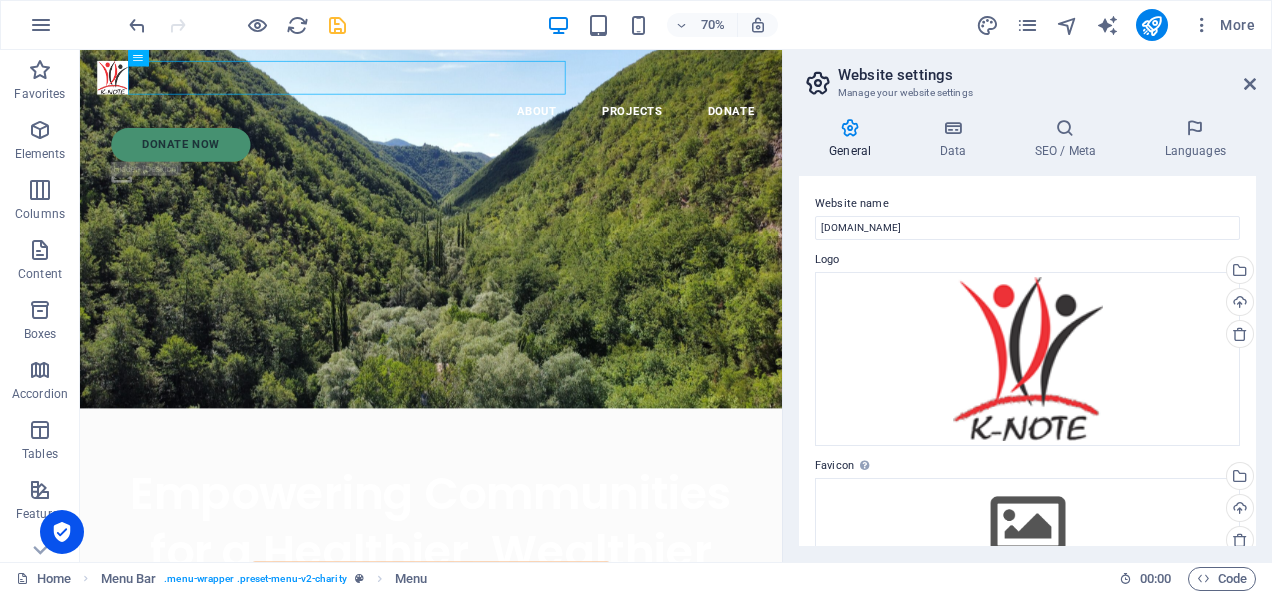 click on "Data" at bounding box center (956, 139) 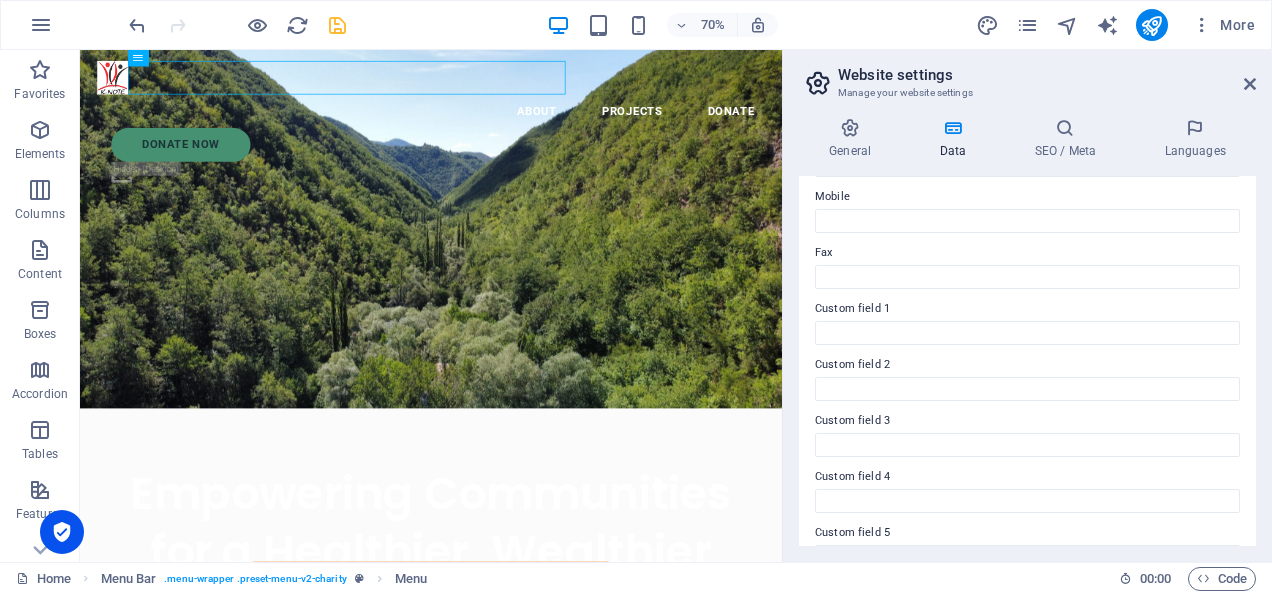 scroll, scrollTop: 590, scrollLeft: 0, axis: vertical 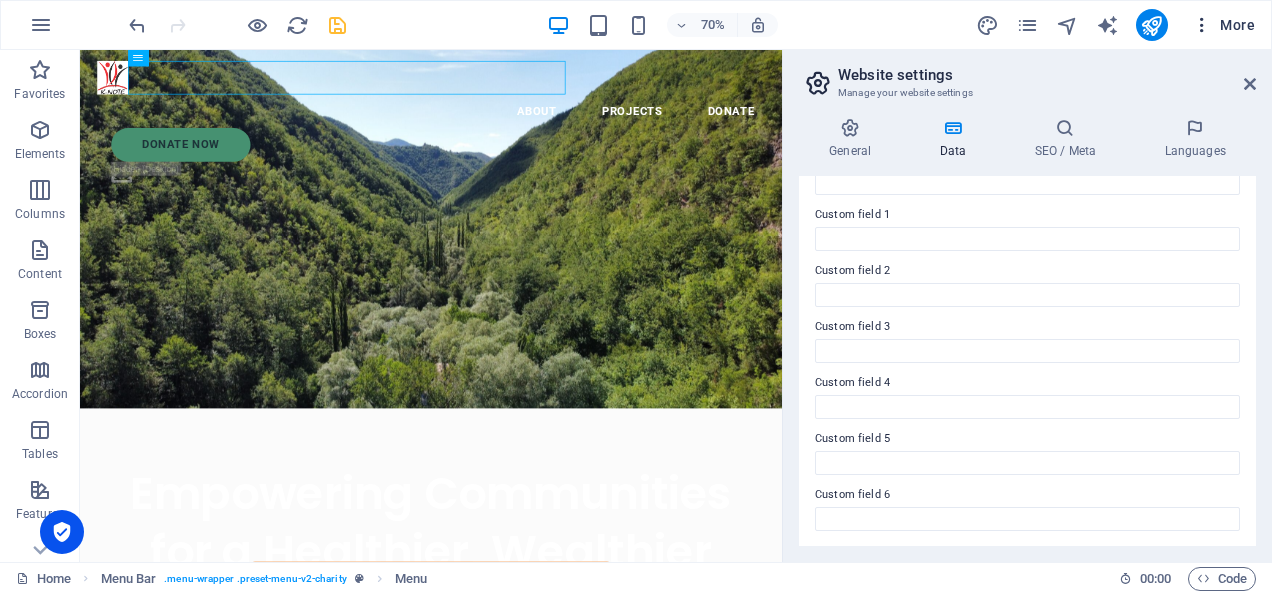 click on "More" at bounding box center (1223, 25) 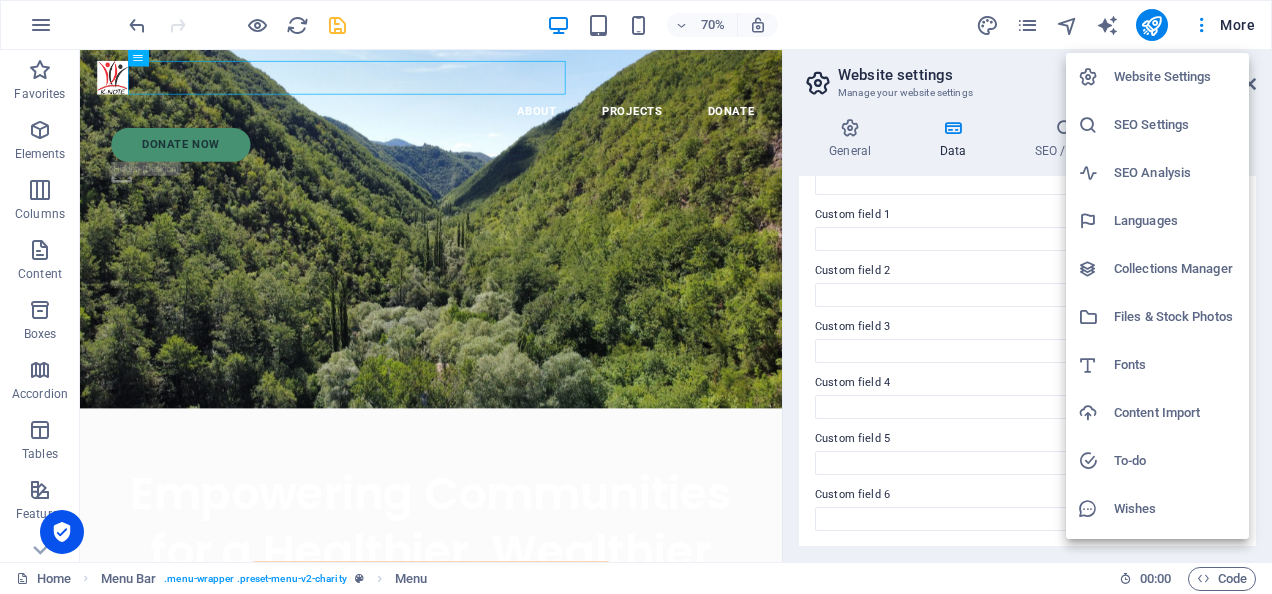click on "Collections Manager" at bounding box center (1175, 269) 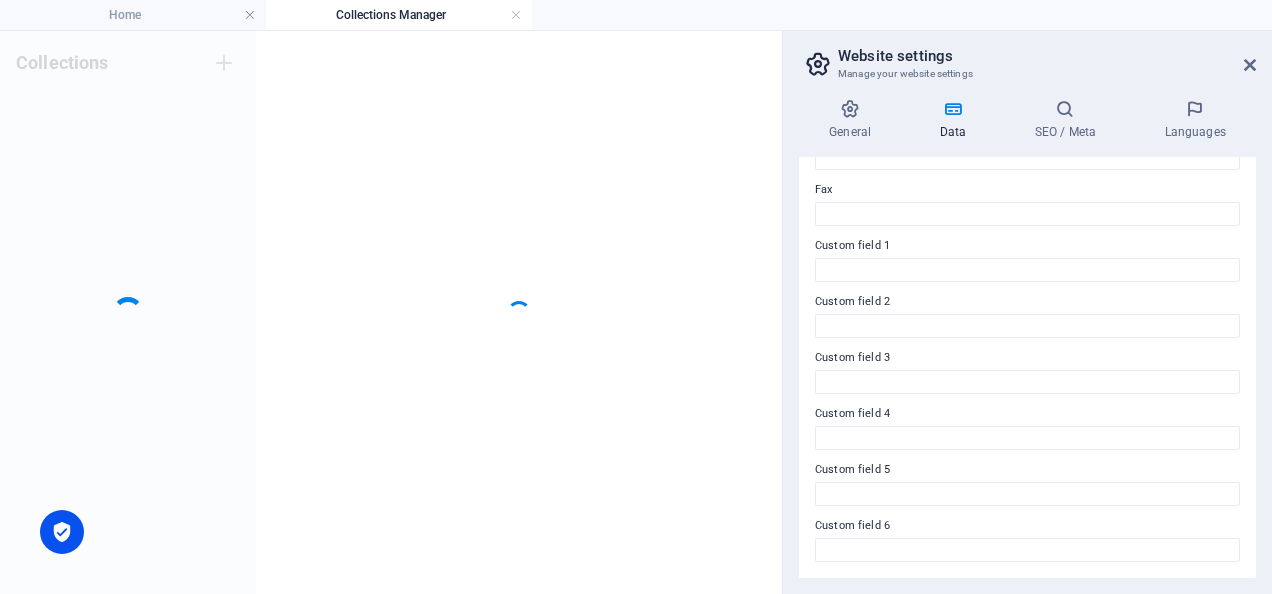 scroll, scrollTop: 539, scrollLeft: 0, axis: vertical 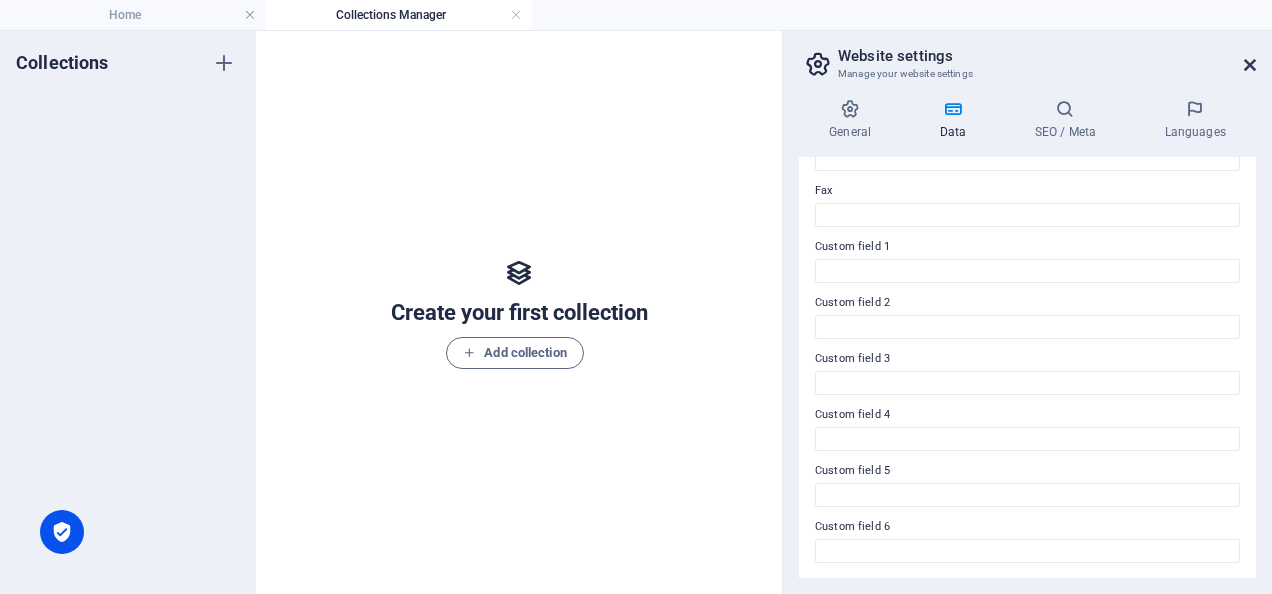 click at bounding box center [1250, 65] 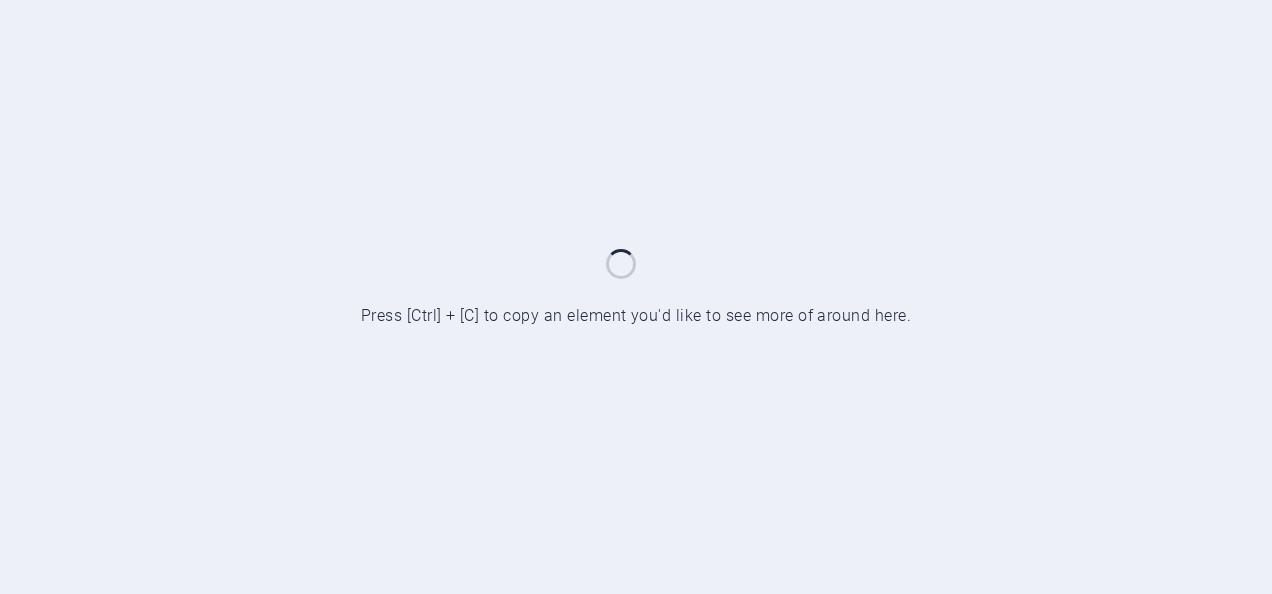 scroll, scrollTop: 0, scrollLeft: 0, axis: both 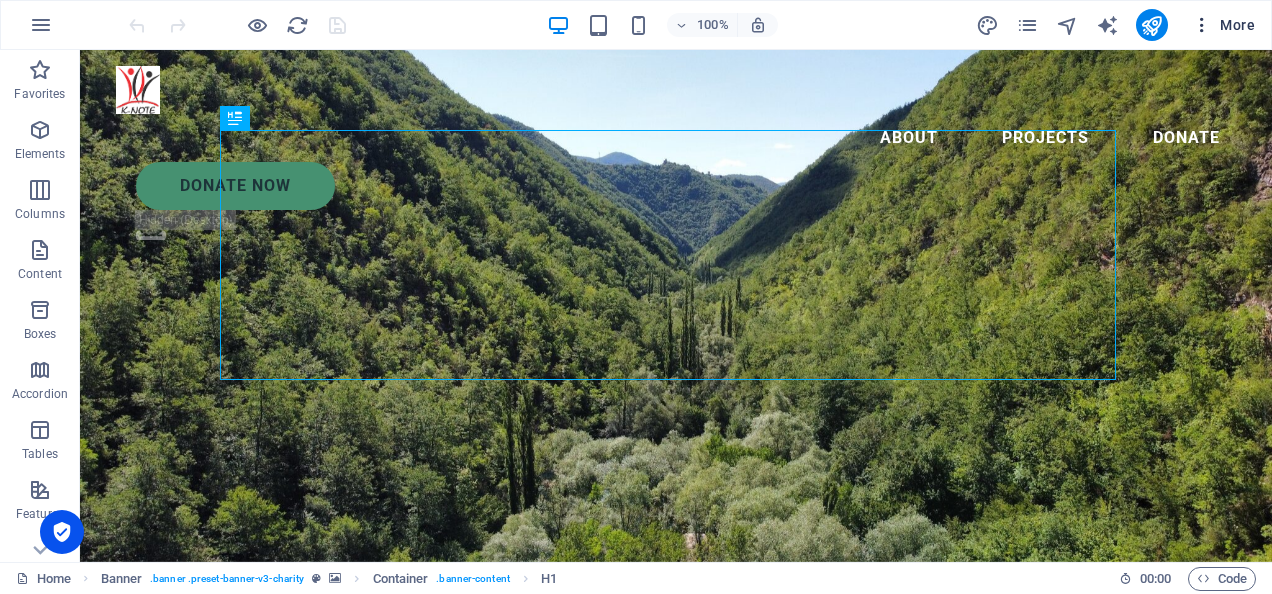 click at bounding box center [1202, 25] 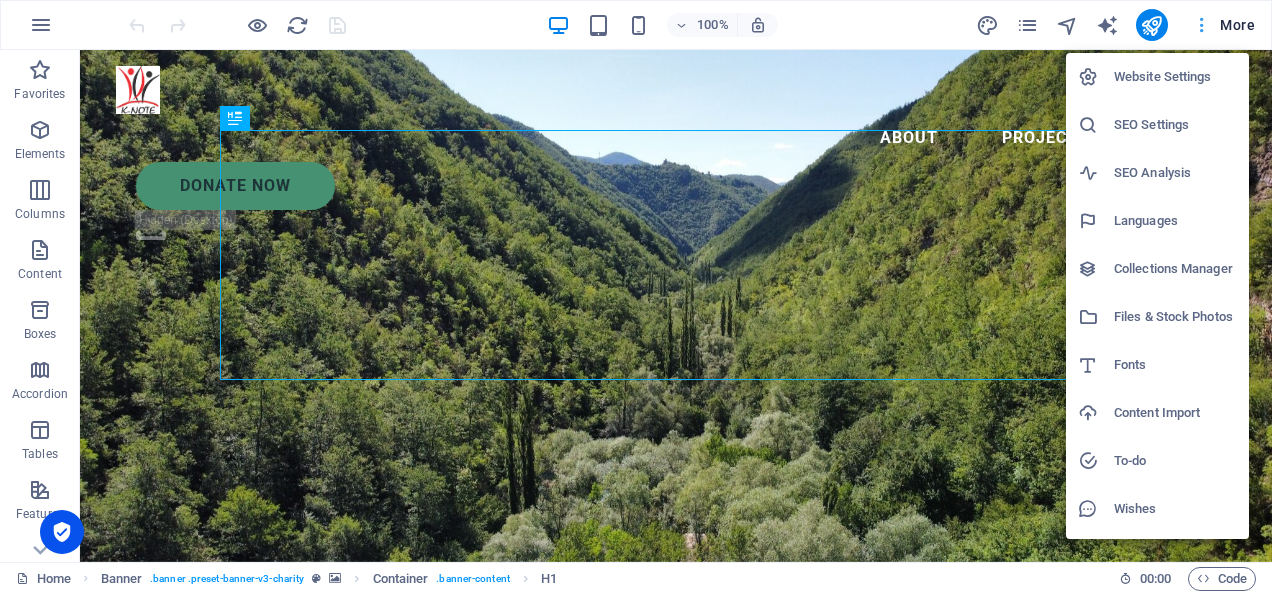 click at bounding box center (636, 297) 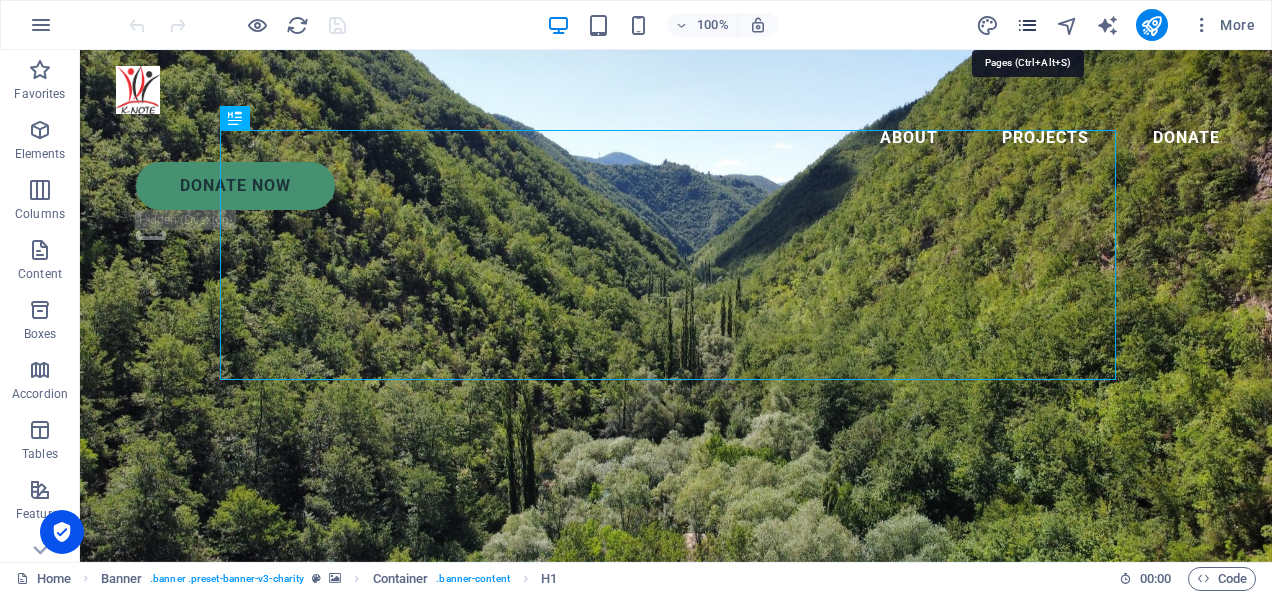 click at bounding box center [1027, 25] 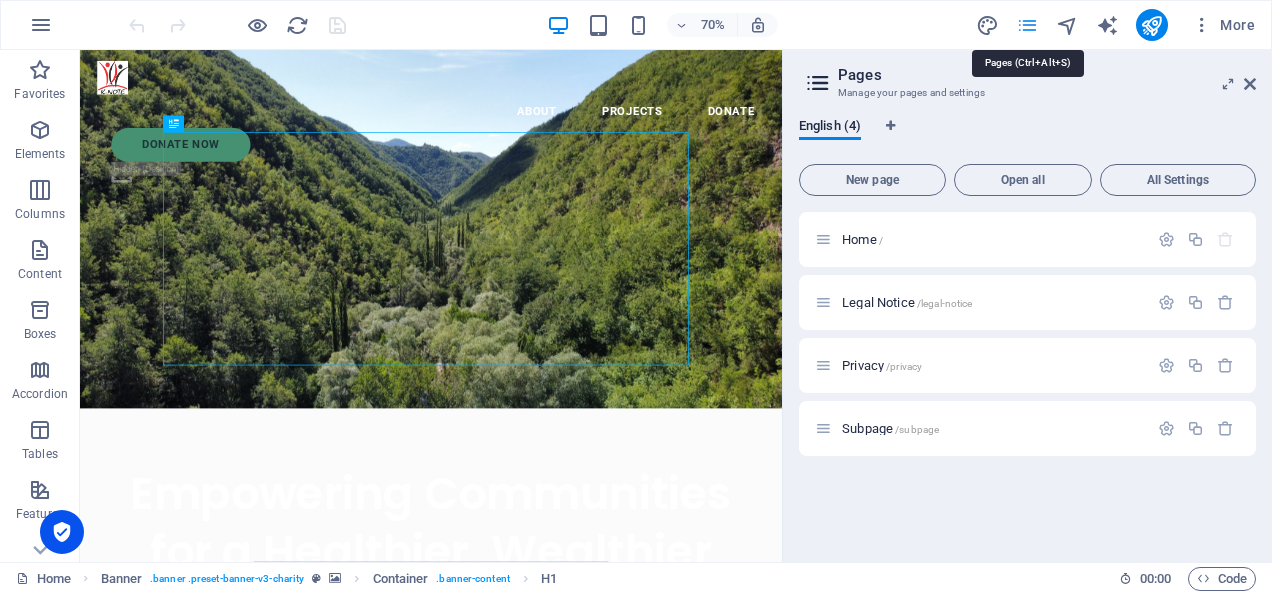 click at bounding box center [1027, 25] 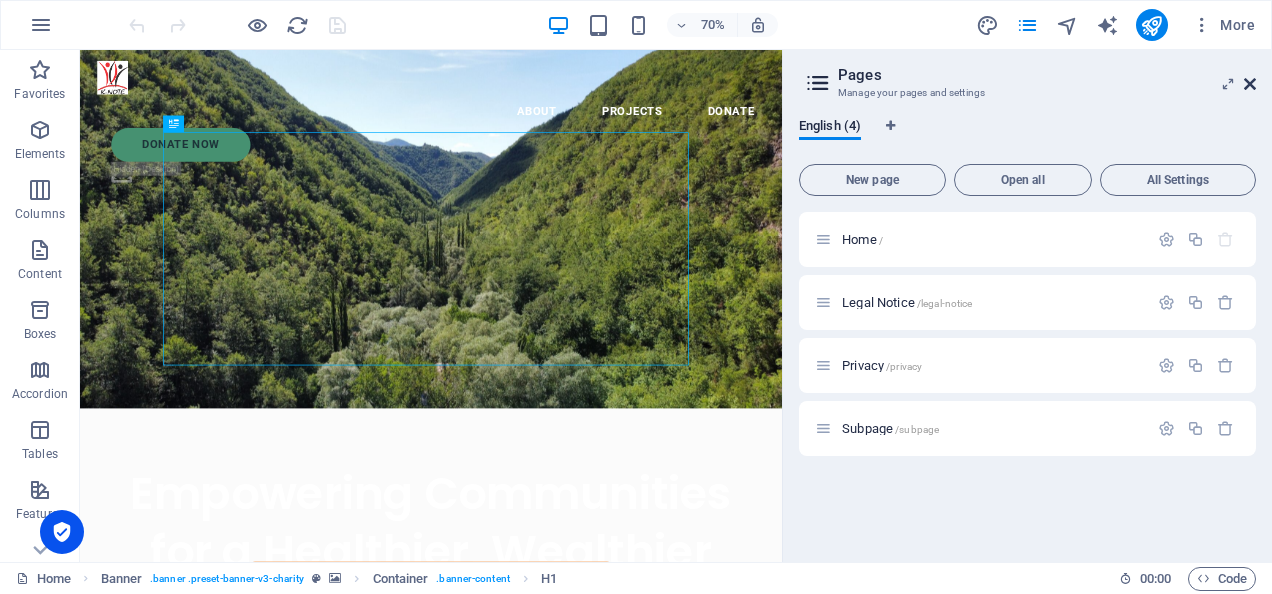 click at bounding box center (1250, 84) 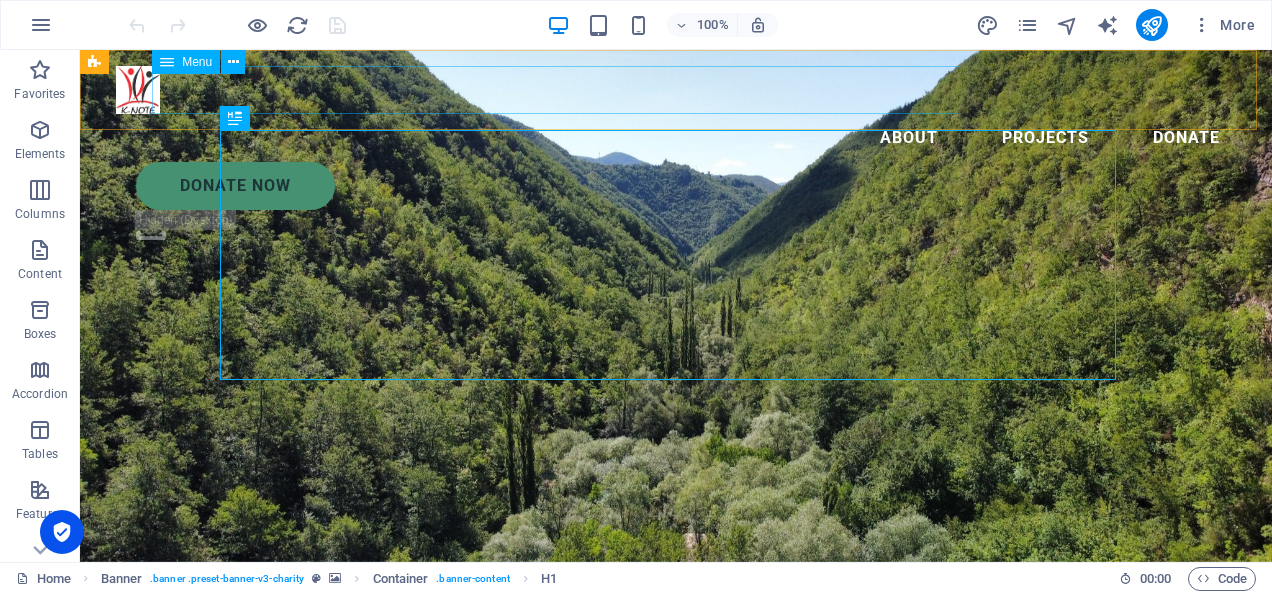 click on "About Projects Donate" at bounding box center [676, 138] 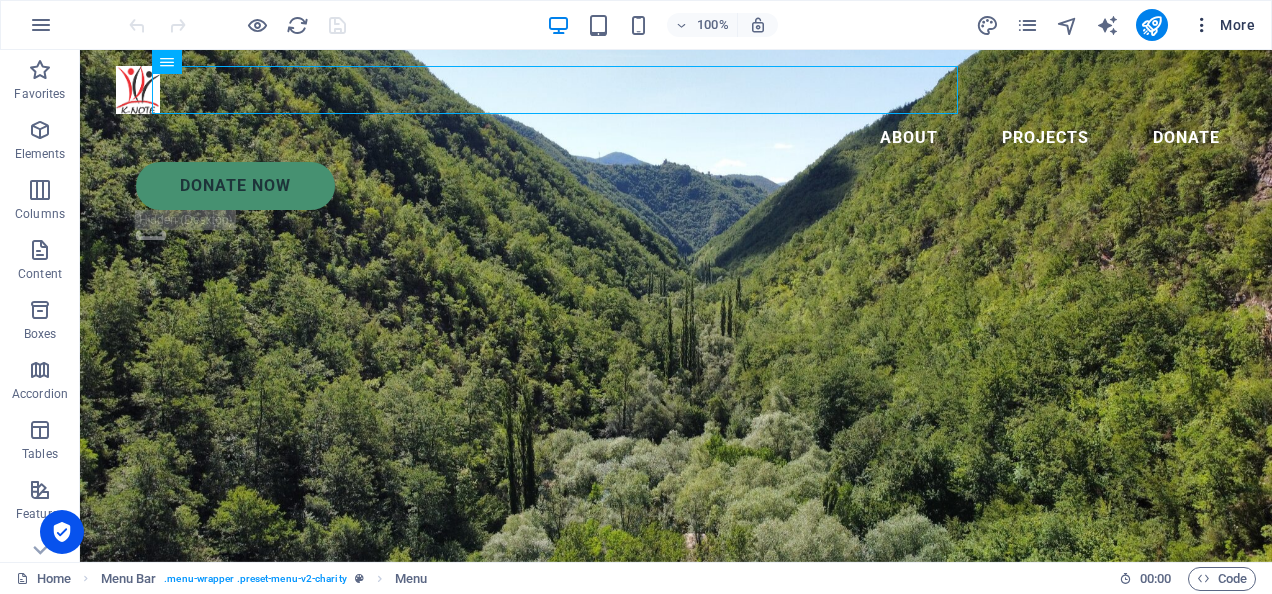 click on "More" at bounding box center (1223, 25) 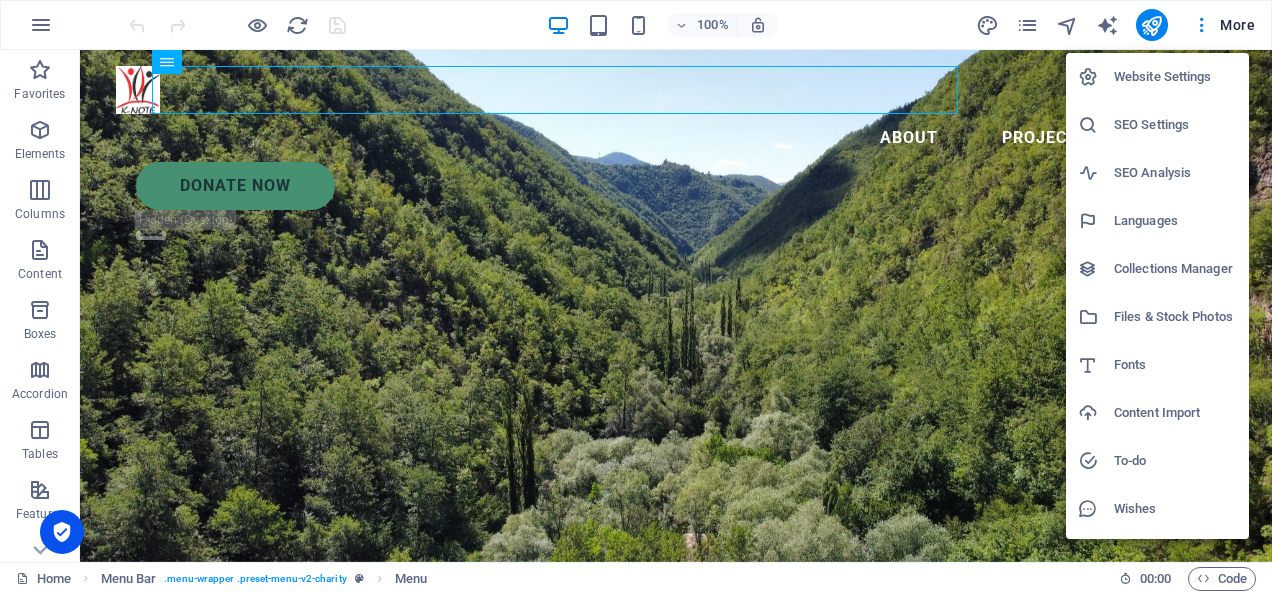 click at bounding box center (636, 297) 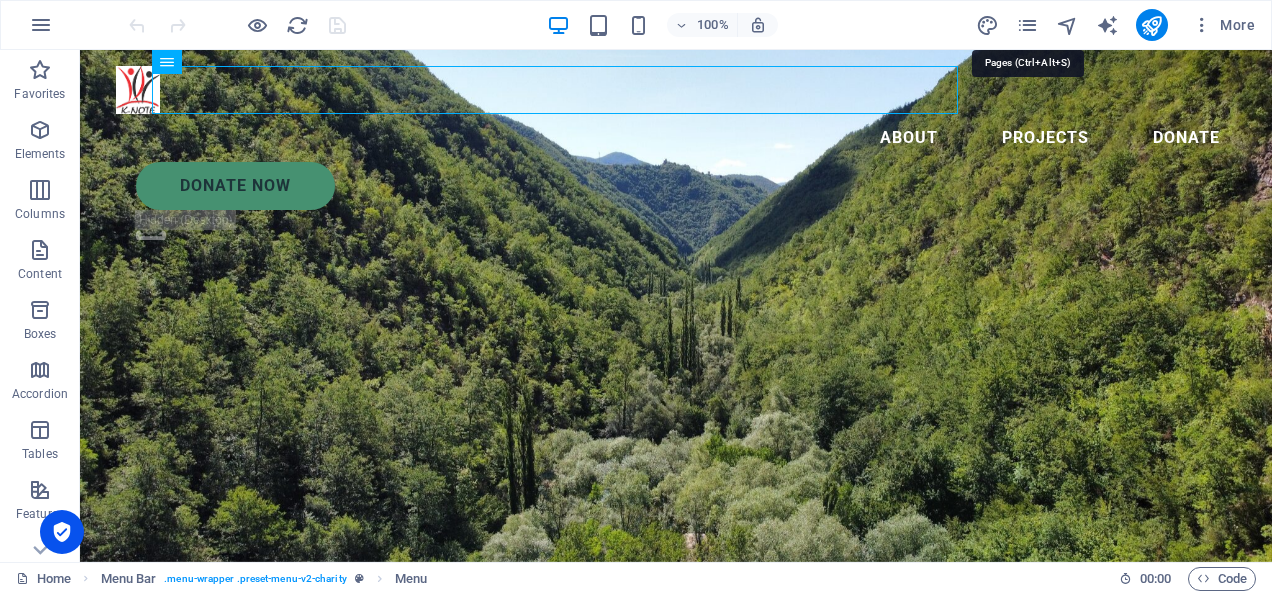 click at bounding box center [1027, 25] 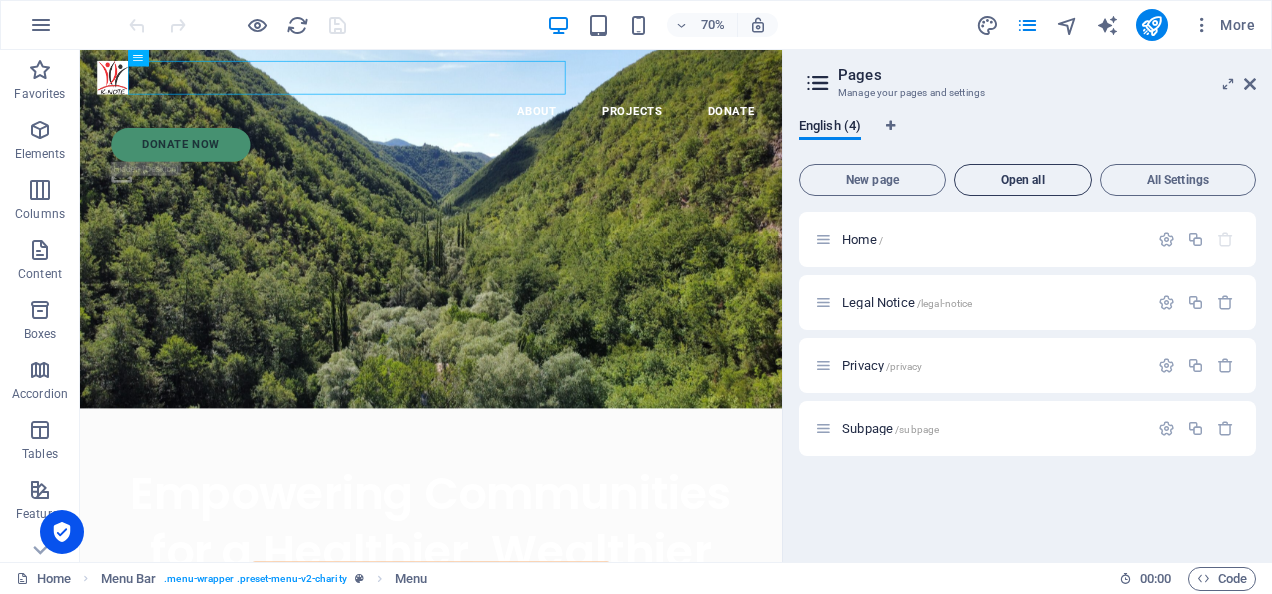 click on "Open all" at bounding box center [1023, 180] 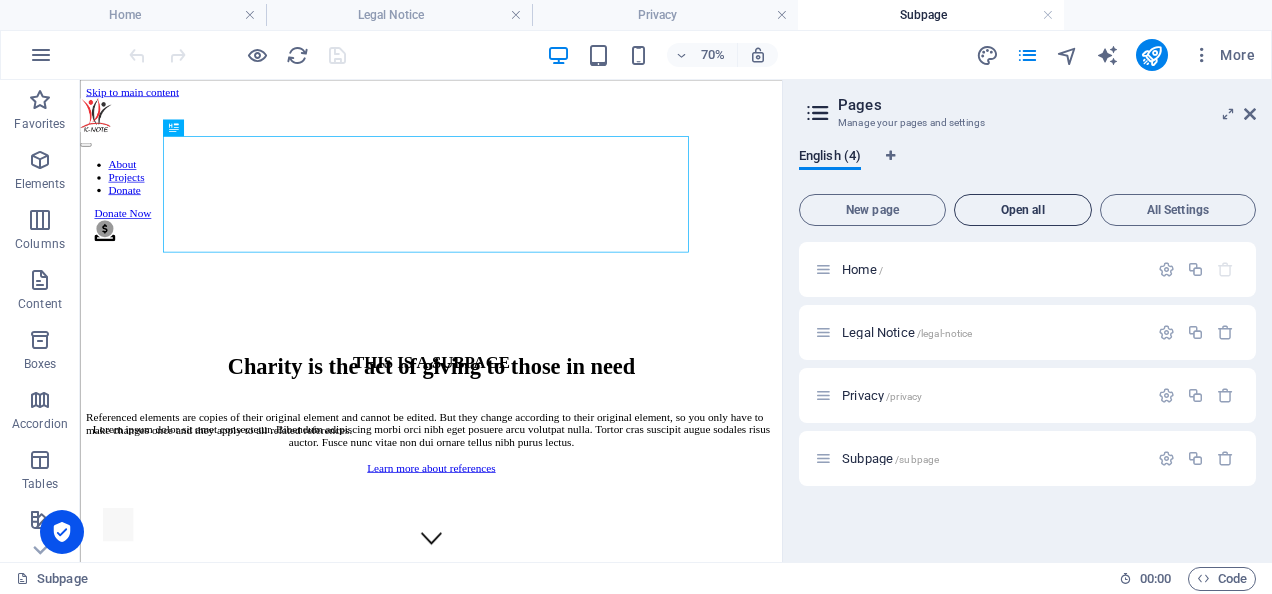 scroll, scrollTop: 0, scrollLeft: 0, axis: both 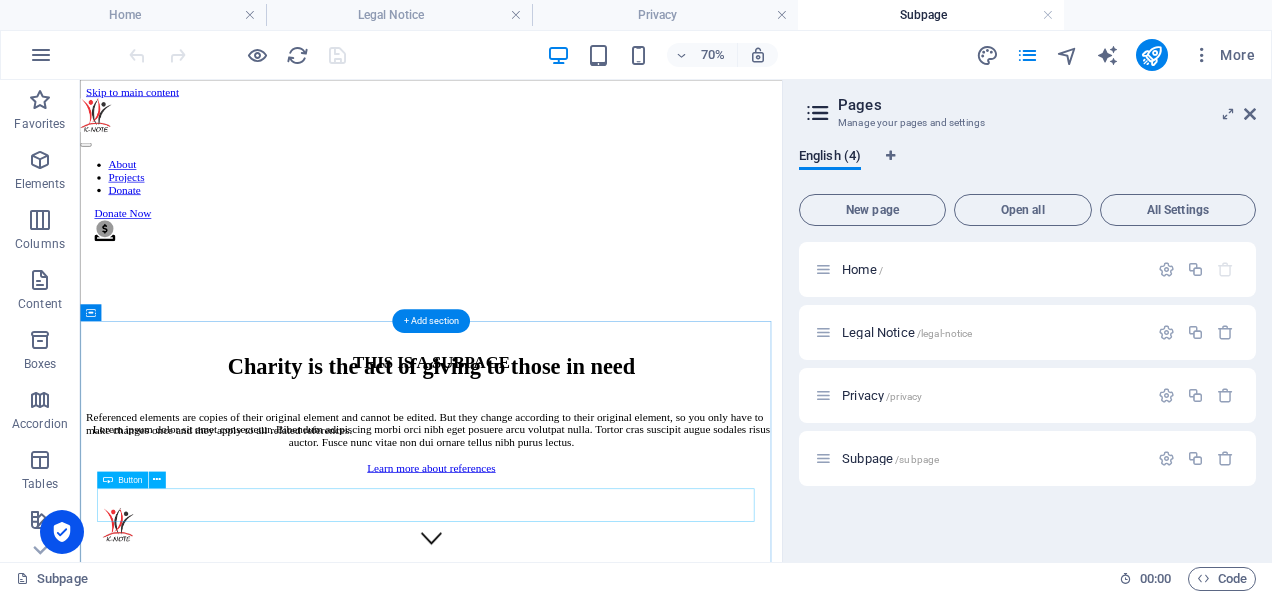 click on "Learn more about references" at bounding box center (581, 634) 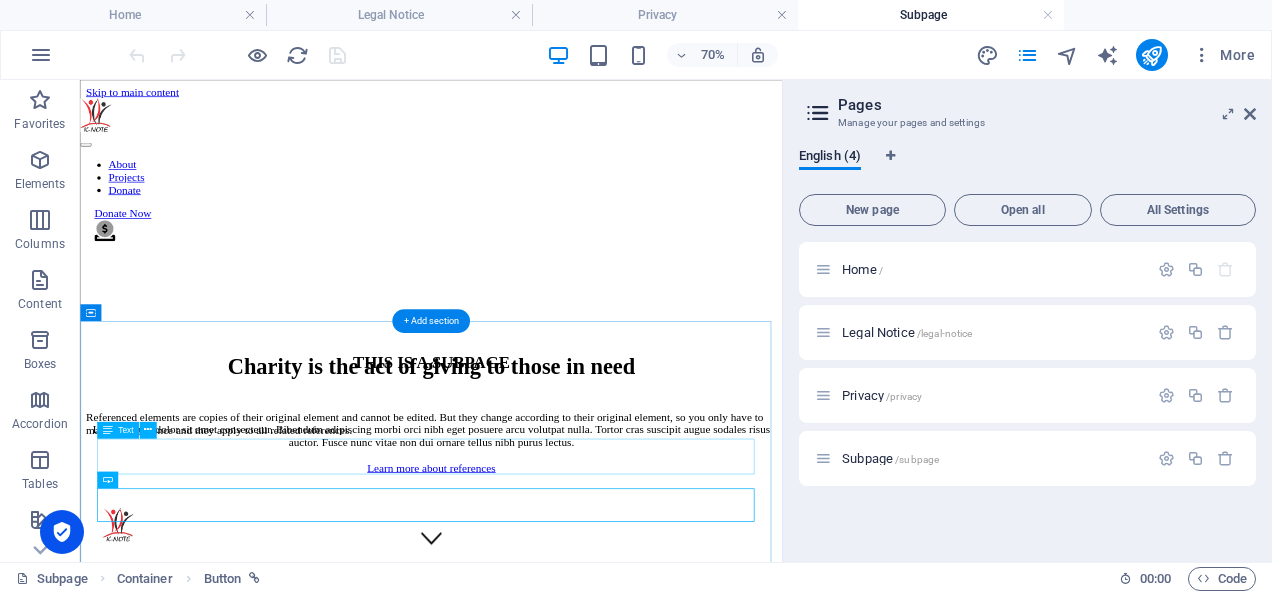 click on "Referenced elements are copies of their original element and cannot be edited. But they change according to their original element, so you only have to make changes once and they apply to all related references." at bounding box center [581, 571] 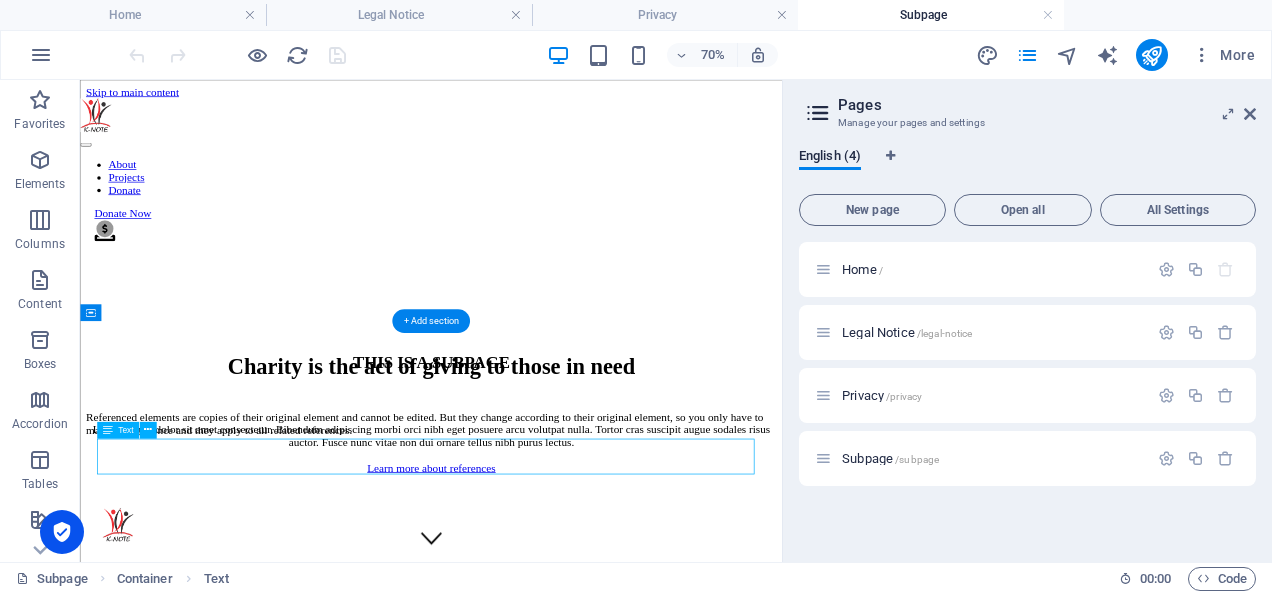 click on "Referenced elements are copies of their original element and cannot be edited. But they change according to their original element, so you only have to make changes once and they apply to all related references." at bounding box center (581, 571) 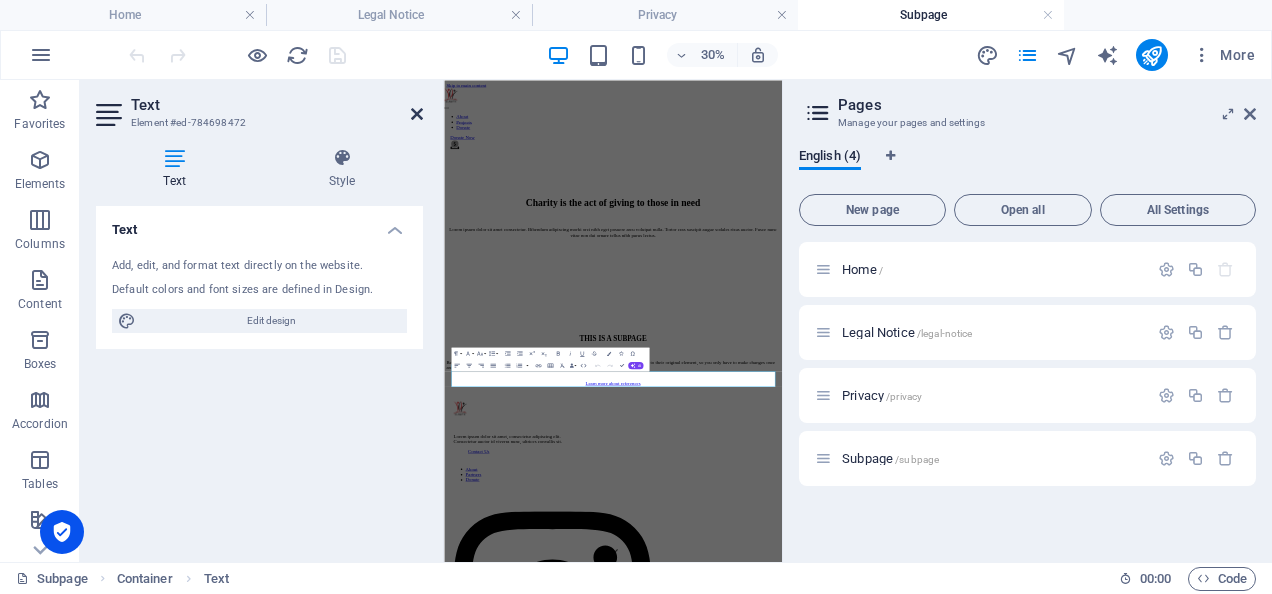 click at bounding box center (417, 114) 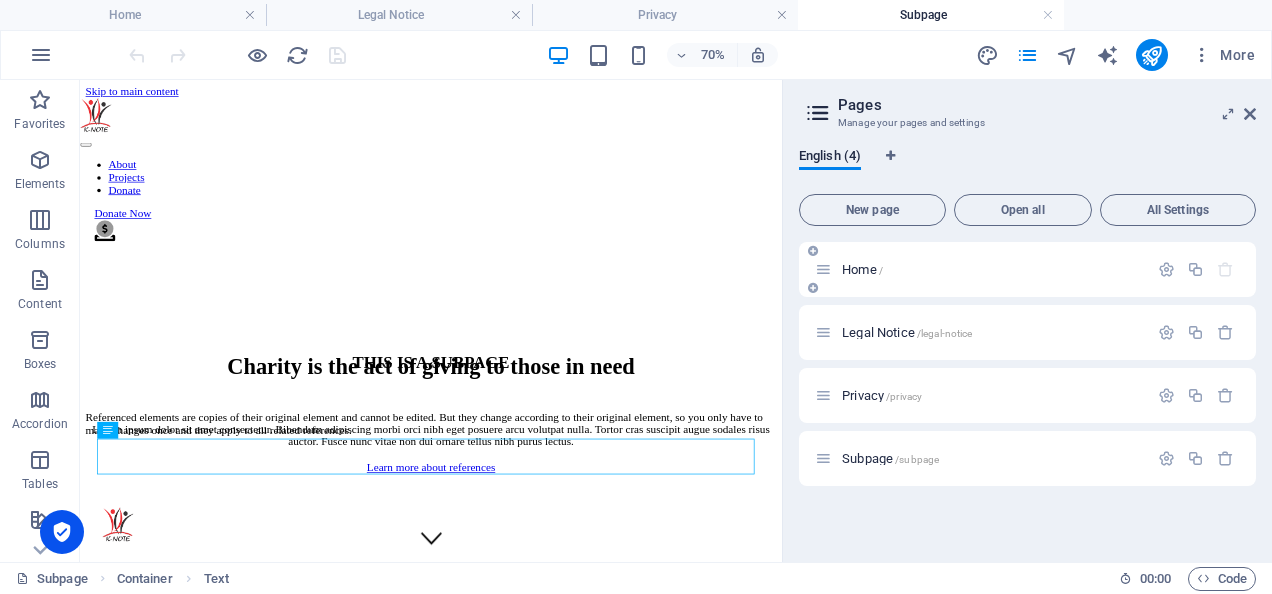 click on "Home /" at bounding box center (862, 269) 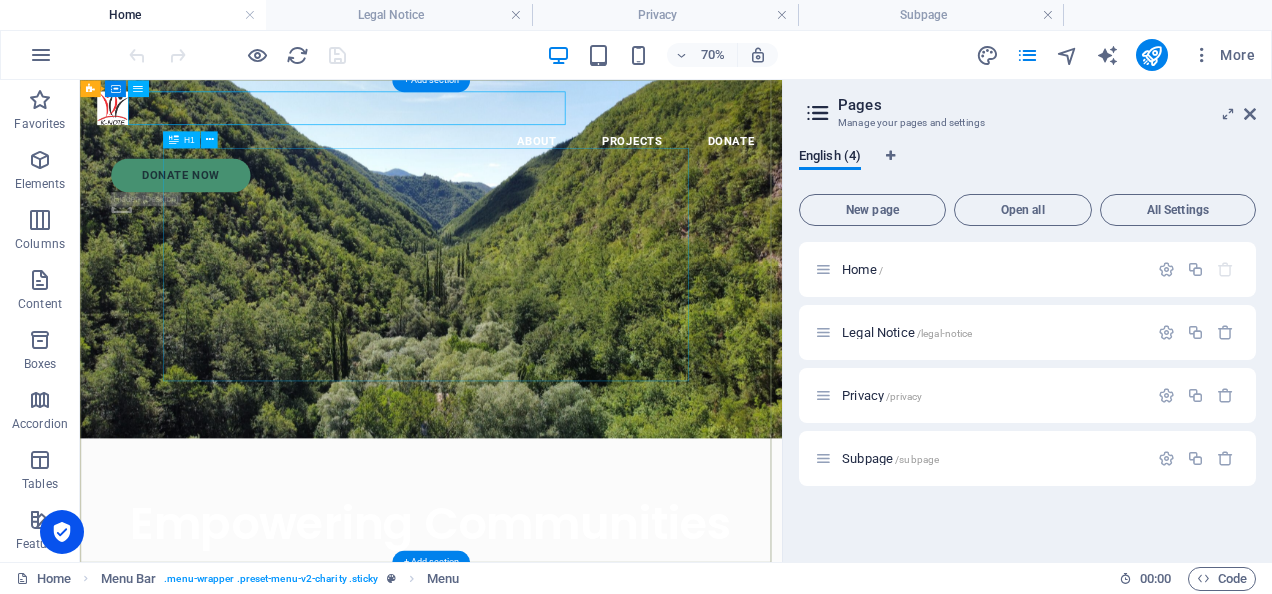 click on "Empowering Communities for a Healthier, Wealthier Society" at bounding box center (581, 797) 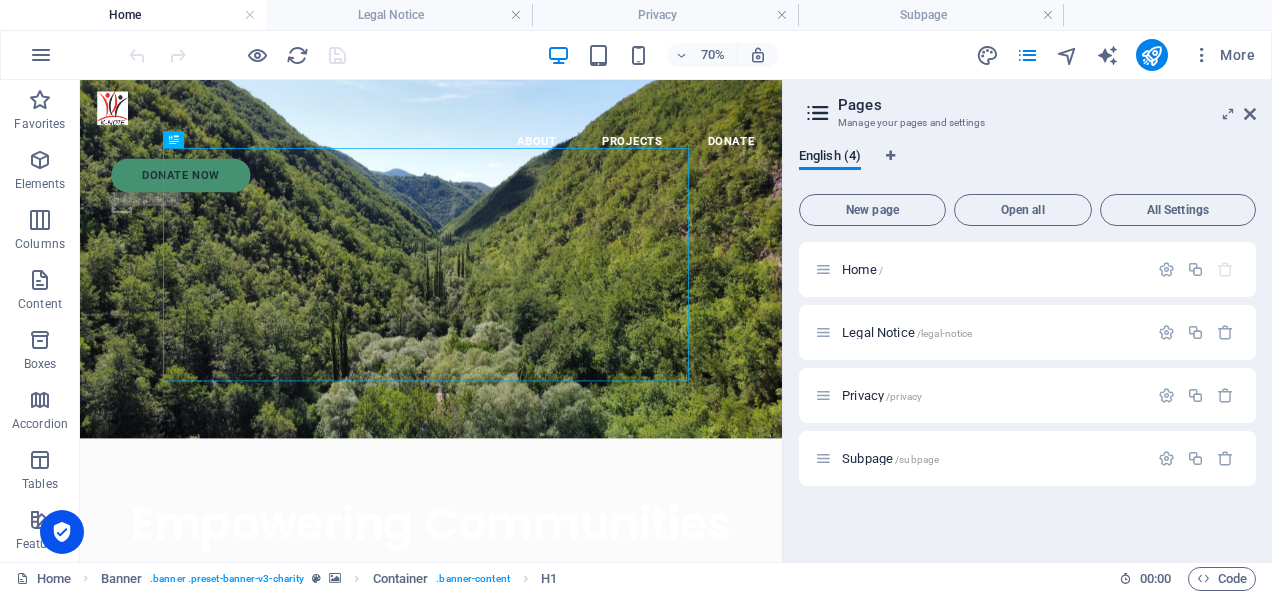 click on "Pages Manage your pages and settings English (4) New page Open all All Settings Home / Legal Notice /legal-notice Privacy /privacy Subpage /subpage" at bounding box center (1027, 321) 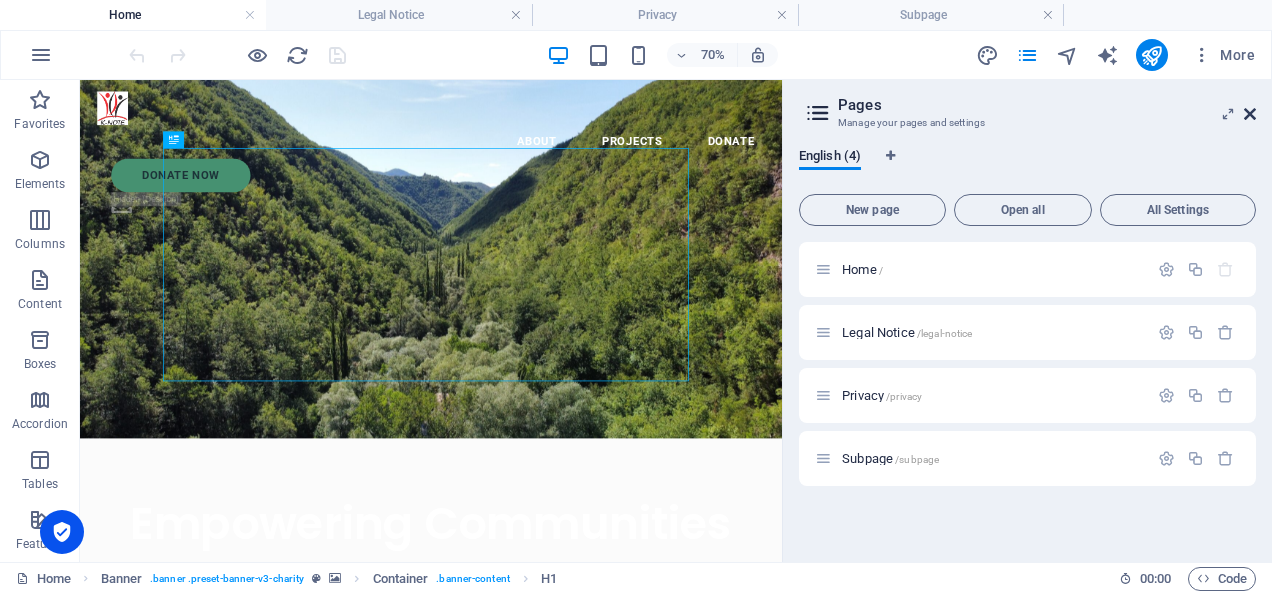 click at bounding box center [1250, 114] 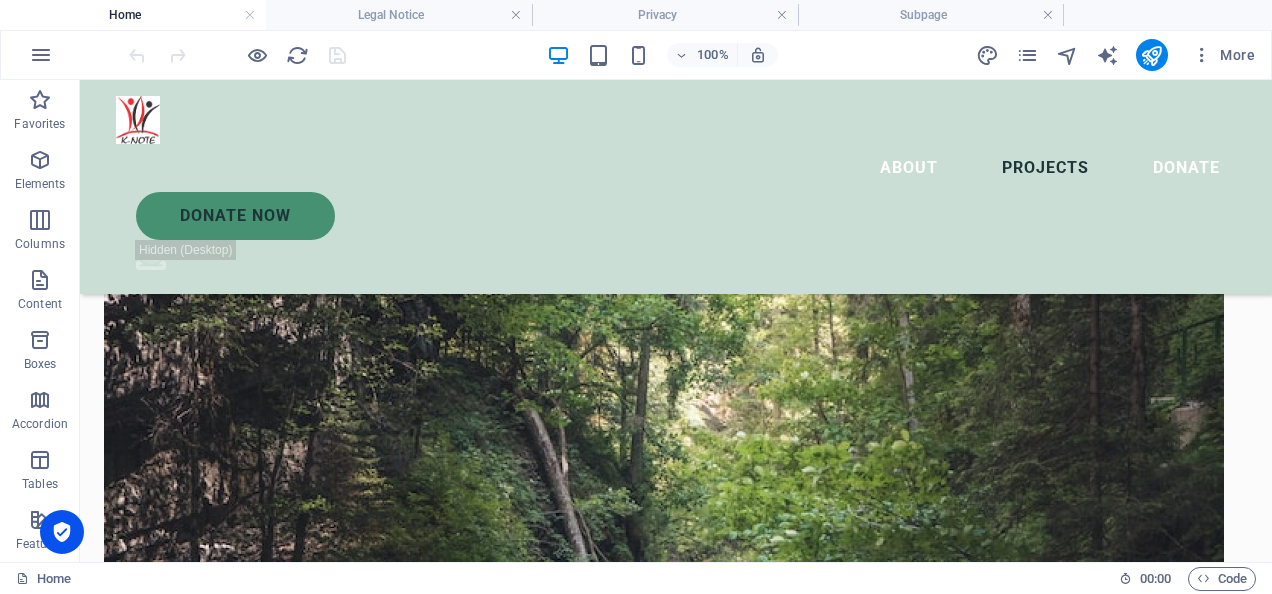 scroll, scrollTop: 2448, scrollLeft: 0, axis: vertical 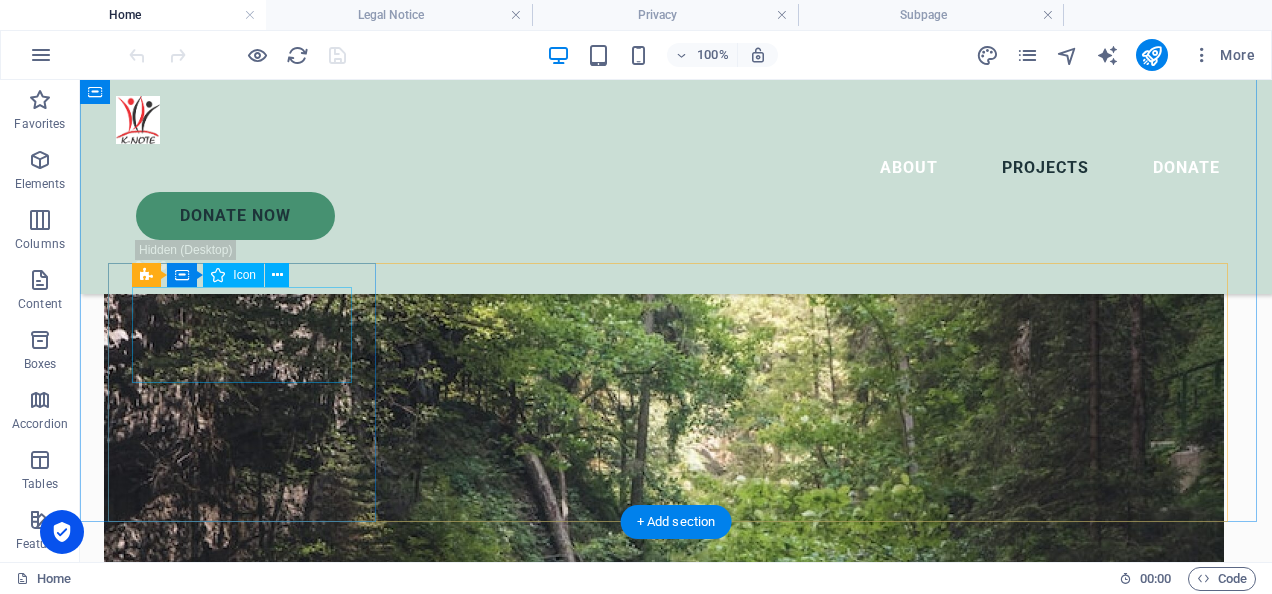 click at bounding box center [250, 2302] 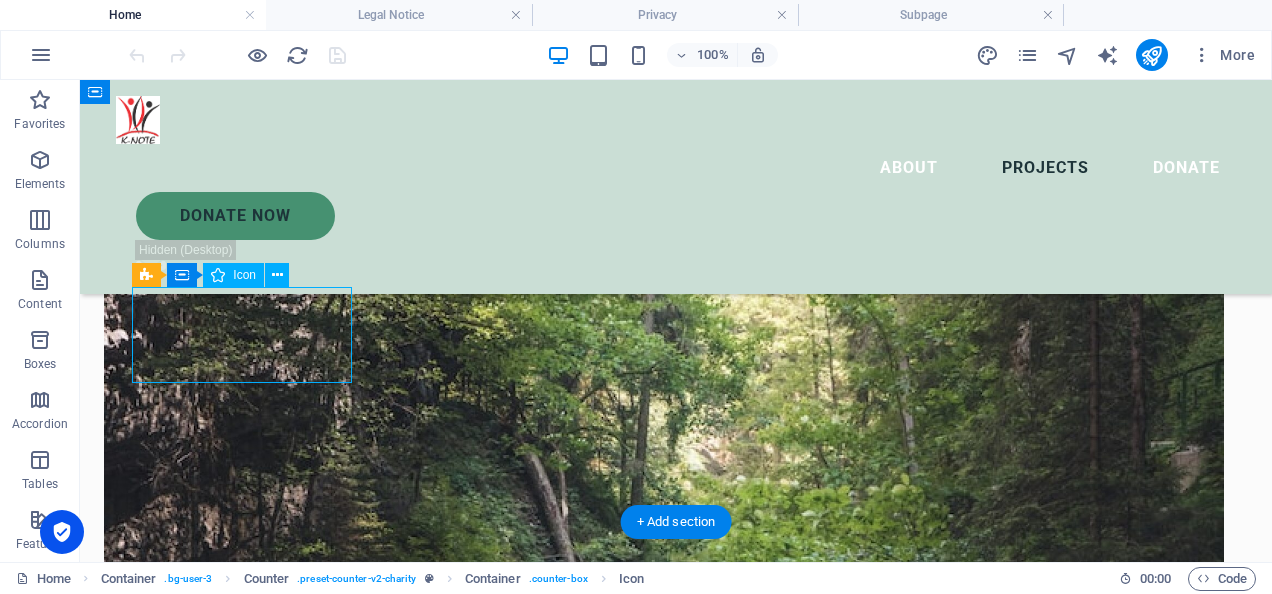 click at bounding box center [250, 2302] 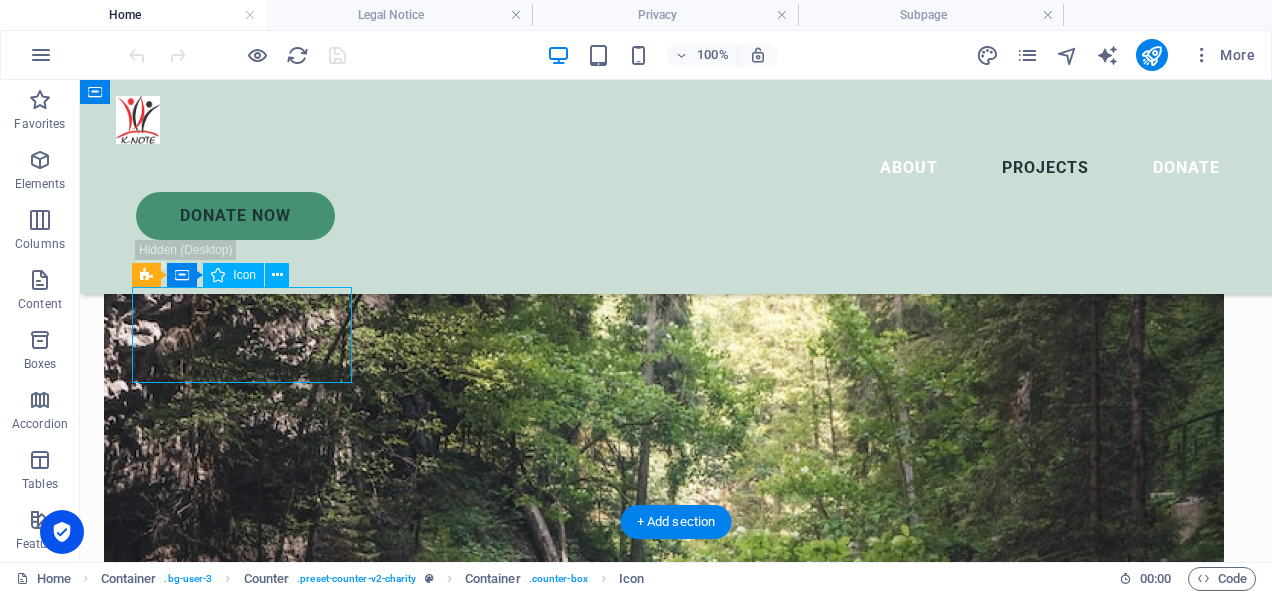 select on "xMidYMid" 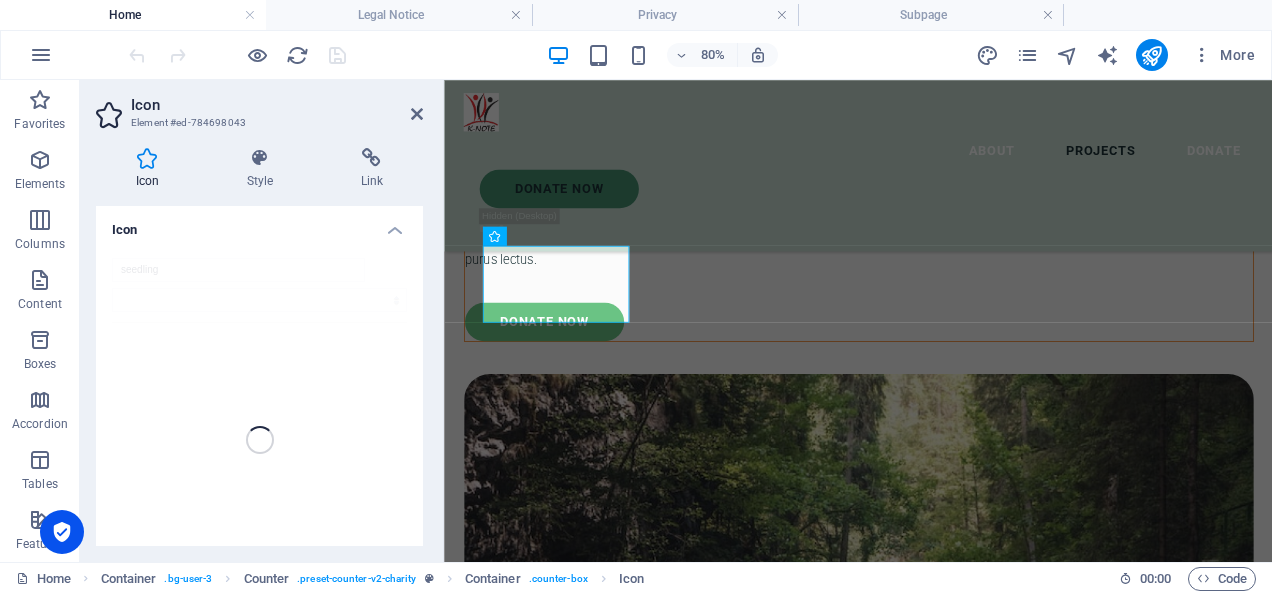 scroll, scrollTop: 2620, scrollLeft: 0, axis: vertical 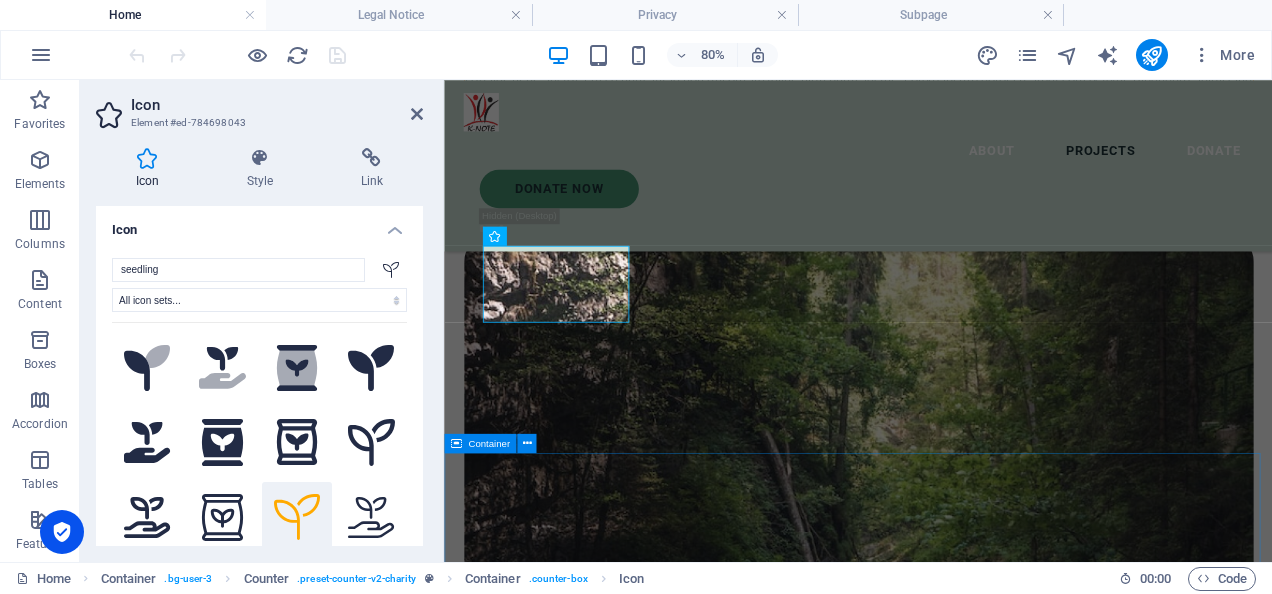 click on "Drop content here or  Add elements  Paste clipboard" at bounding box center (961, 3616) 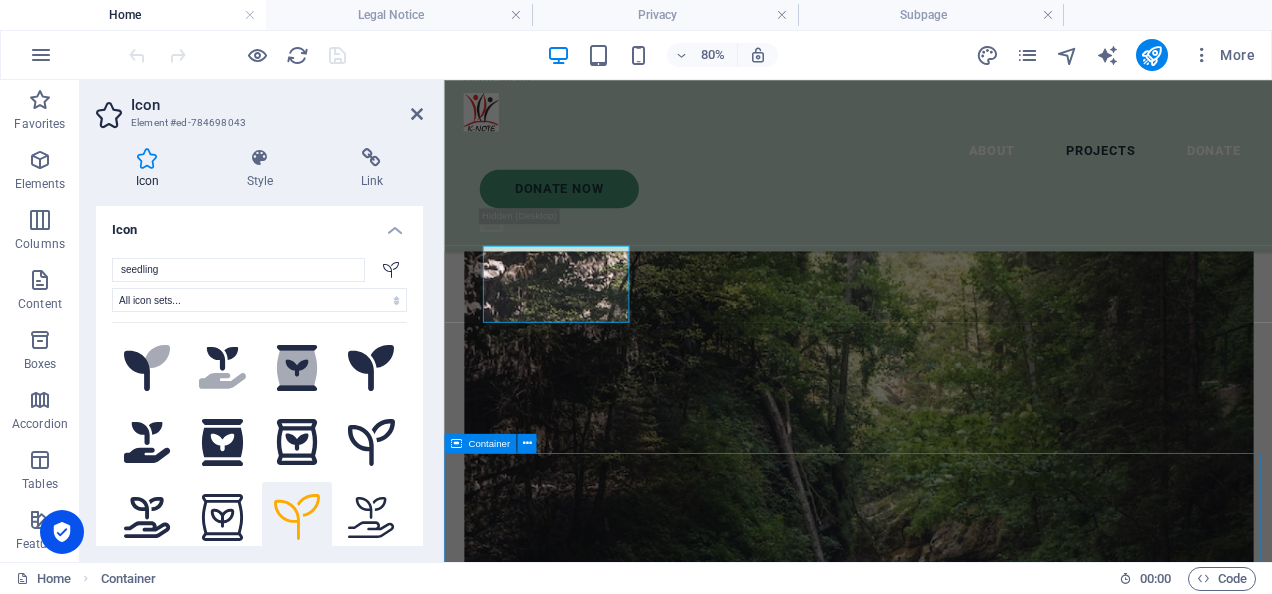 scroll, scrollTop: 2448, scrollLeft: 0, axis: vertical 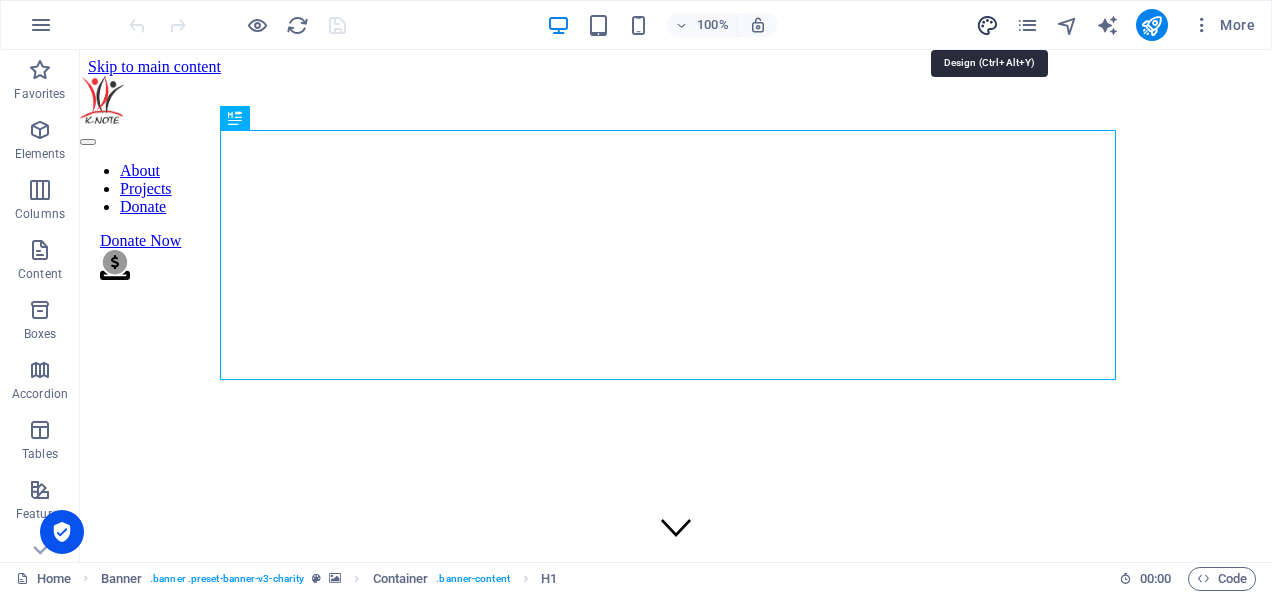 click at bounding box center [987, 25] 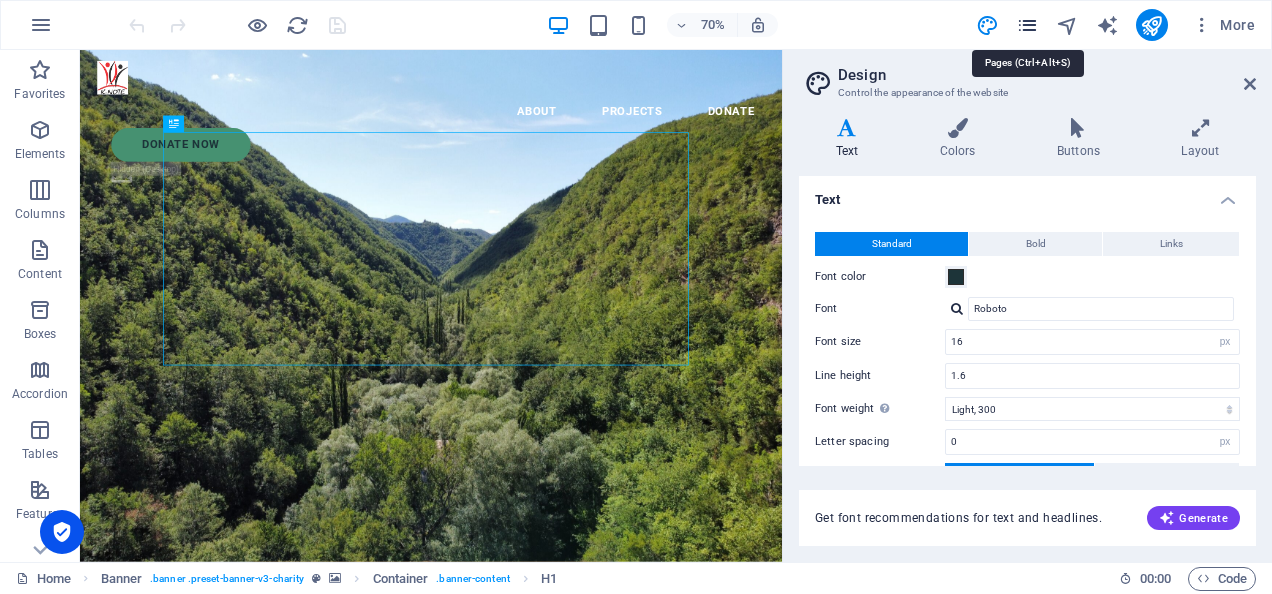 click at bounding box center [1027, 25] 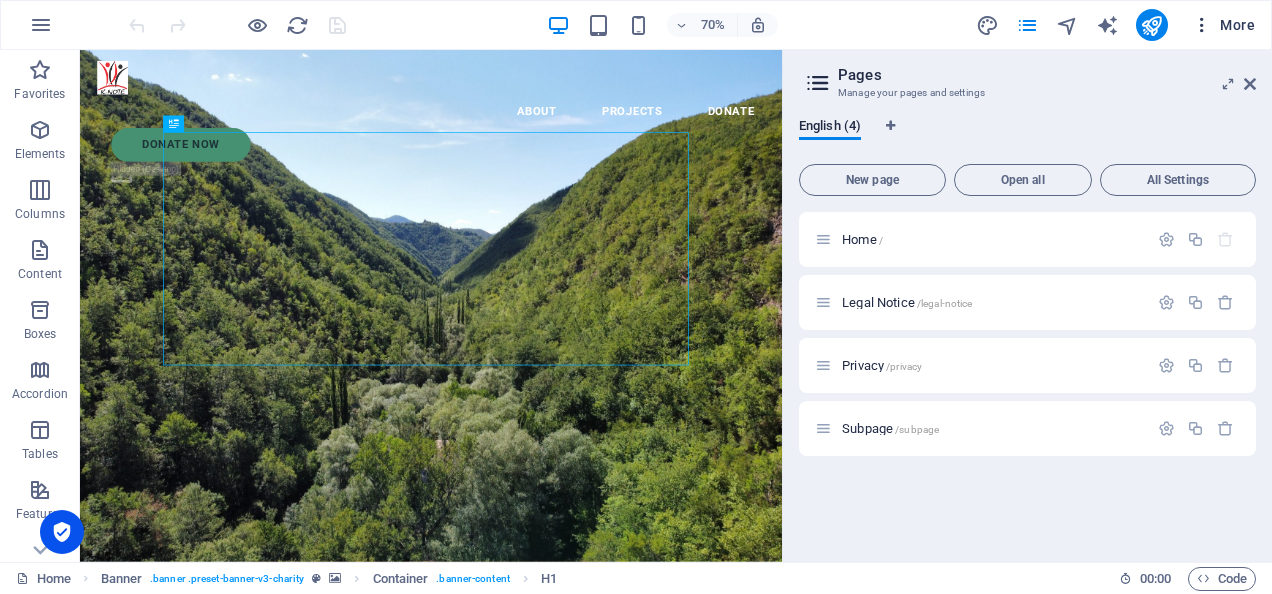 click at bounding box center (1202, 25) 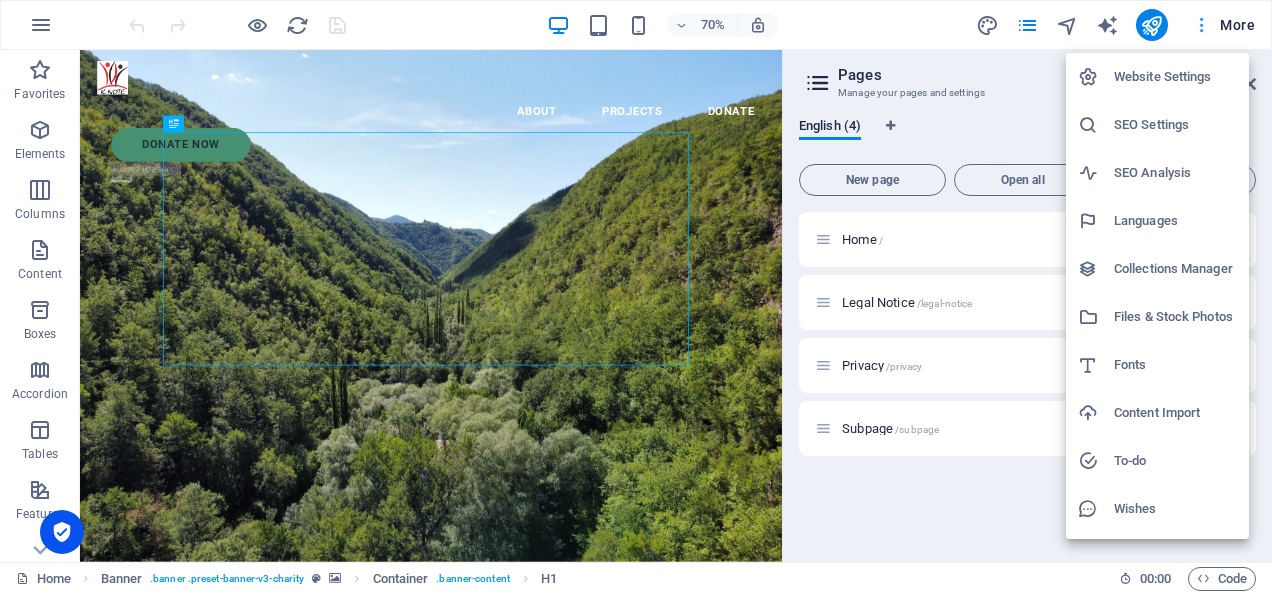 click at bounding box center (636, 297) 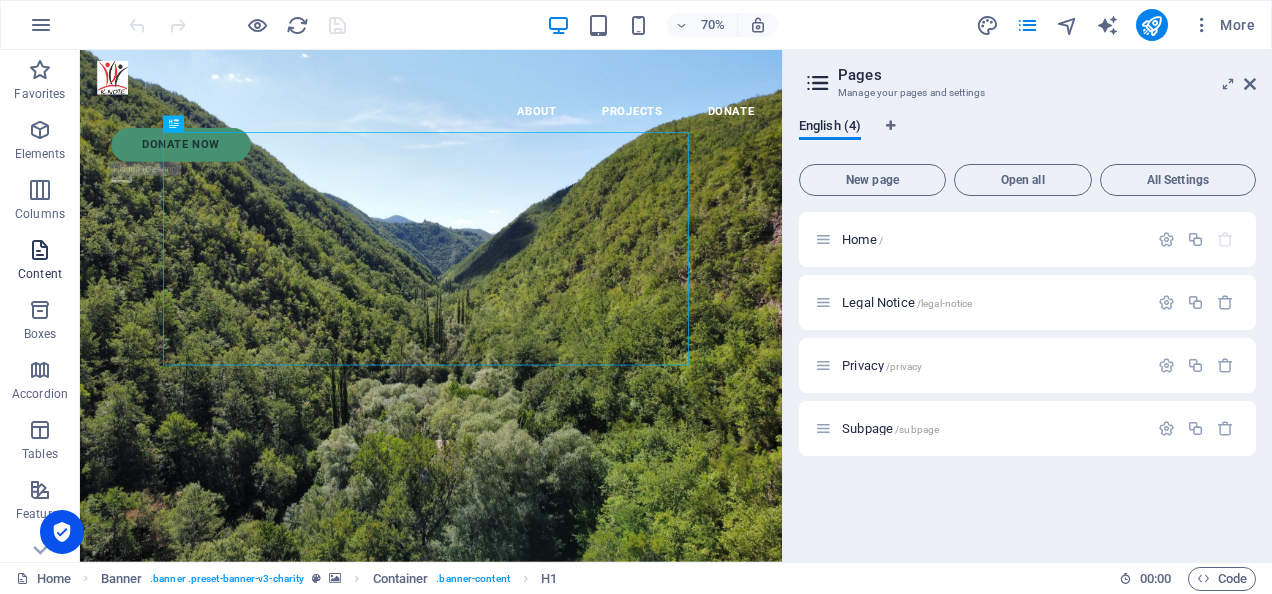 click on "Content" at bounding box center [40, 262] 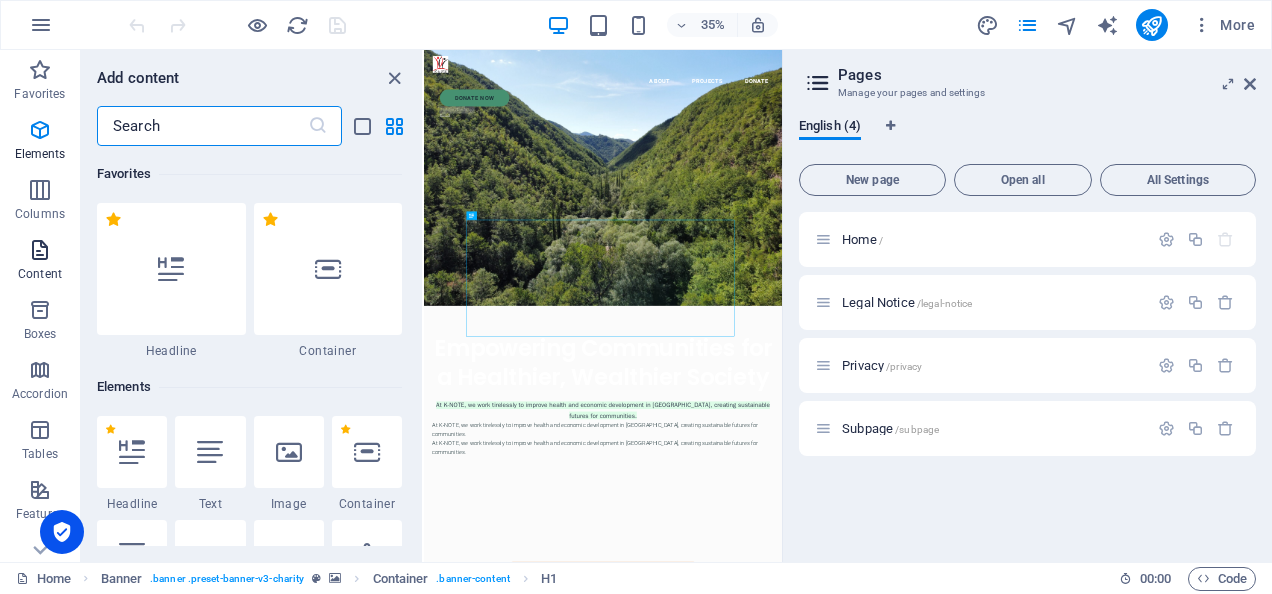 scroll, scrollTop: 3499, scrollLeft: 0, axis: vertical 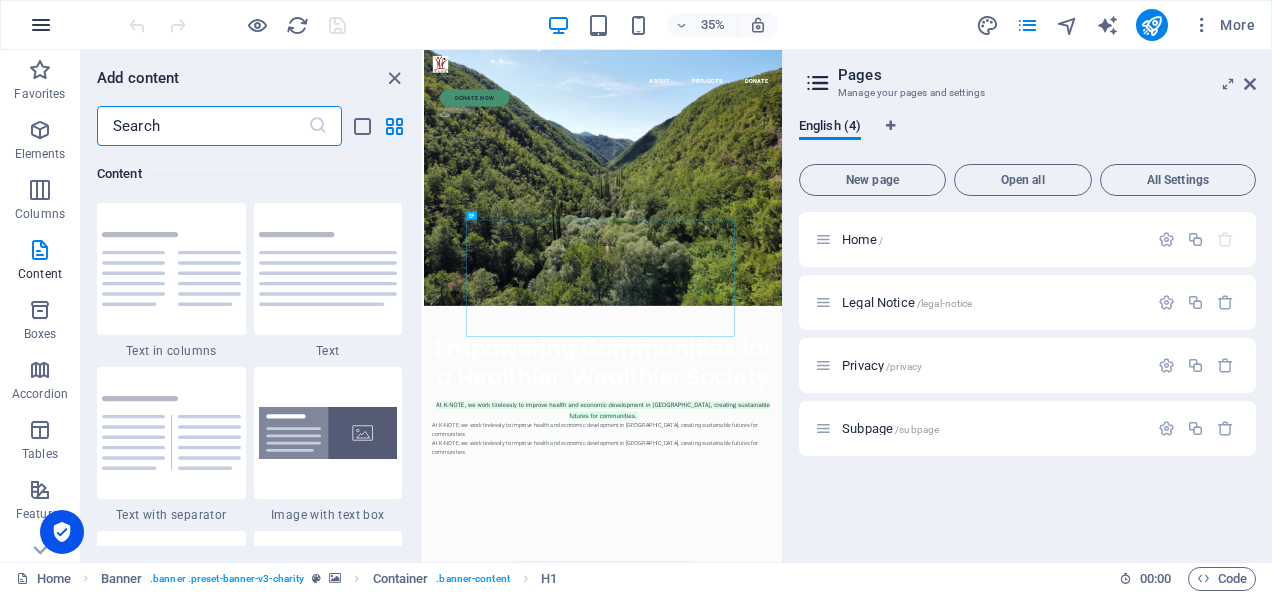 click at bounding box center (41, 25) 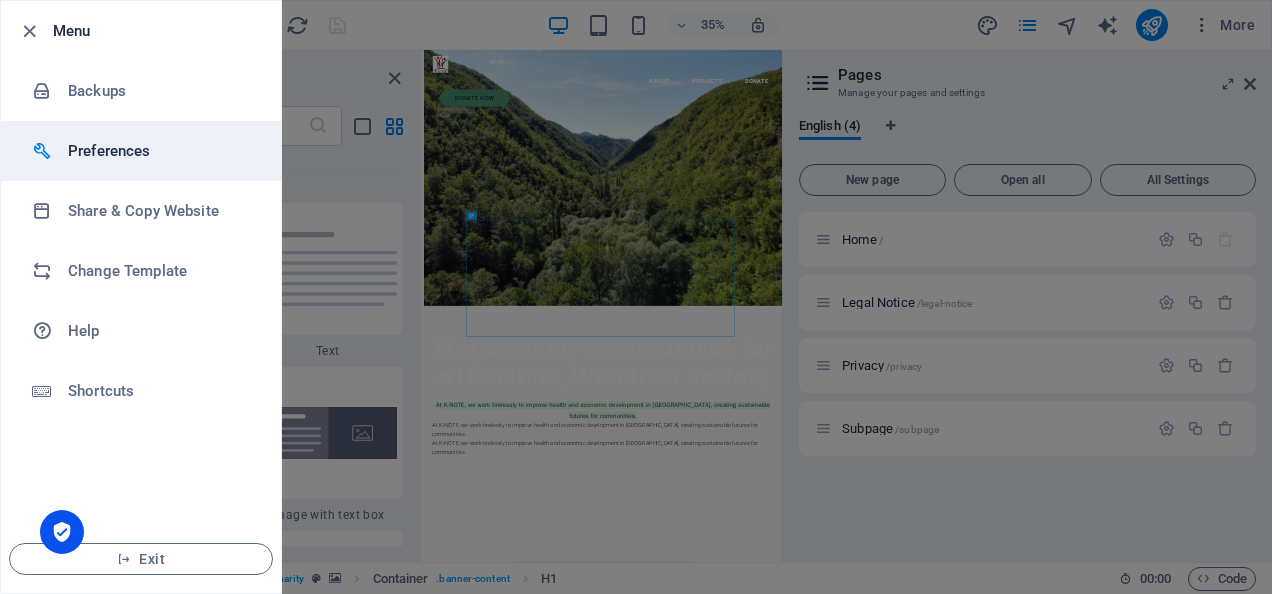 click on "Preferences" at bounding box center (160, 151) 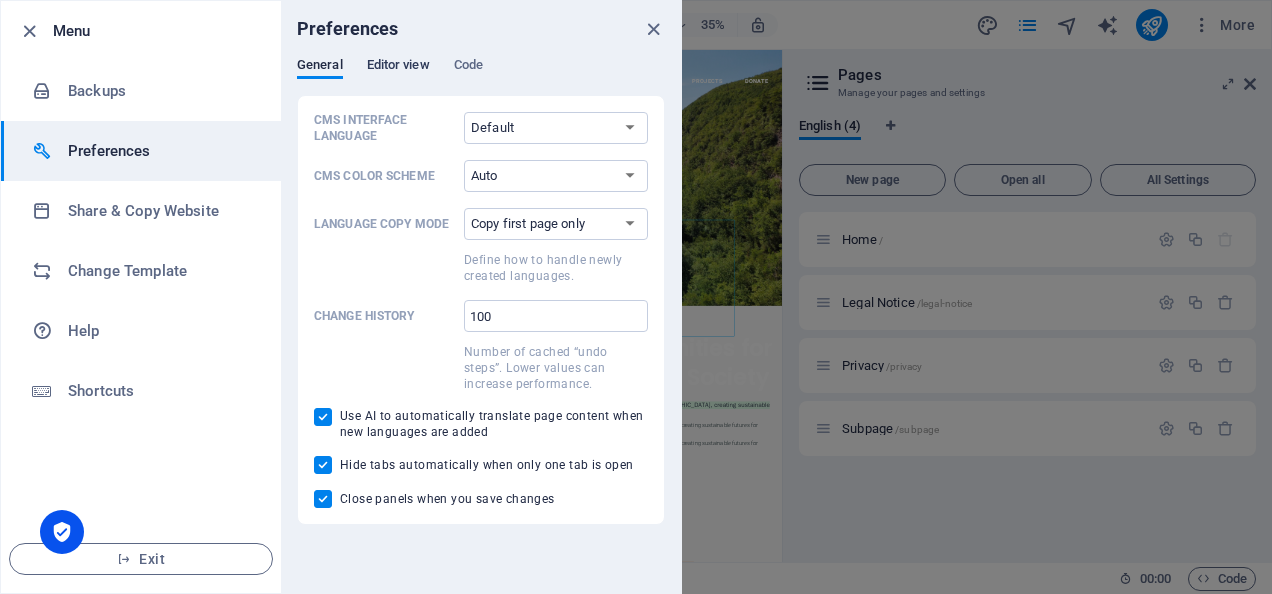 click on "Editor view" at bounding box center [398, 67] 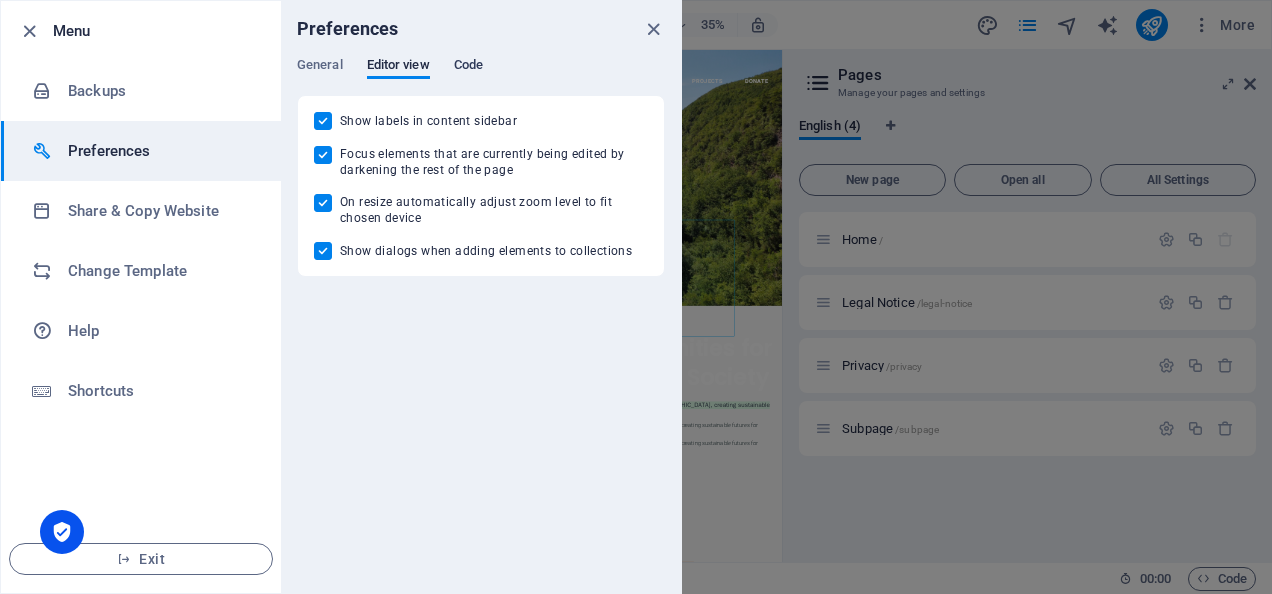 click on "Code" at bounding box center [468, 67] 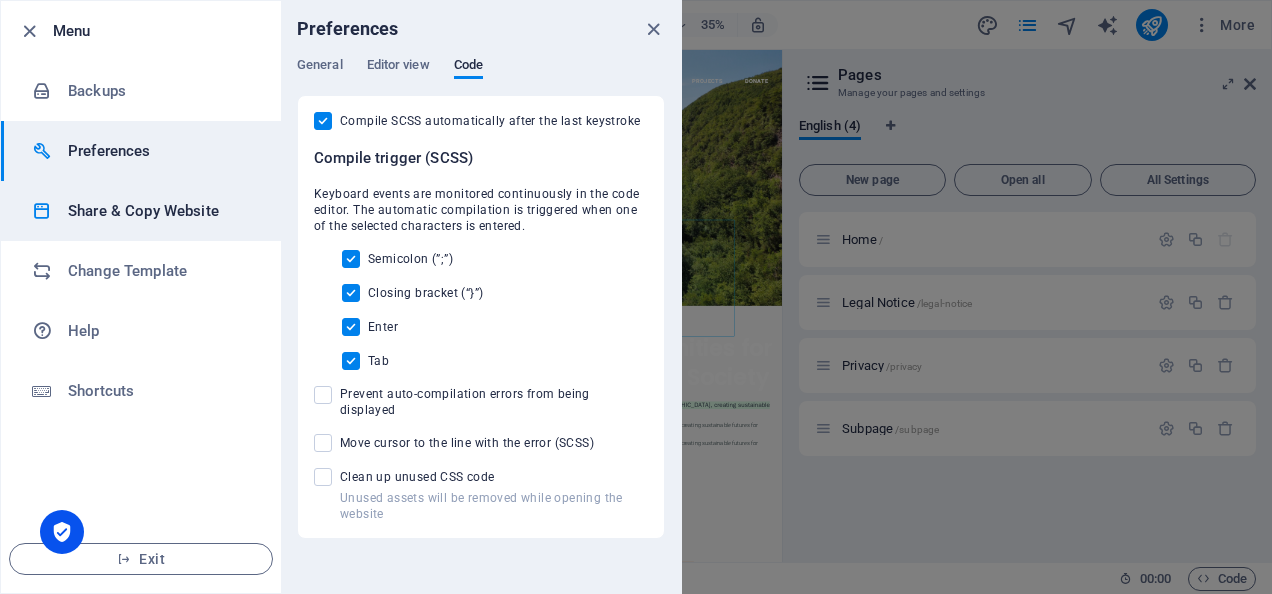 click on "Share & Copy Website" at bounding box center (160, 211) 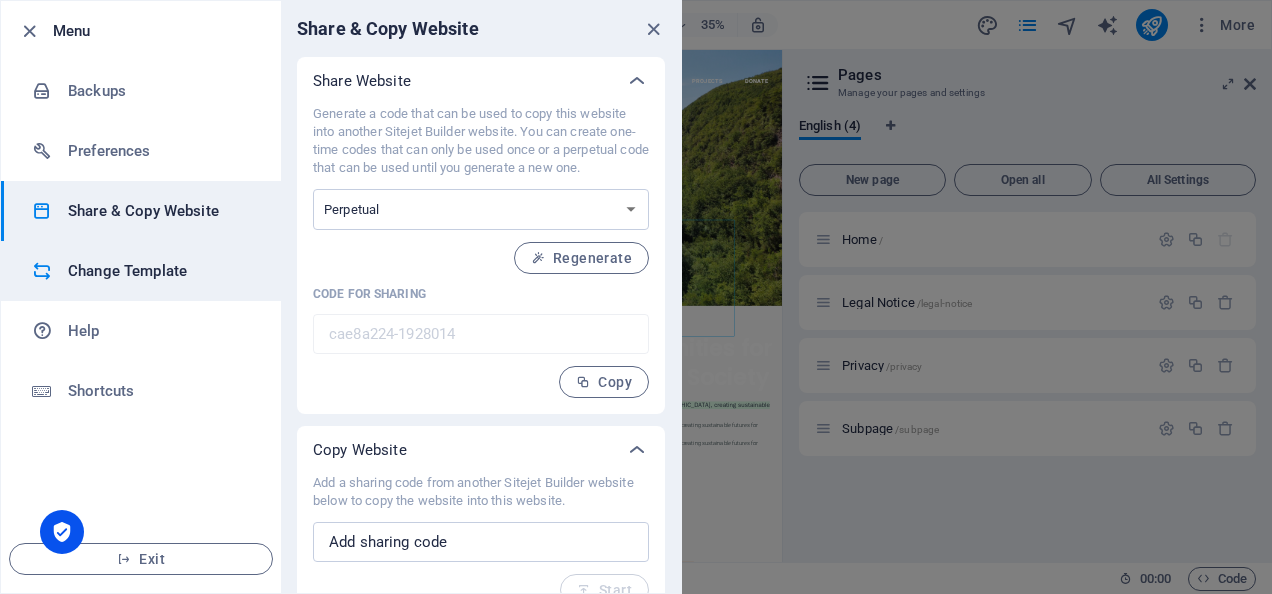 click on "Change Template" at bounding box center [160, 271] 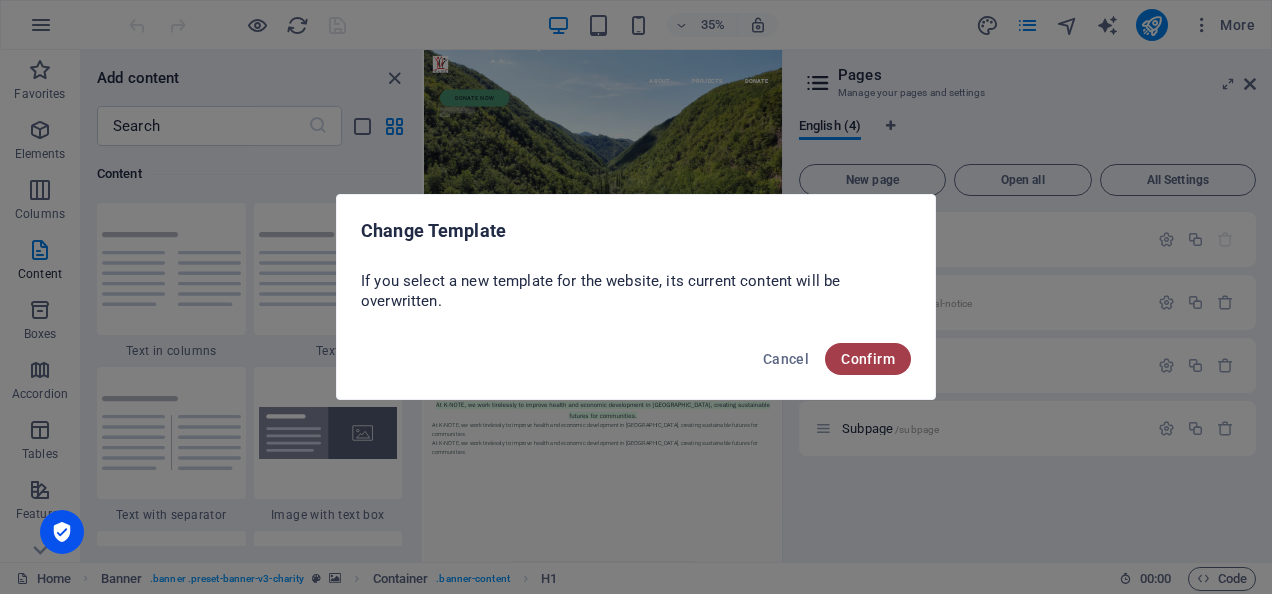 click on "Confirm" at bounding box center (868, 359) 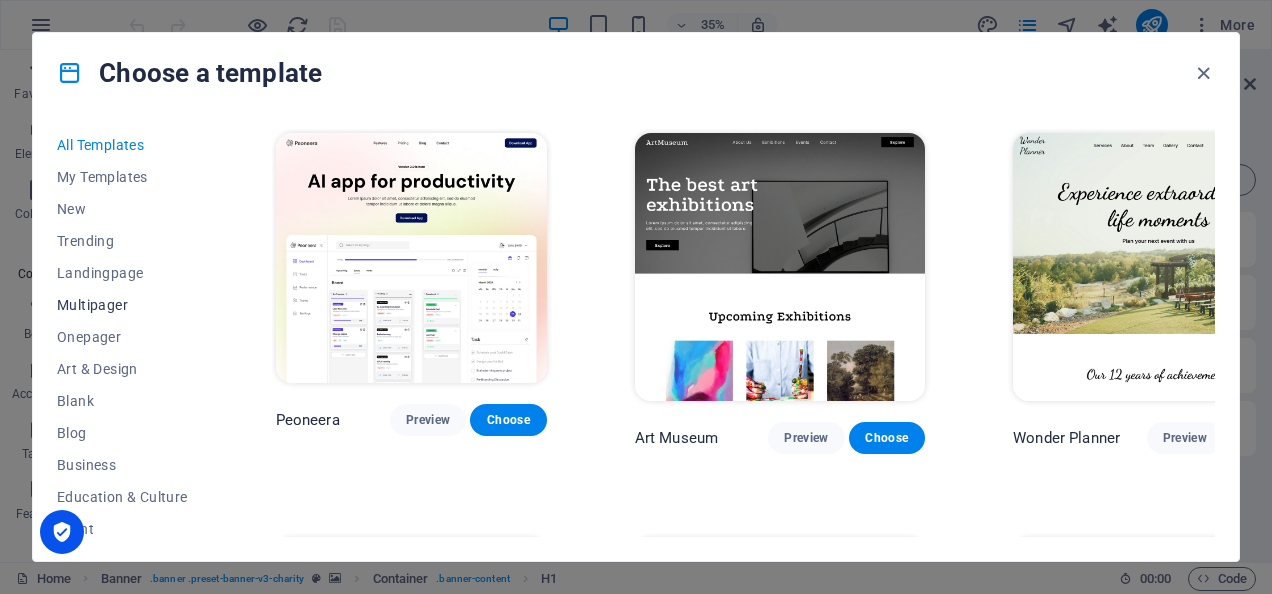 click on "Multipager" at bounding box center [122, 305] 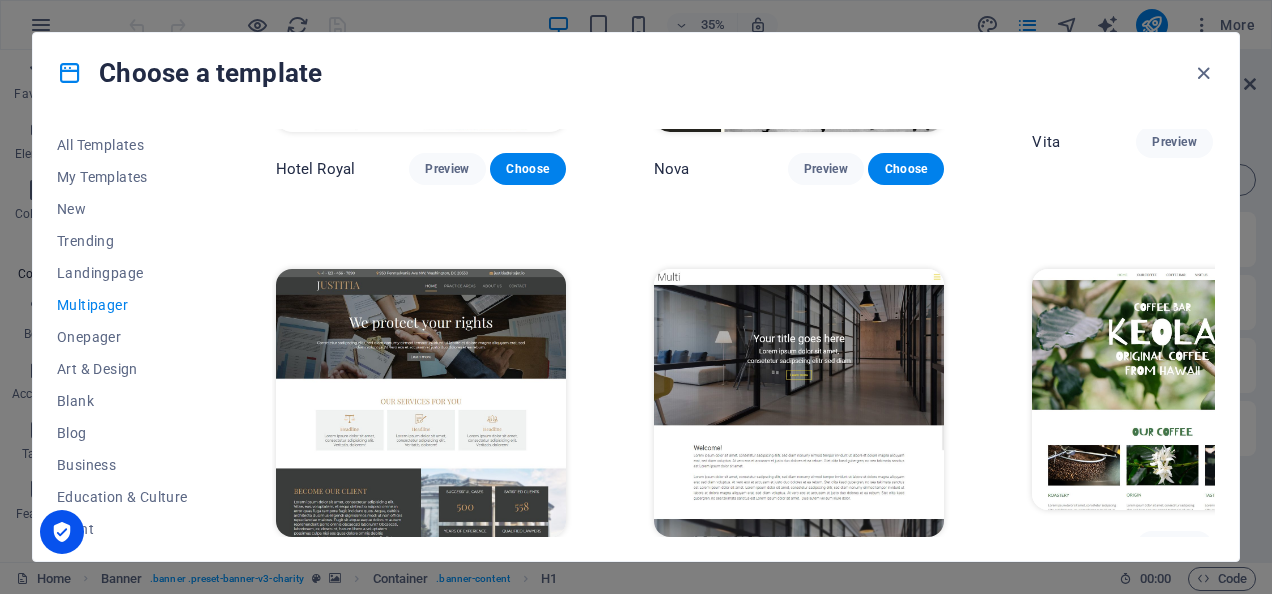 scroll, scrollTop: 7552, scrollLeft: 0, axis: vertical 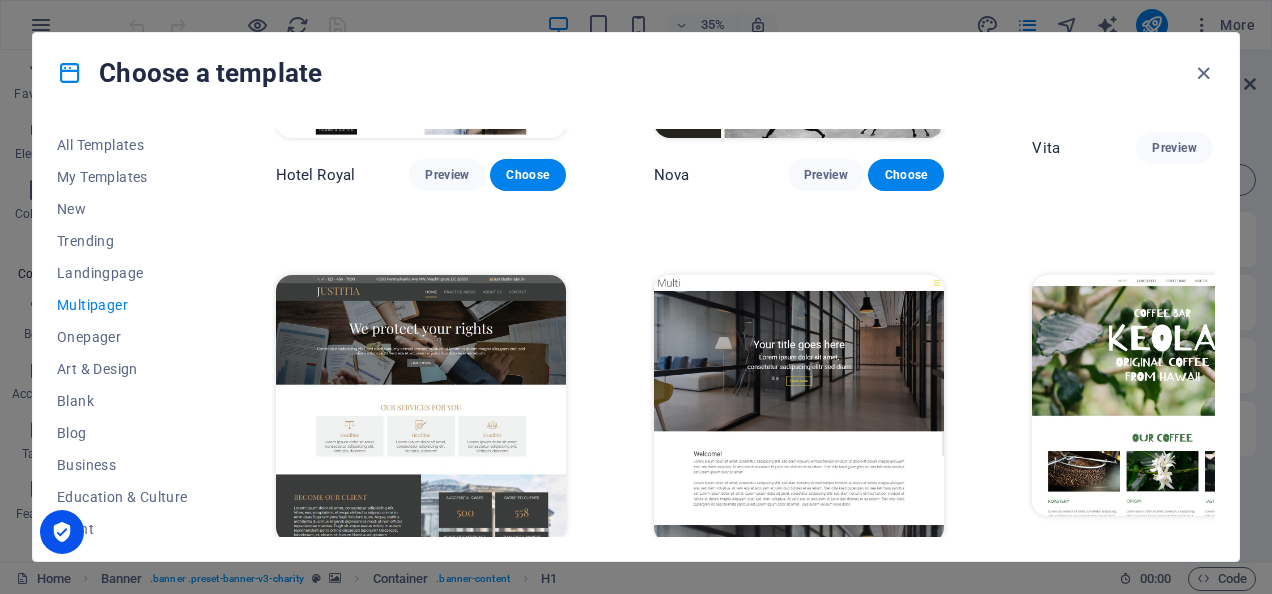 click at bounding box center [799, 814] 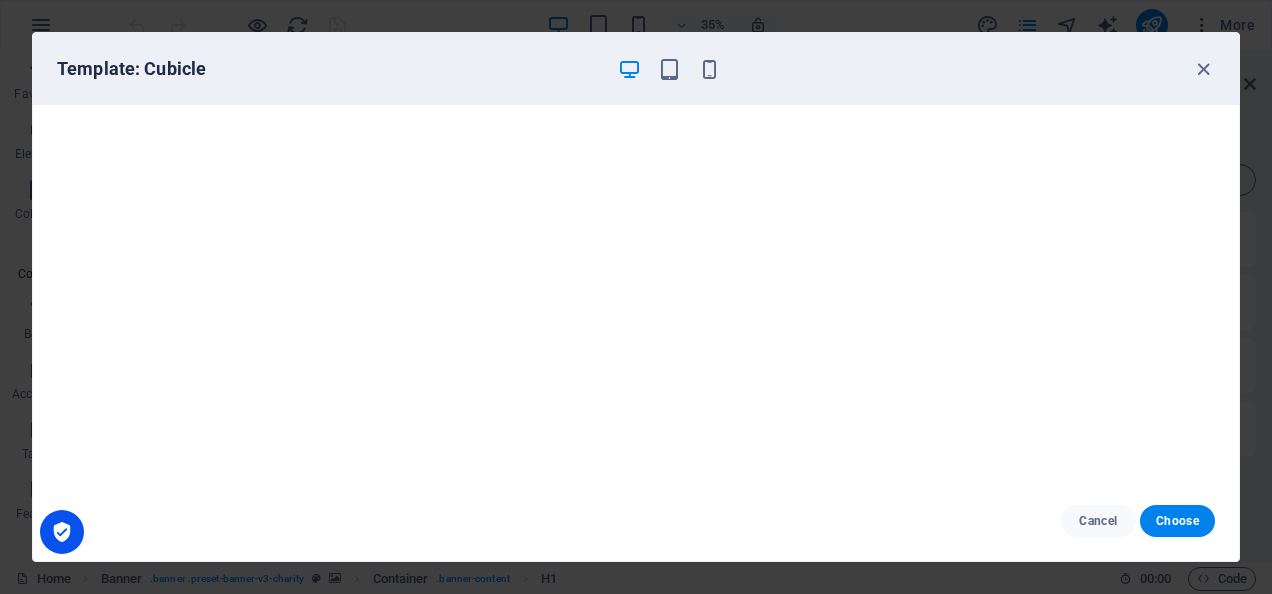 scroll, scrollTop: 0, scrollLeft: 0, axis: both 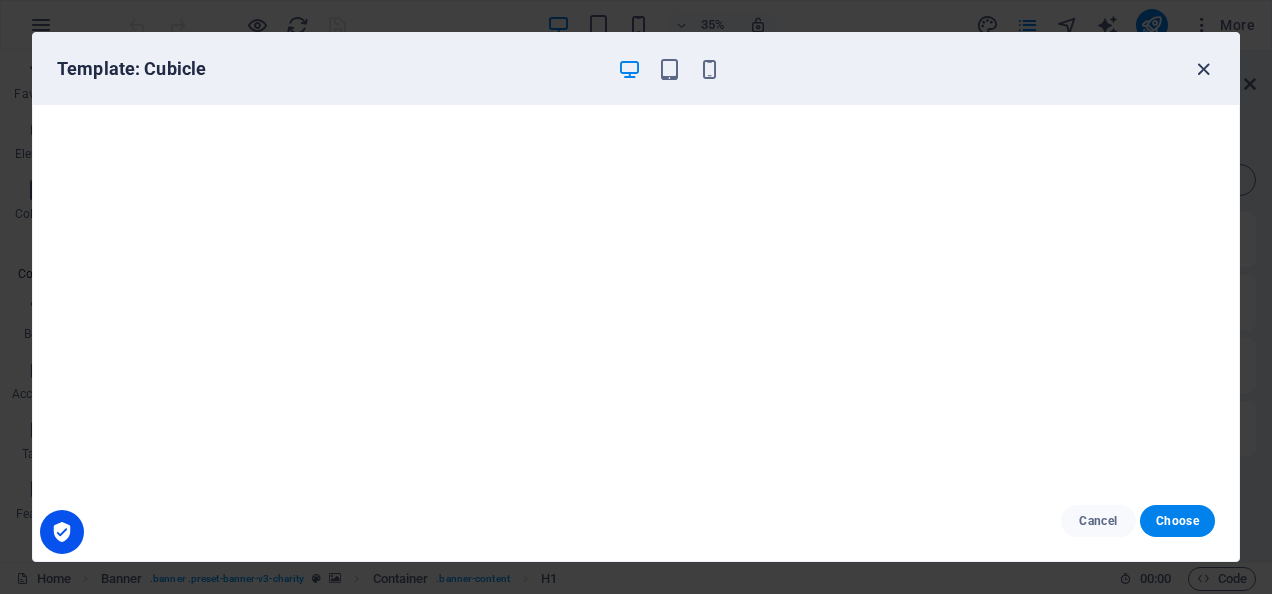 click at bounding box center (1203, 69) 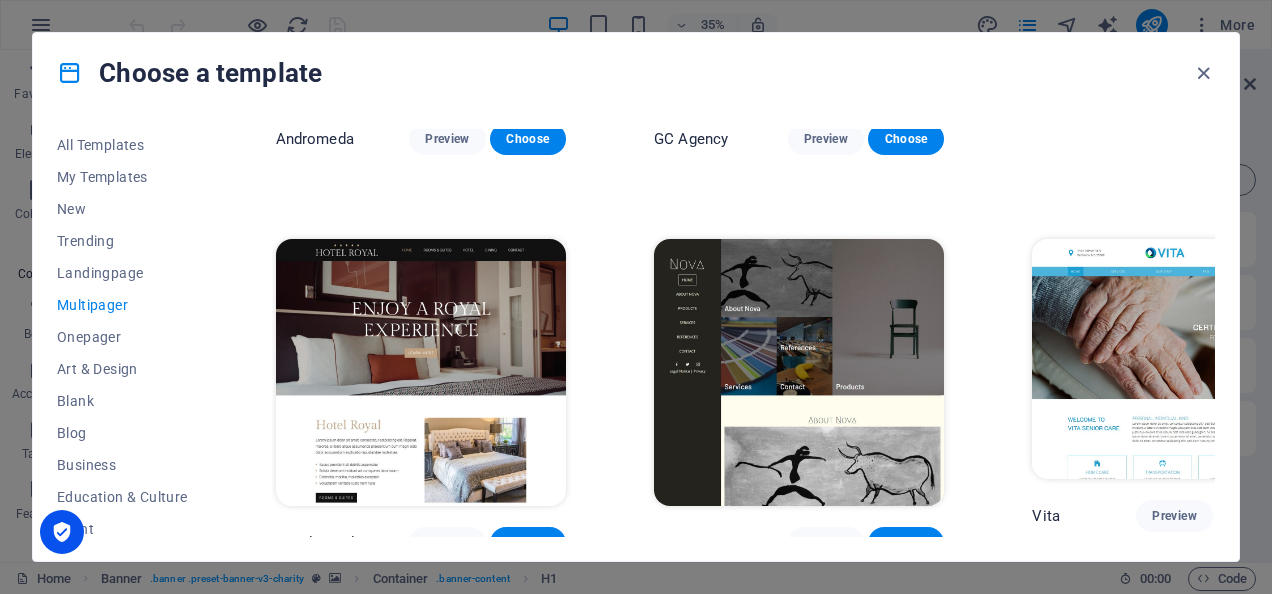 scroll, scrollTop: 7182, scrollLeft: 0, axis: vertical 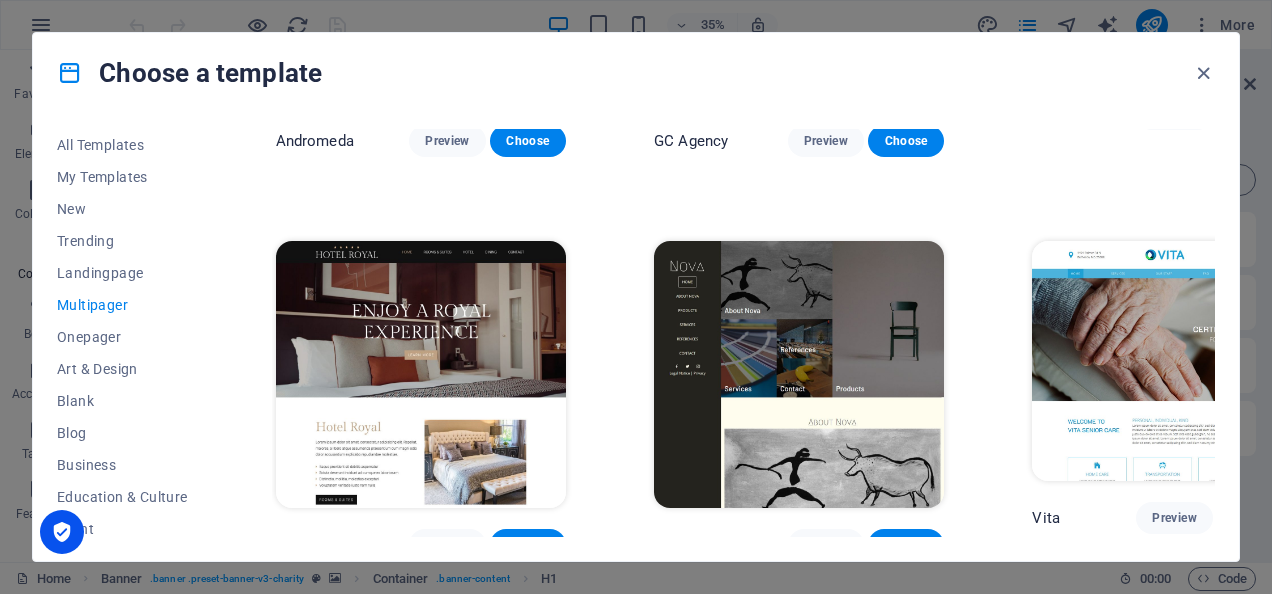 click at bounding box center [421, 779] 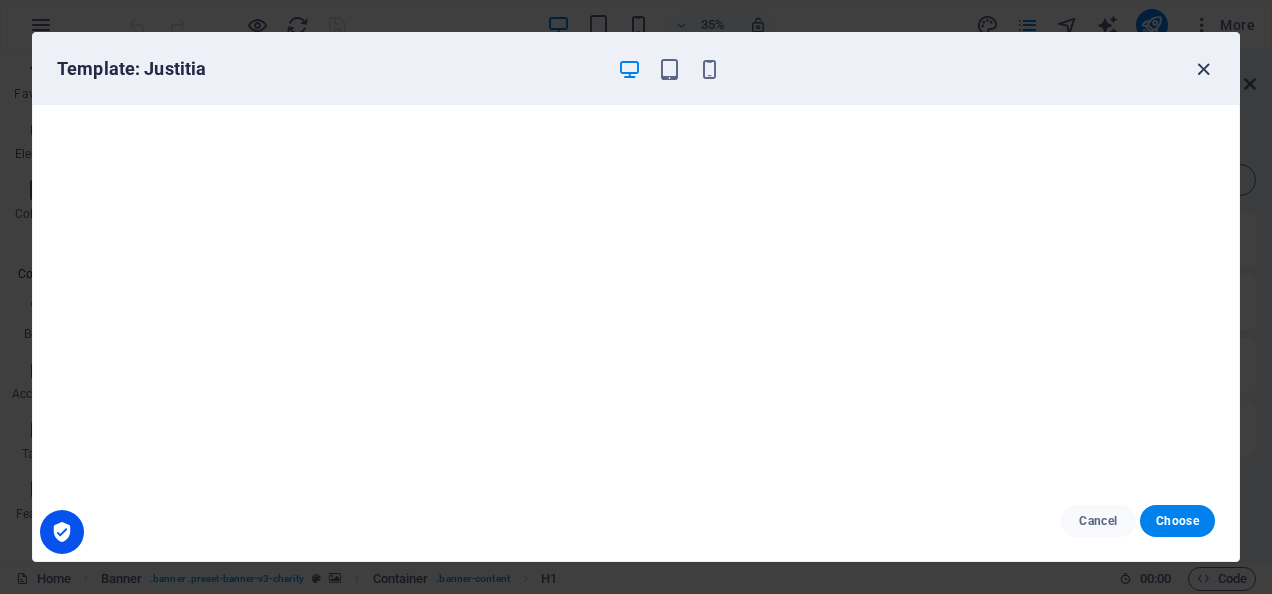 click at bounding box center (1203, 69) 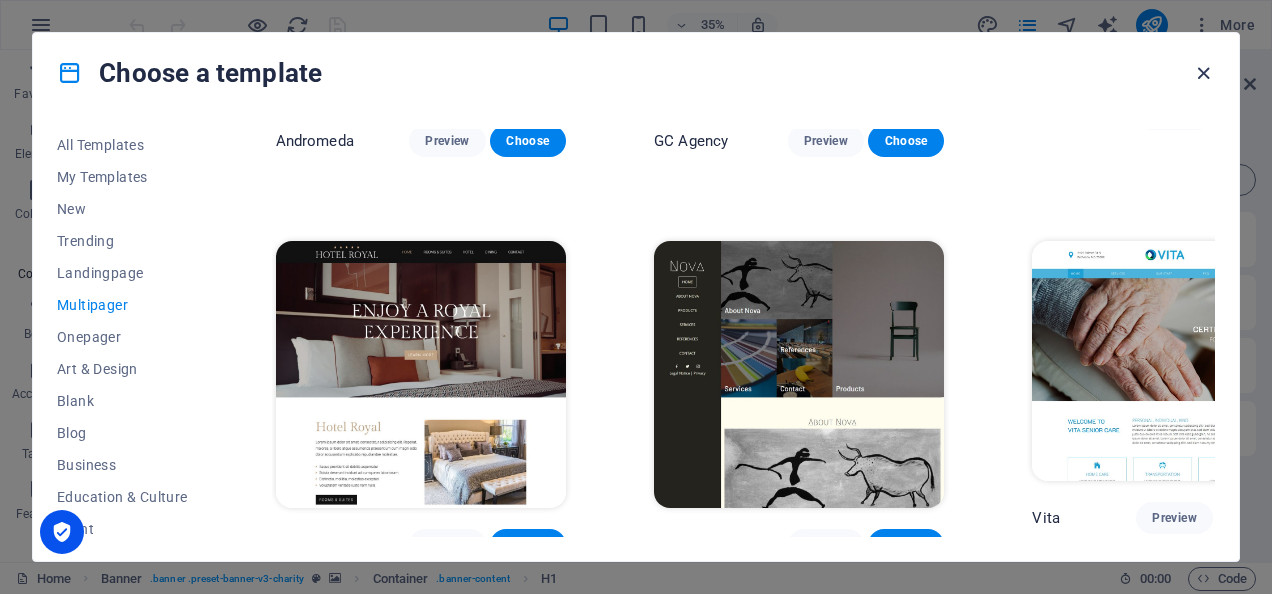 click at bounding box center (1203, 73) 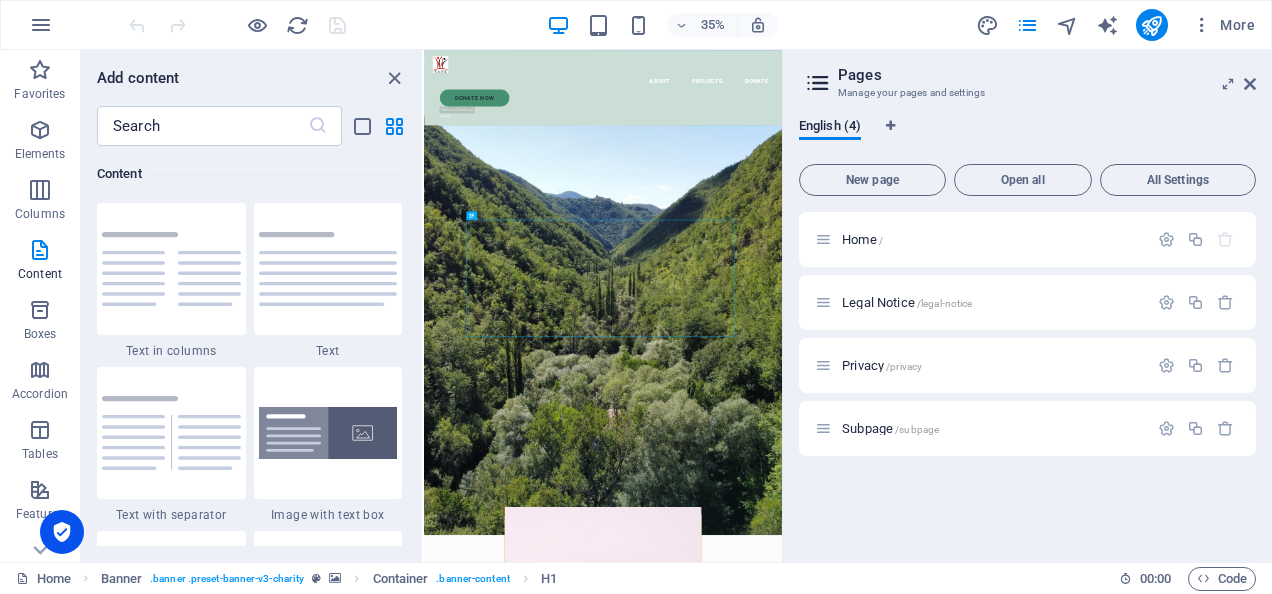 scroll, scrollTop: 207, scrollLeft: 0, axis: vertical 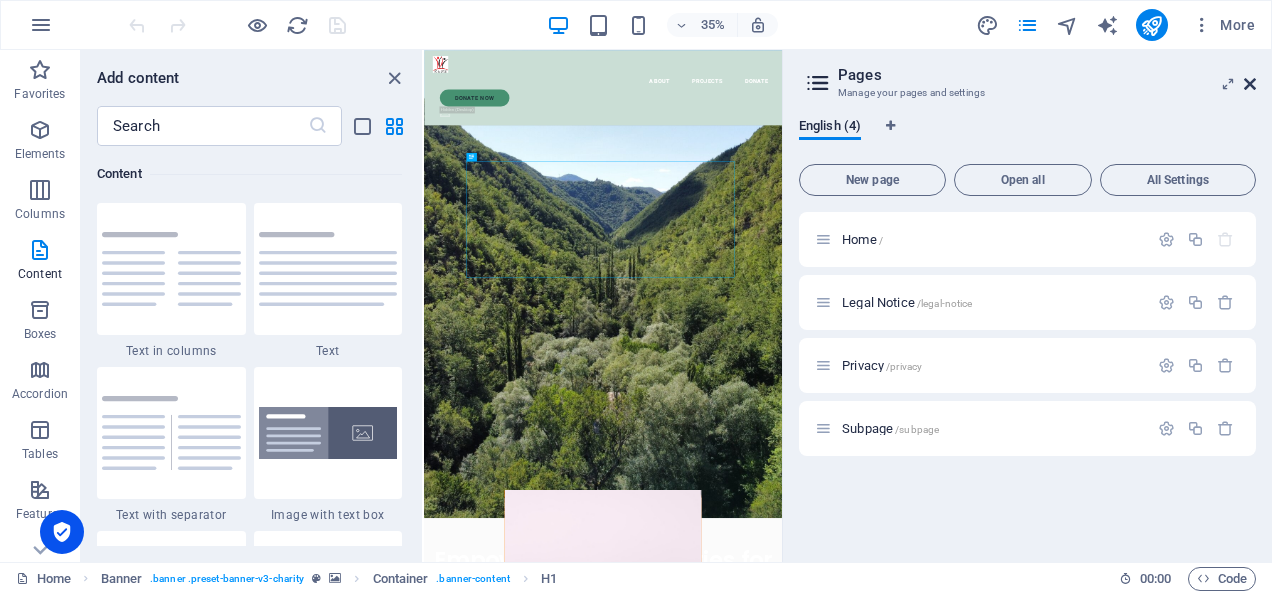 click at bounding box center [1250, 84] 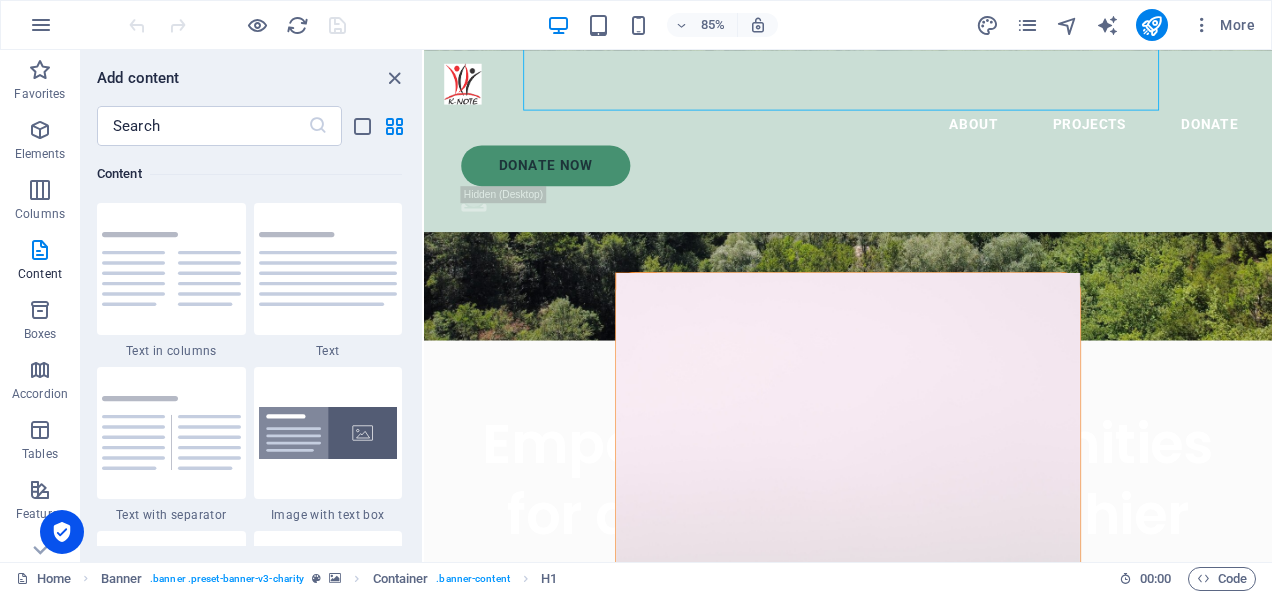scroll, scrollTop: 342, scrollLeft: 0, axis: vertical 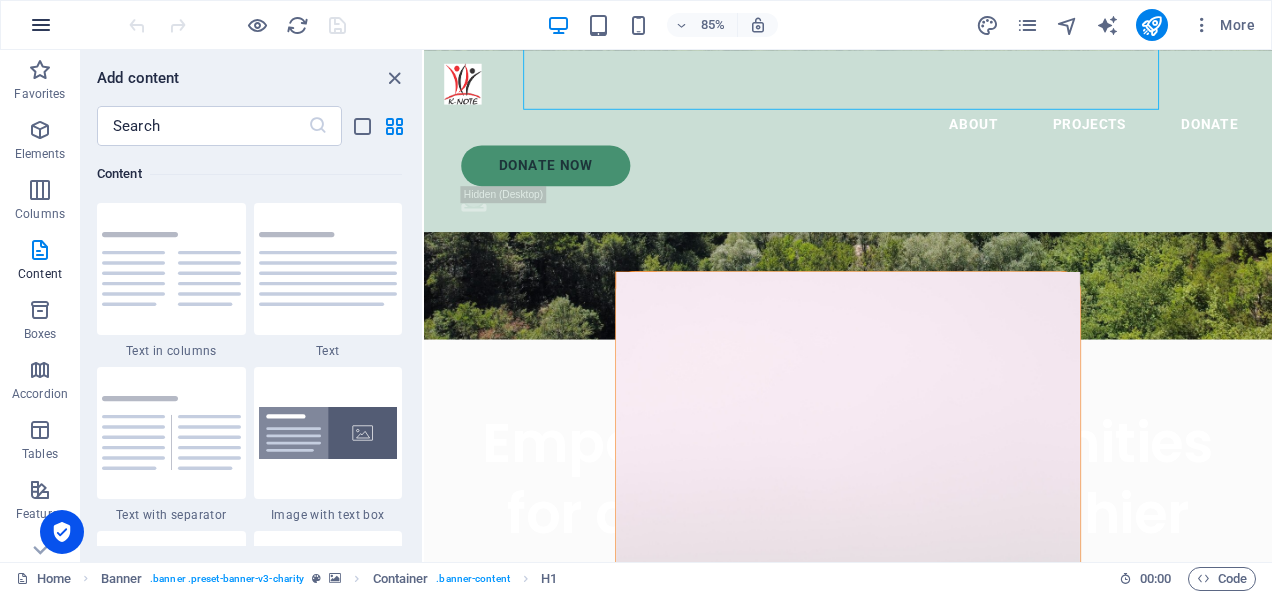 click at bounding box center [41, 25] 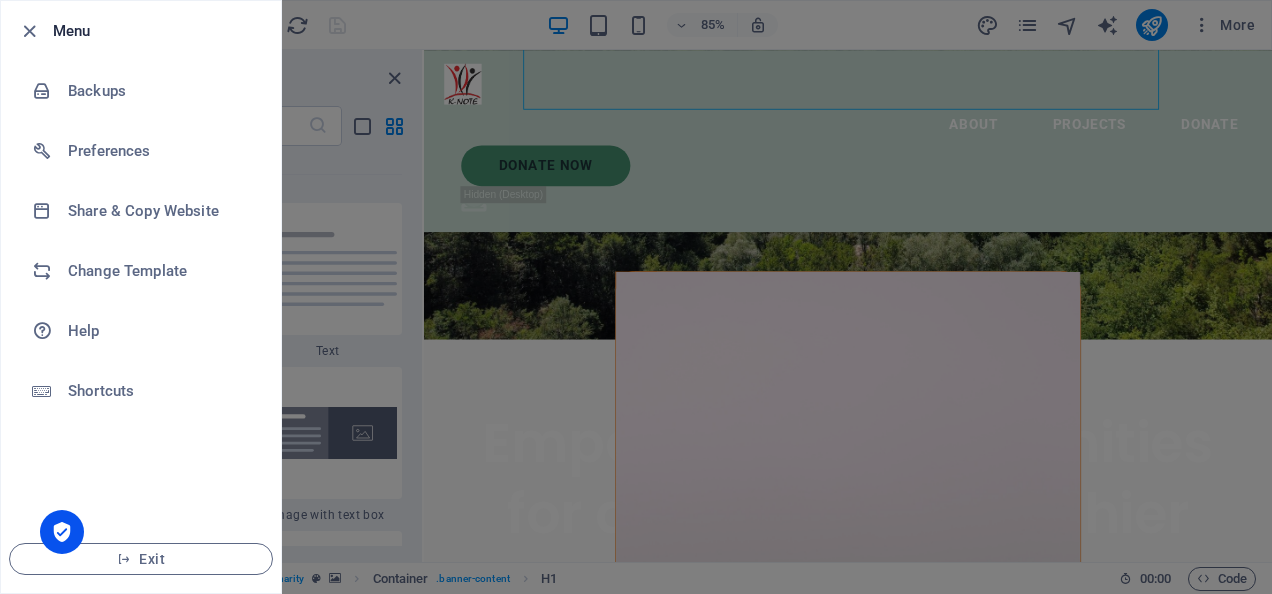 click at bounding box center (636, 297) 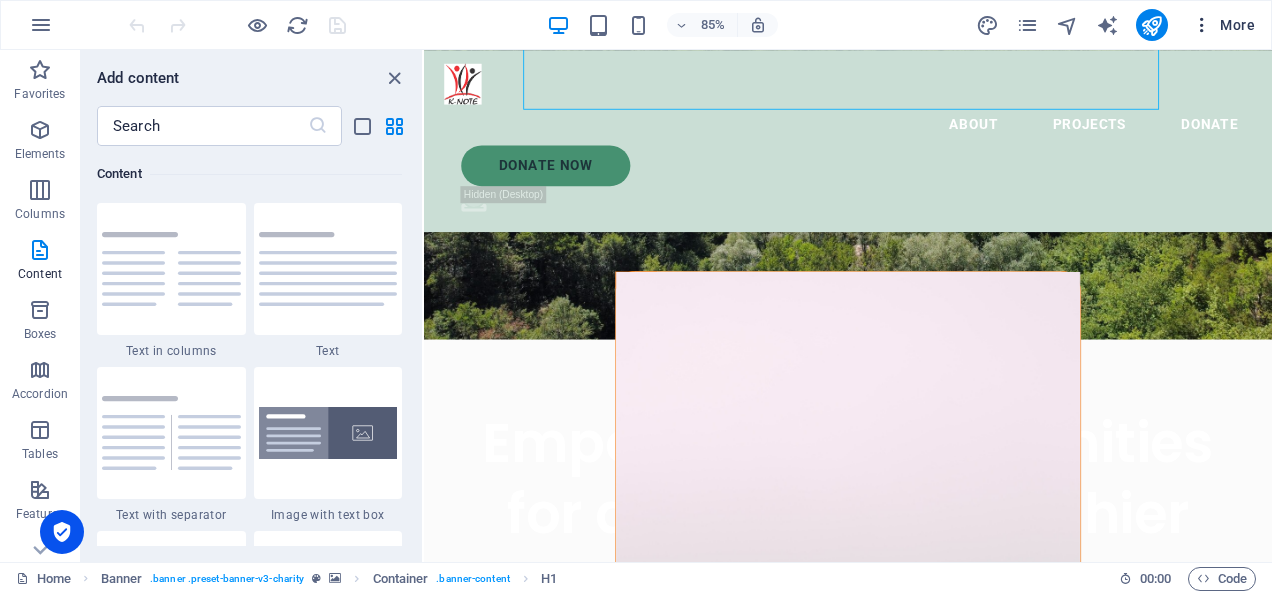 click at bounding box center (1202, 25) 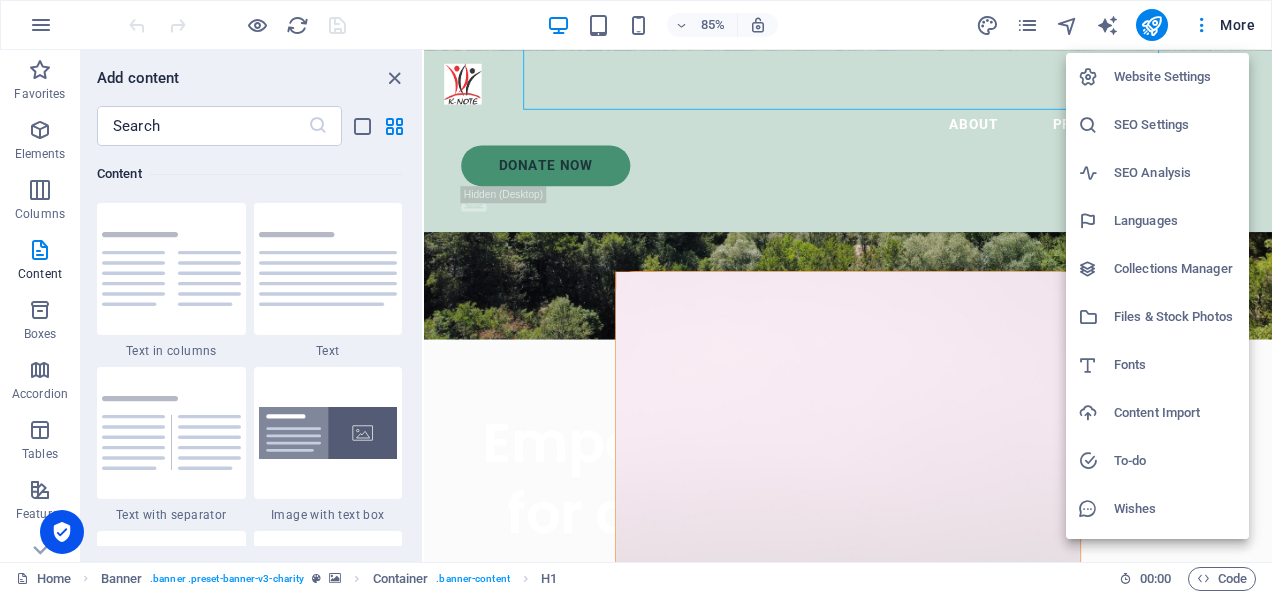 click on "SEO Settings" at bounding box center [1175, 125] 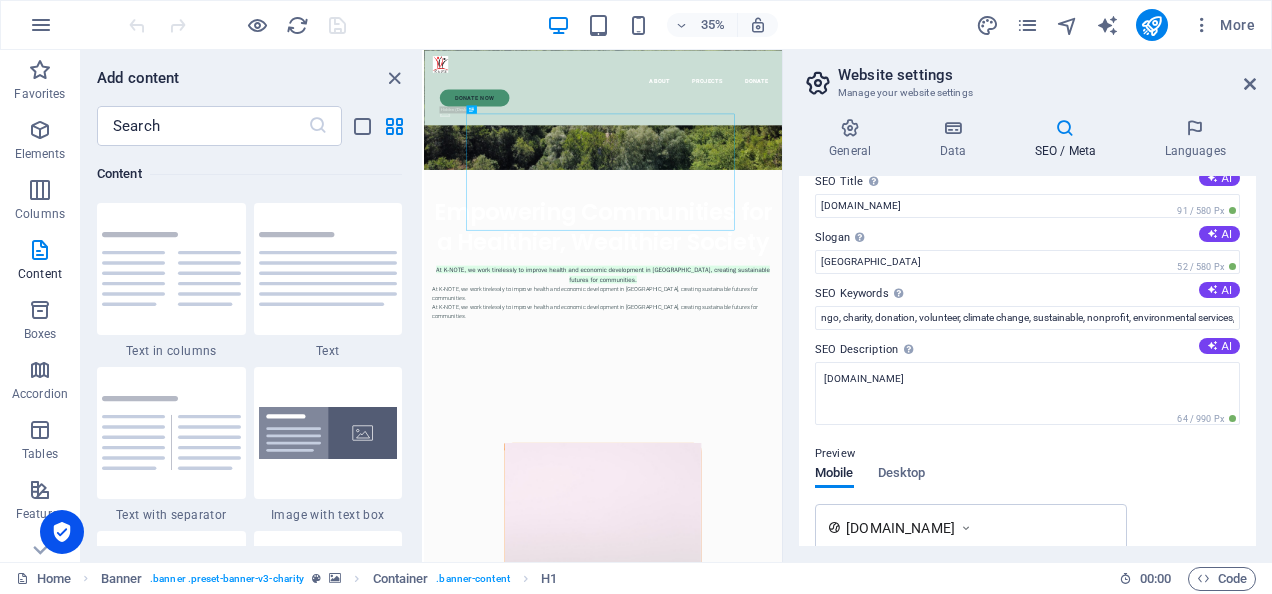 scroll, scrollTop: 20, scrollLeft: 0, axis: vertical 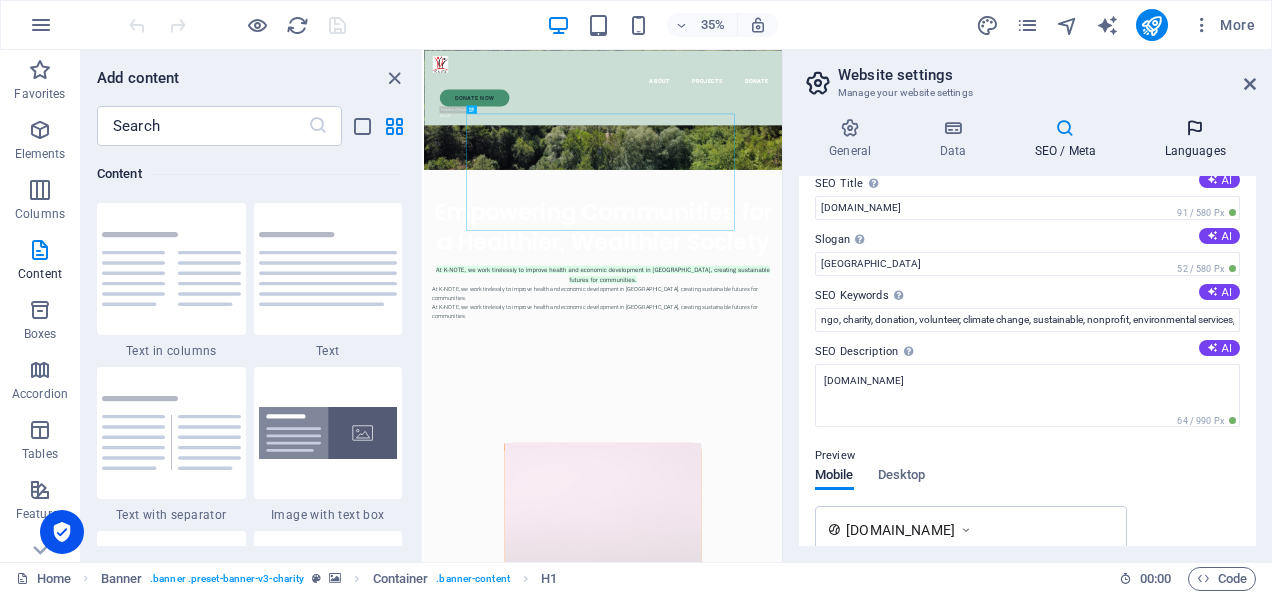 click on "Languages" at bounding box center (1195, 139) 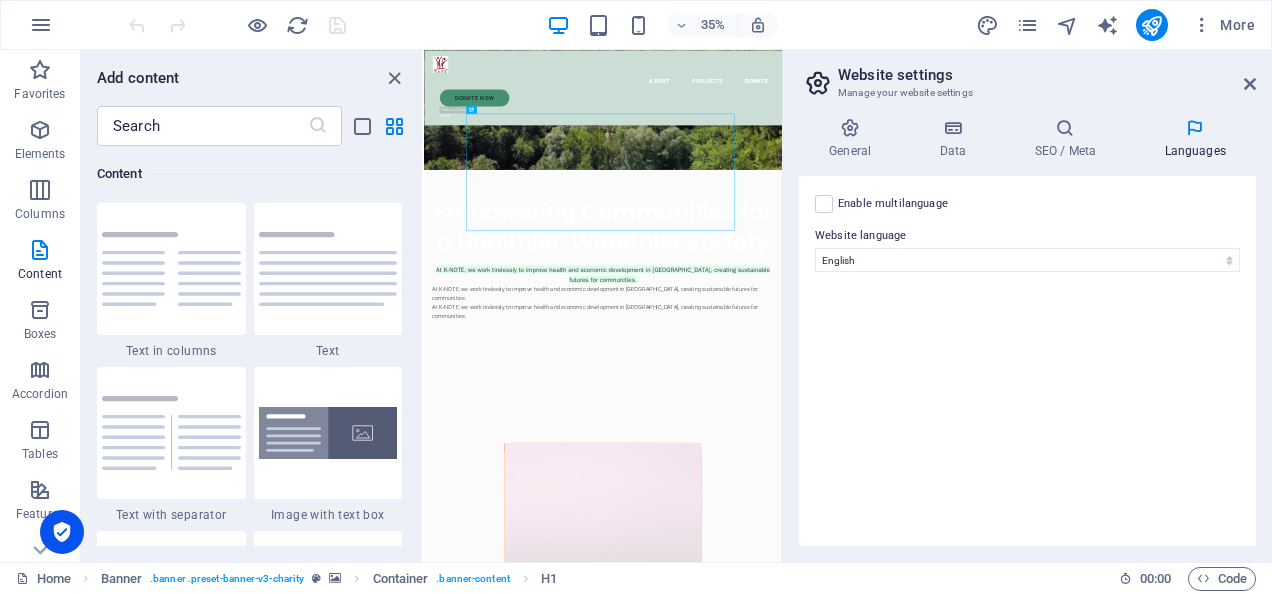click on "Data" at bounding box center [956, 139] 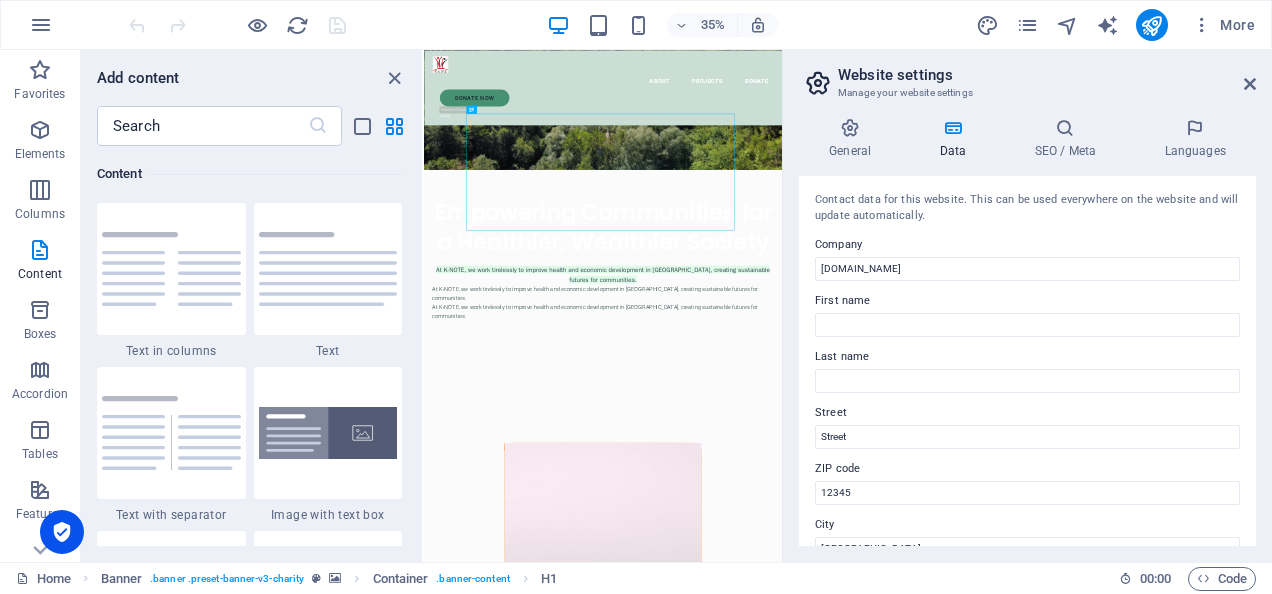 click on "General" at bounding box center [854, 139] 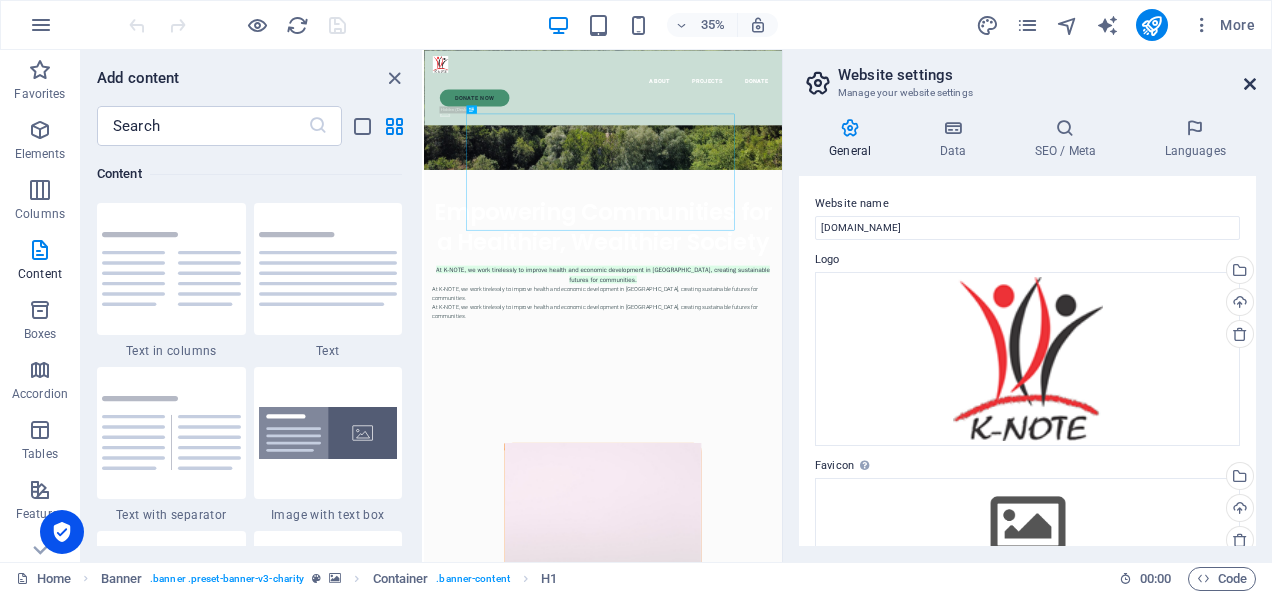 click at bounding box center (1250, 84) 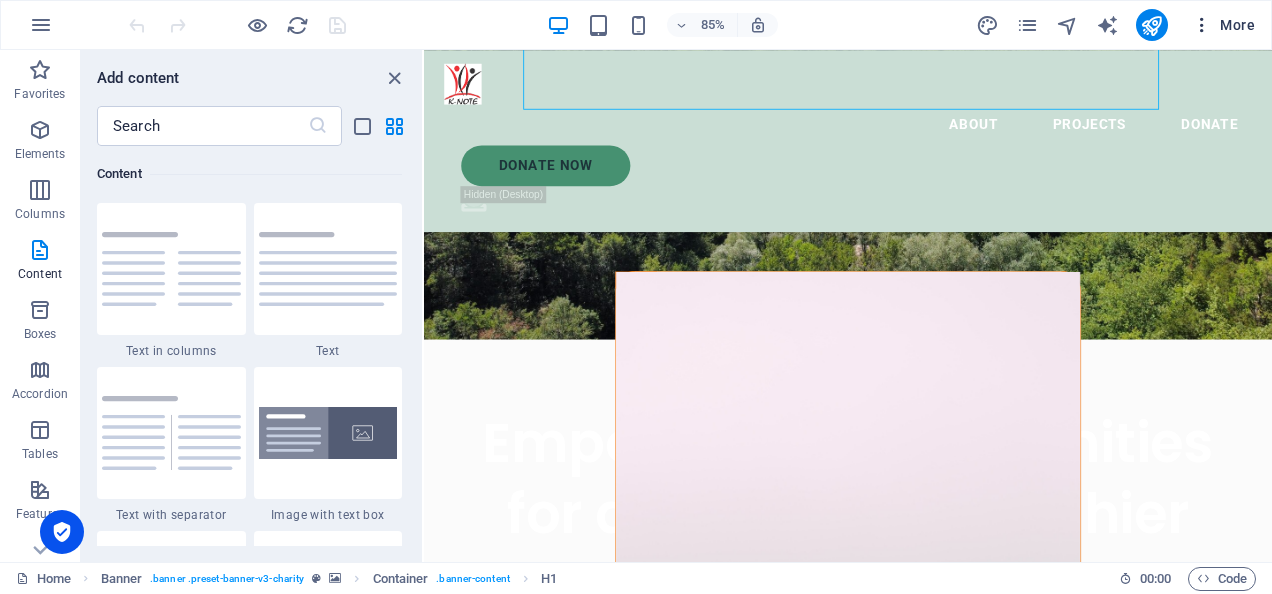 click at bounding box center (1202, 25) 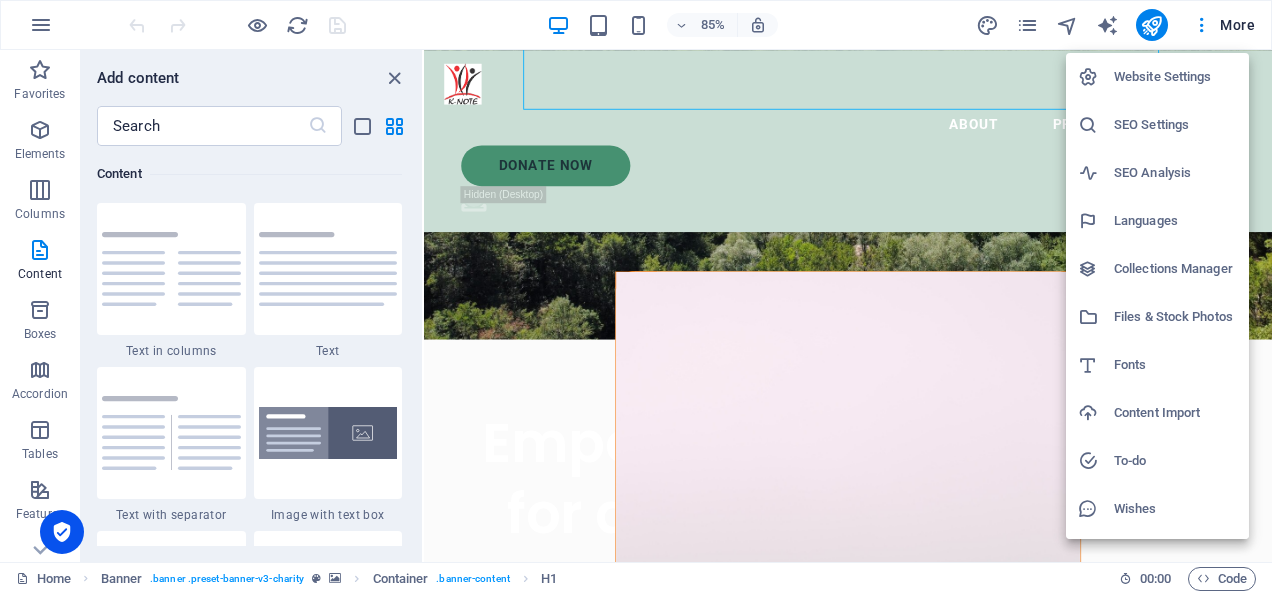 click on "To-do" at bounding box center (1175, 461) 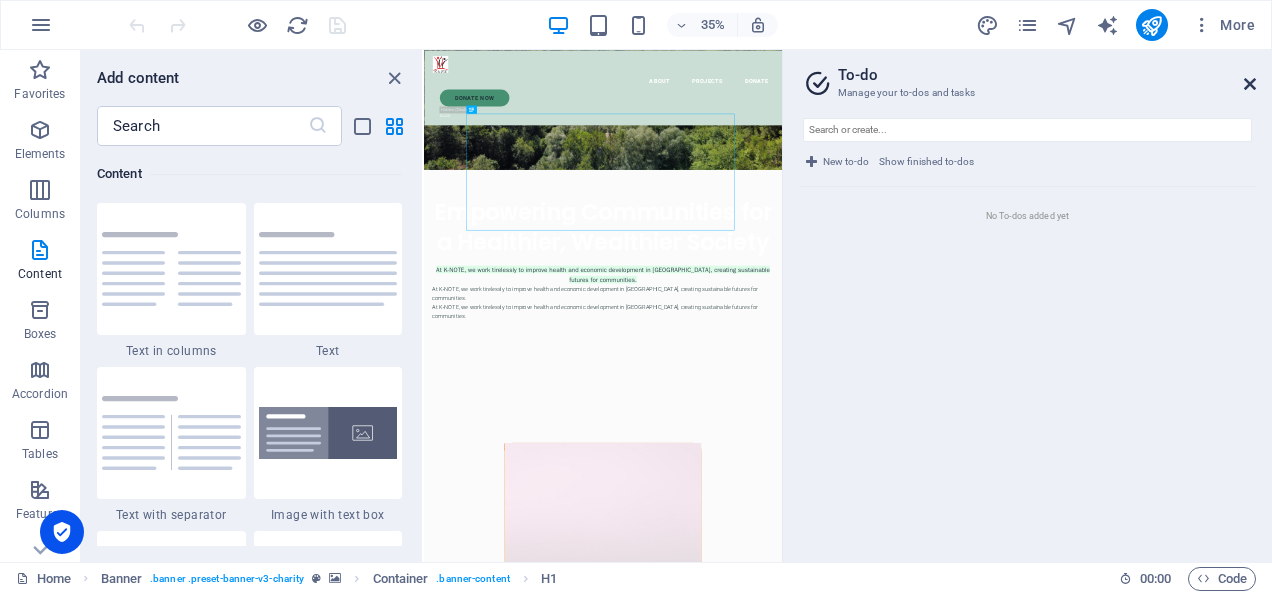 click at bounding box center [1250, 84] 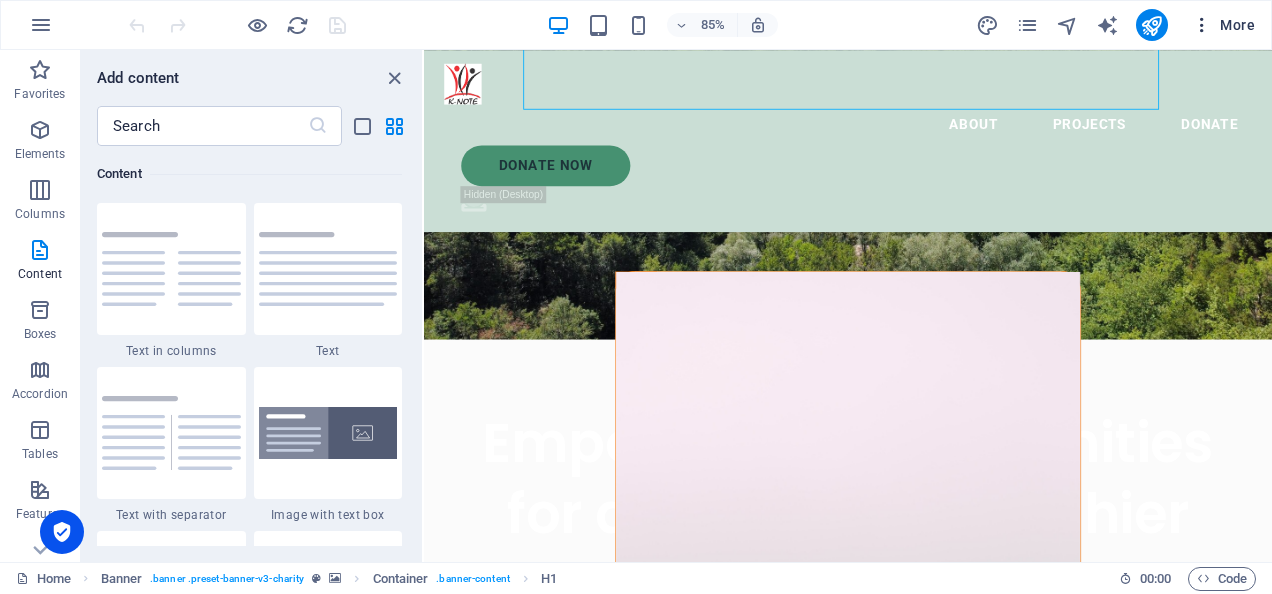 click on "More" at bounding box center [1223, 25] 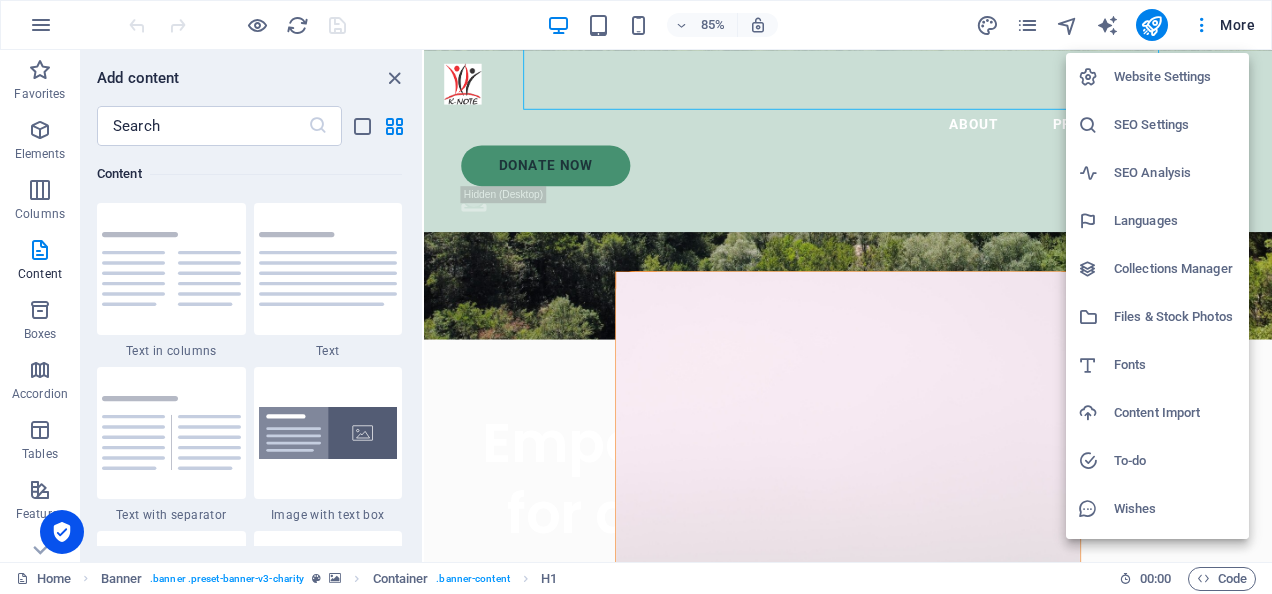 click at bounding box center [636, 297] 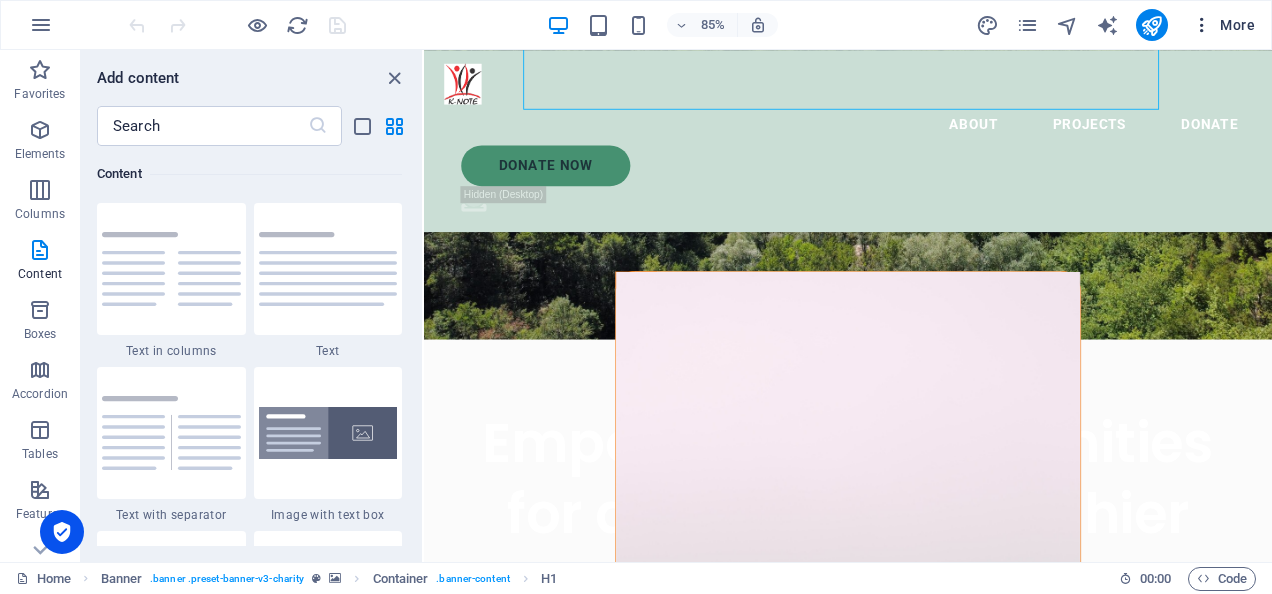 click at bounding box center [1202, 25] 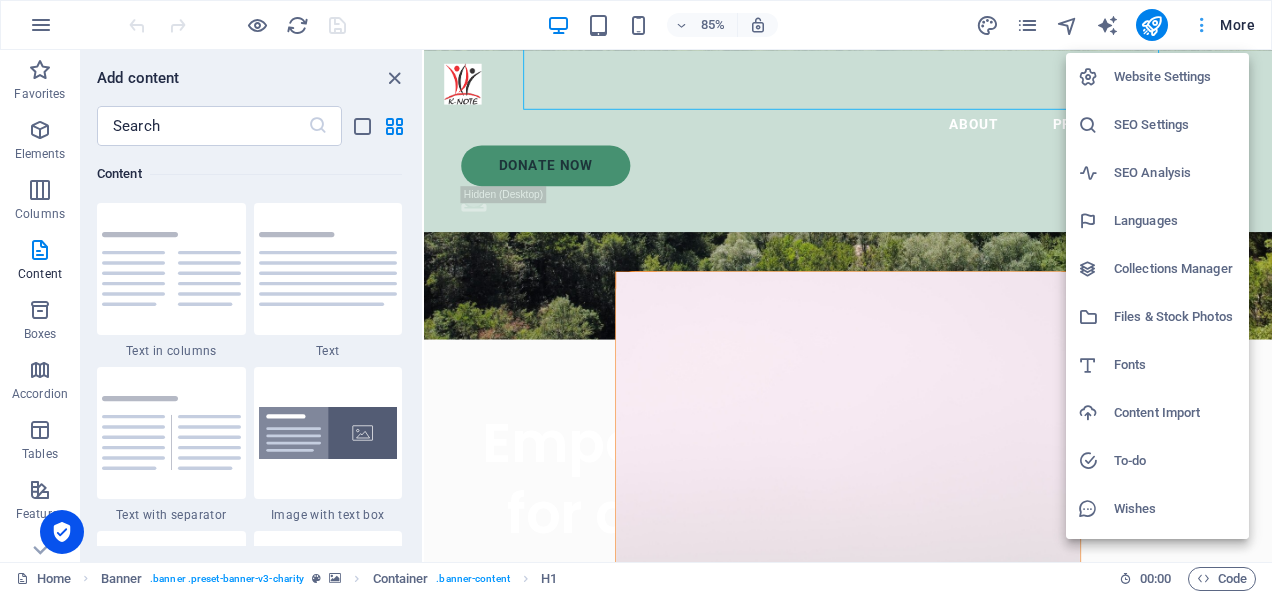 click on "Website Settings" at bounding box center [1157, 77] 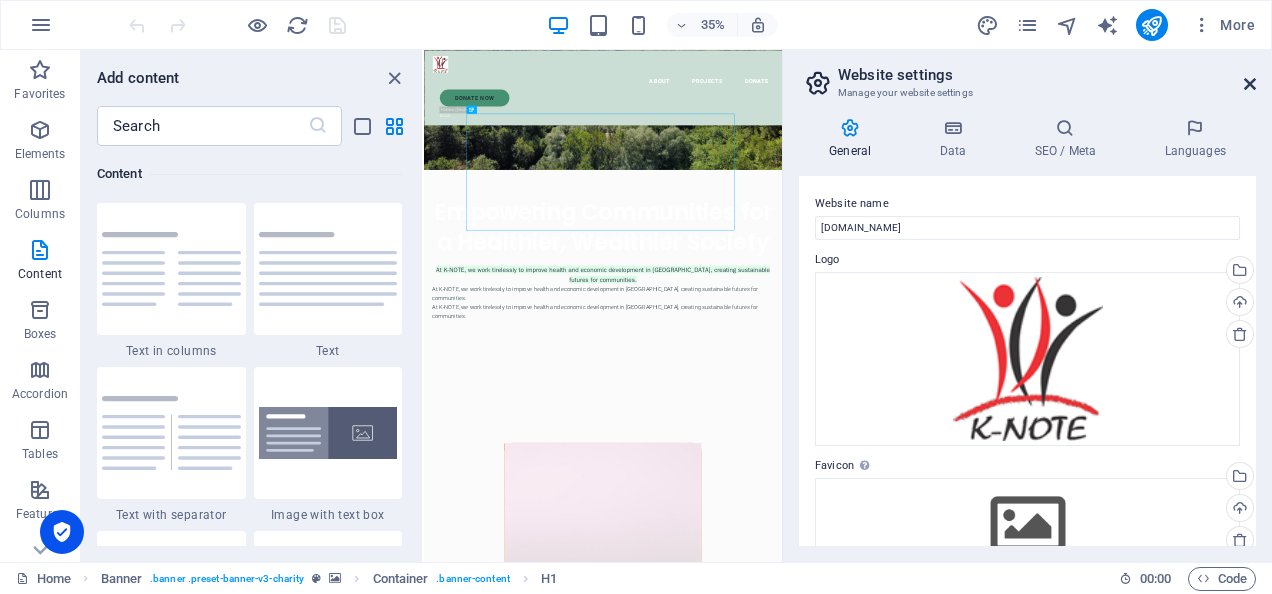 click at bounding box center [1250, 84] 